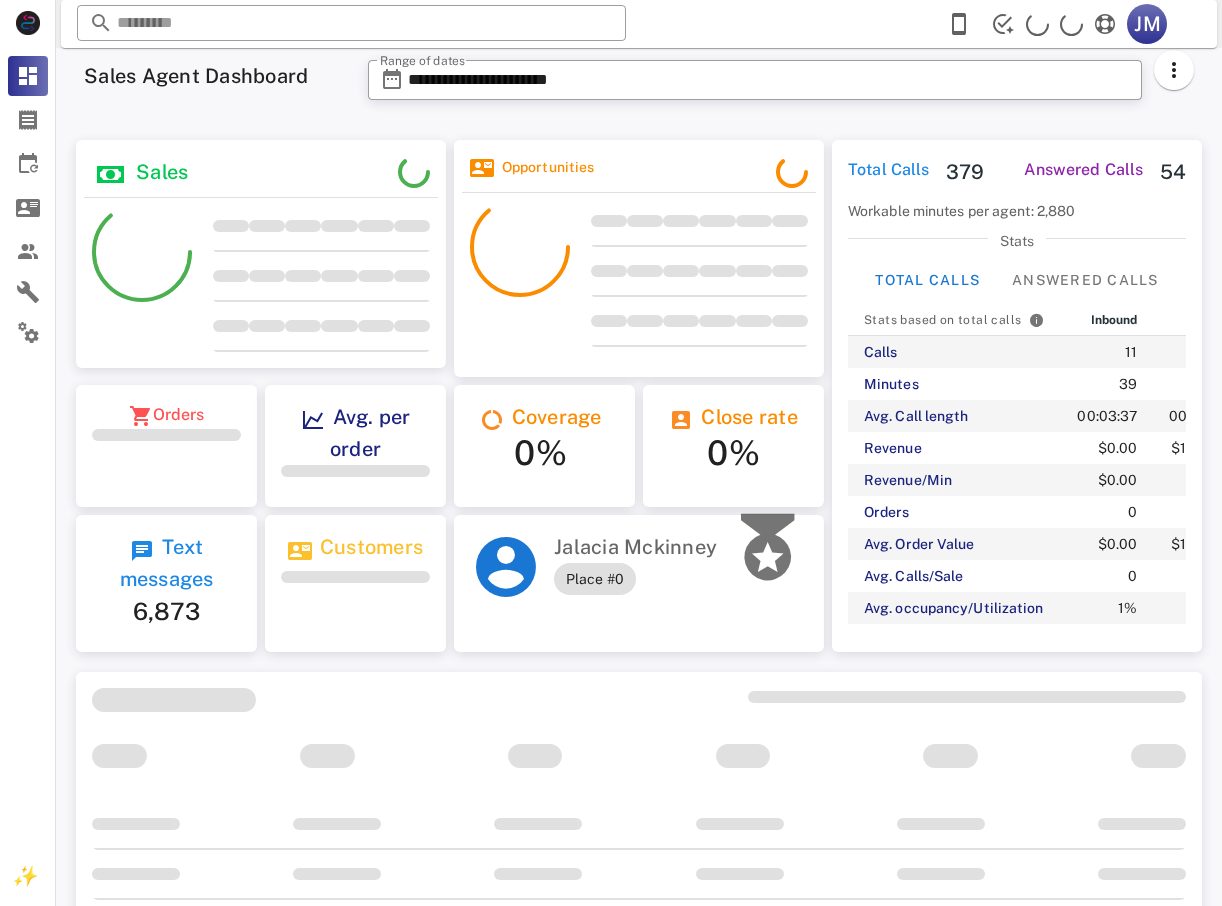 scroll, scrollTop: 0, scrollLeft: 0, axis: both 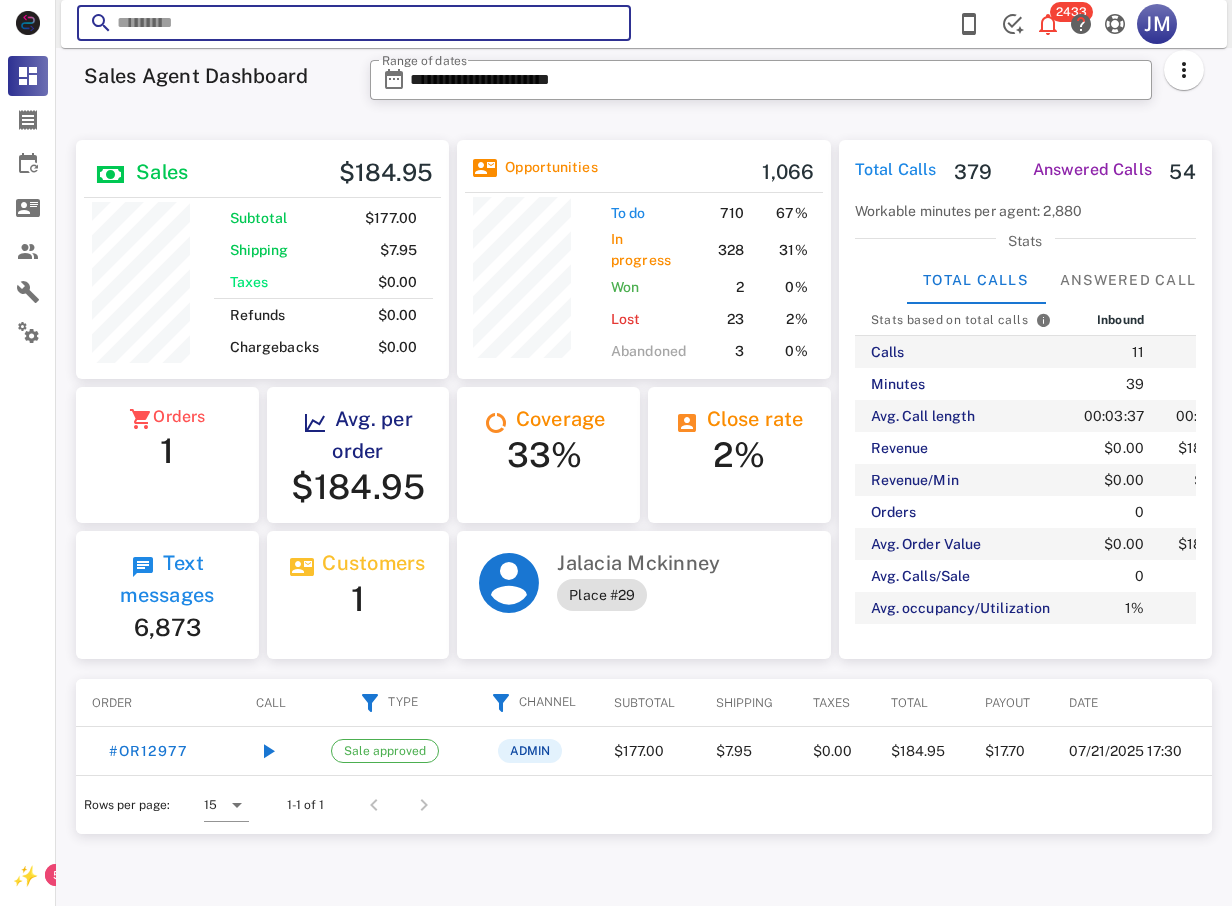 click at bounding box center [354, 23] 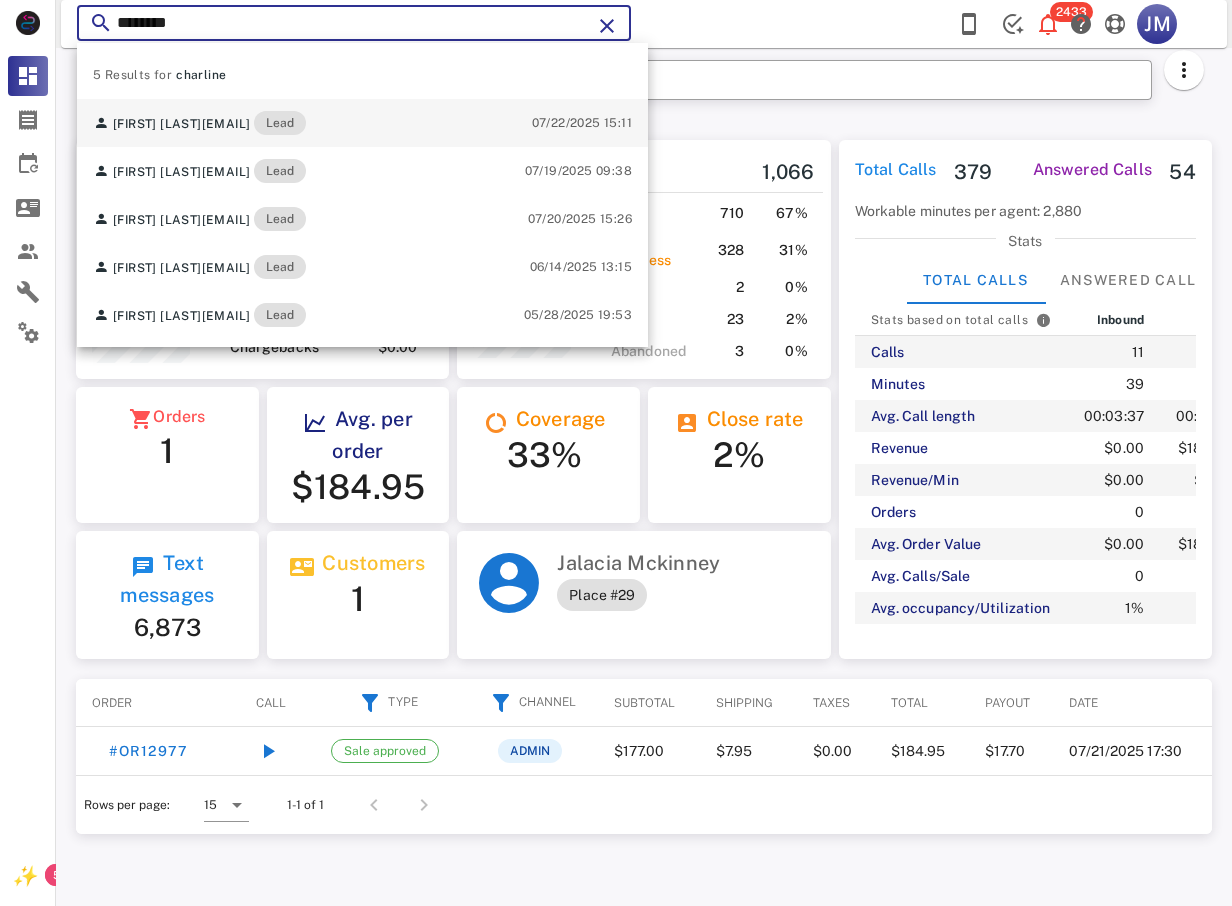 type on "********" 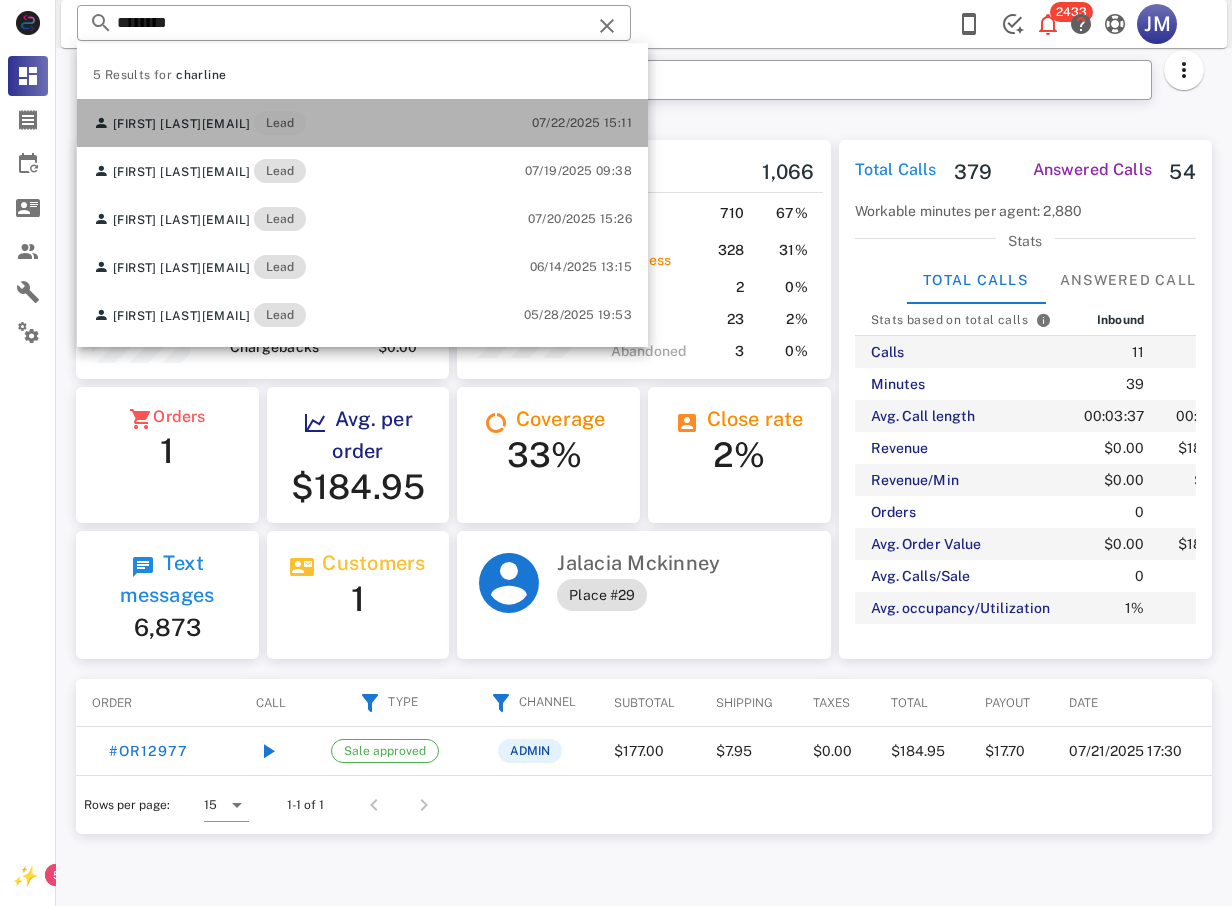 click on "[EMAIL]" at bounding box center (226, 124) 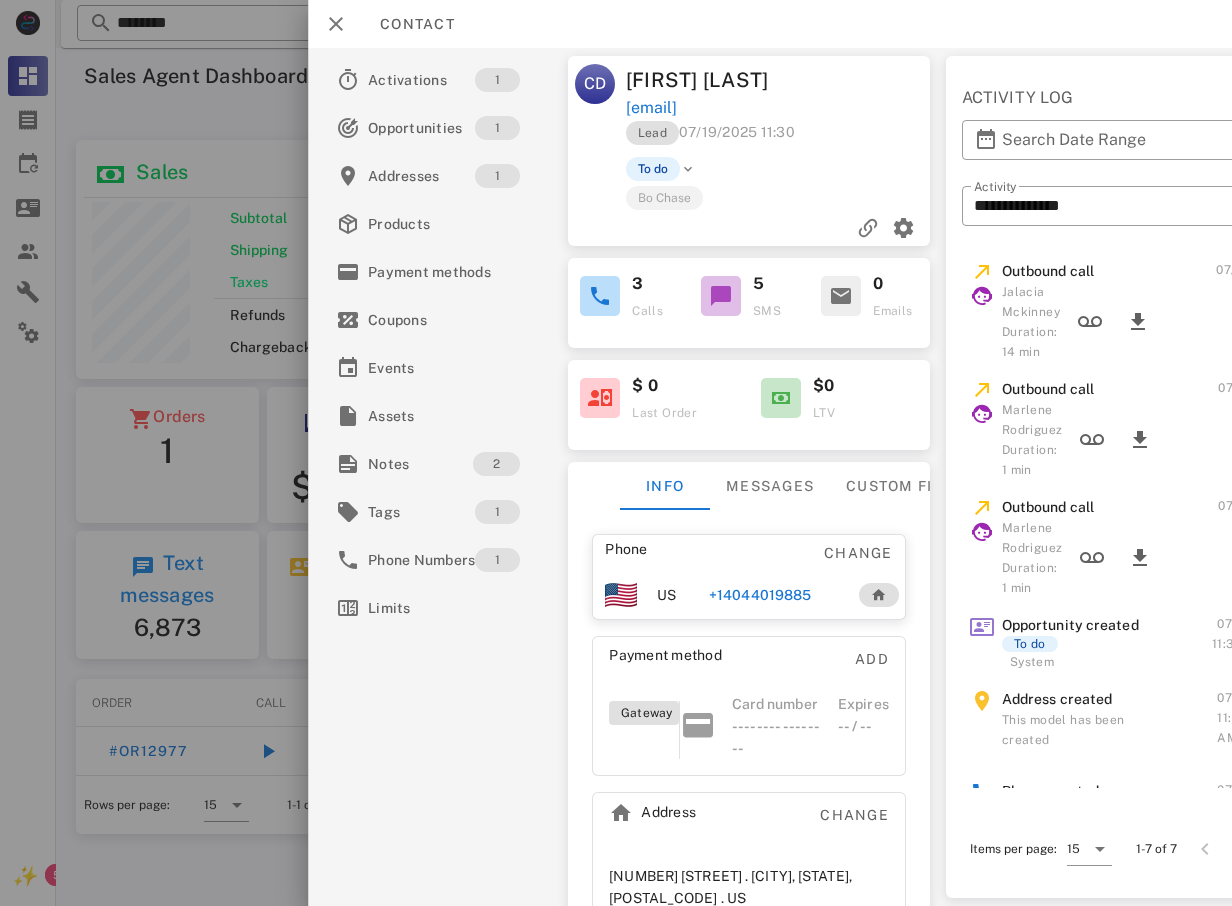 click on "+14044019885" at bounding box center (760, 595) 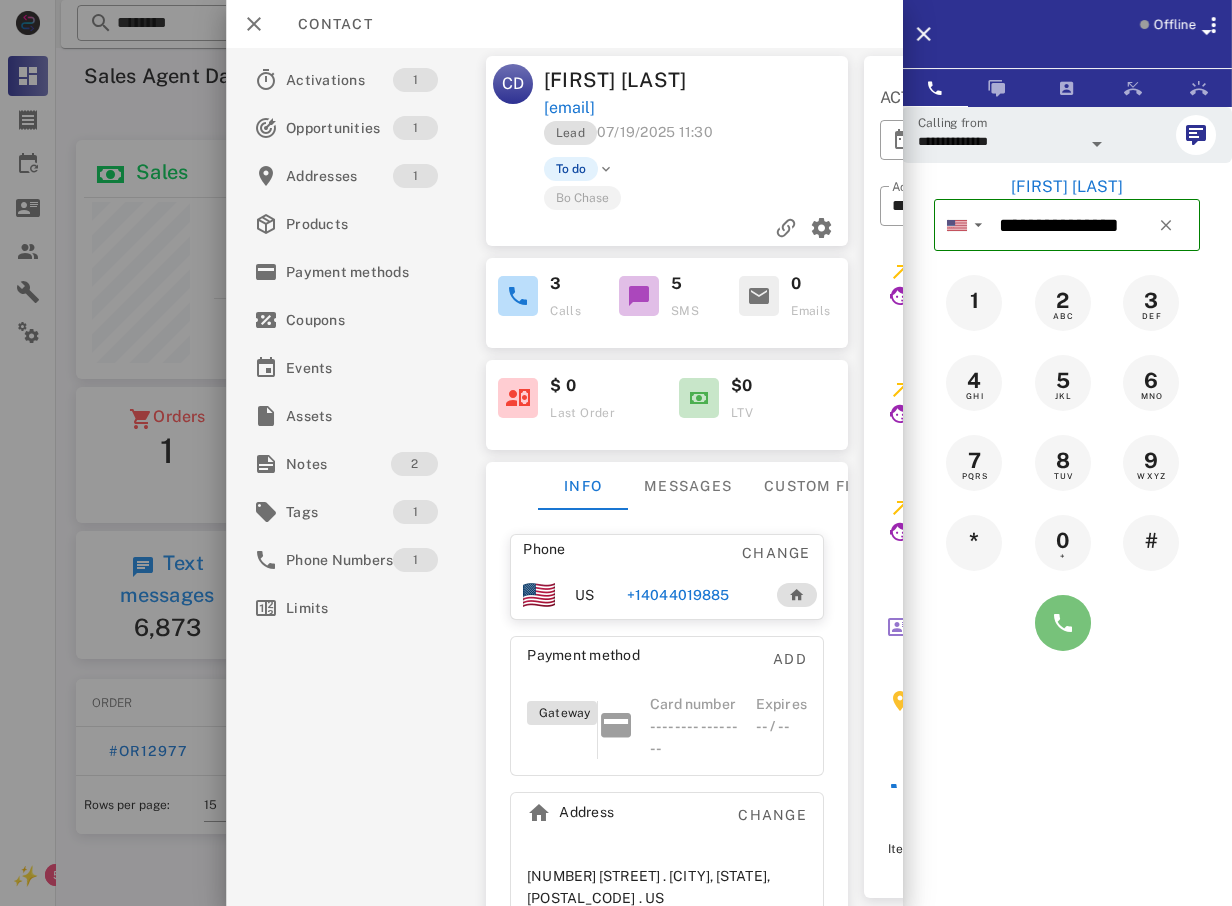 click at bounding box center [1063, 623] 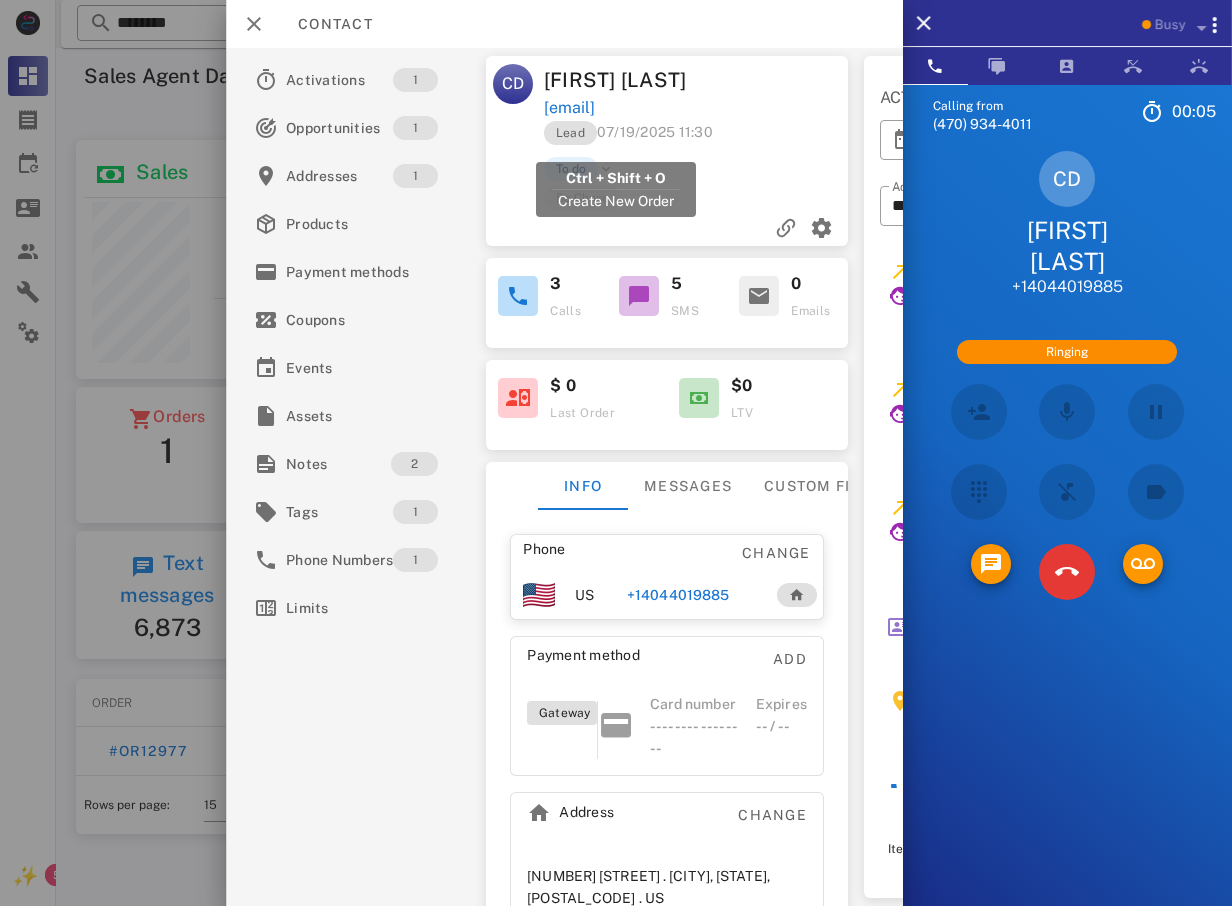 click on "[EMAIL]" at bounding box center (568, 108) 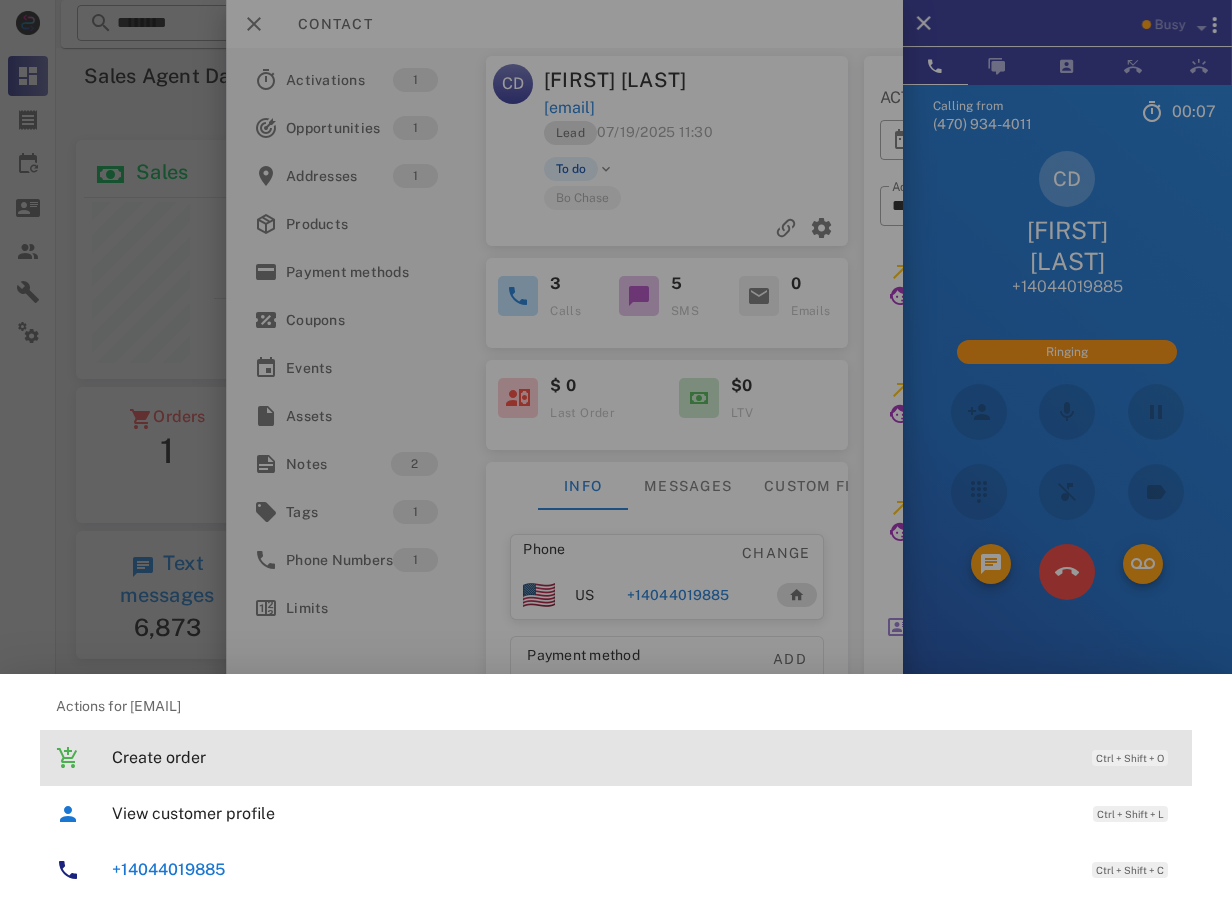 click on "Create order" at bounding box center (592, 757) 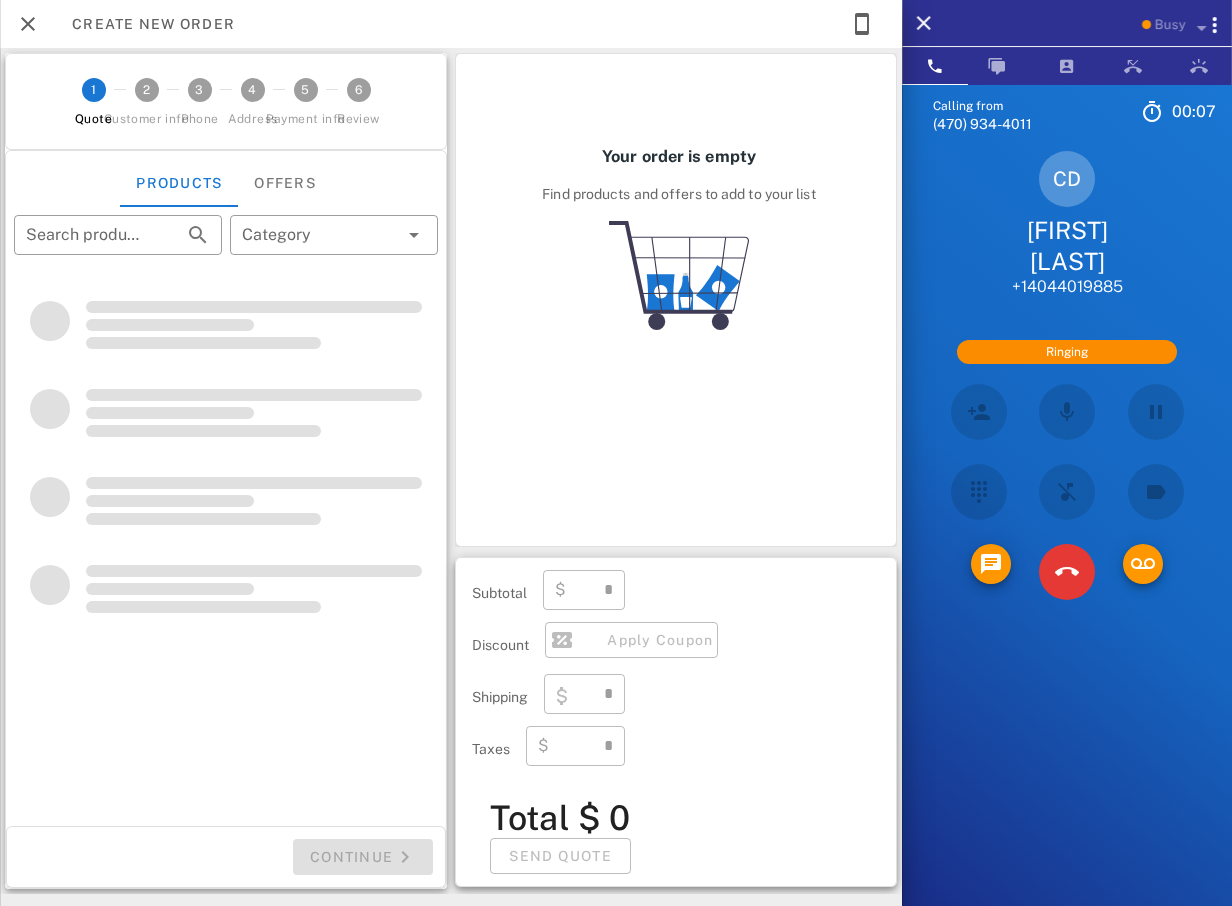 type on "**********" 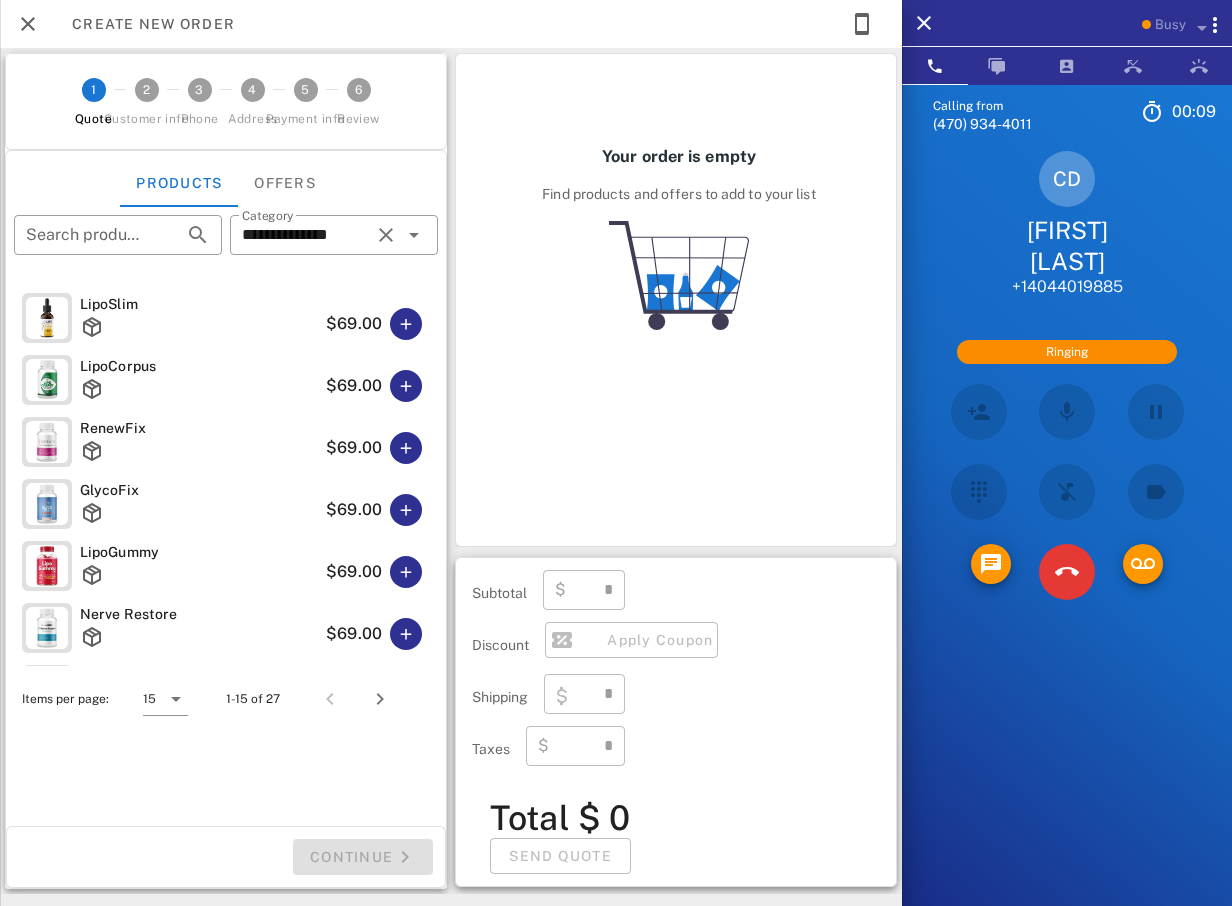 type on "****" 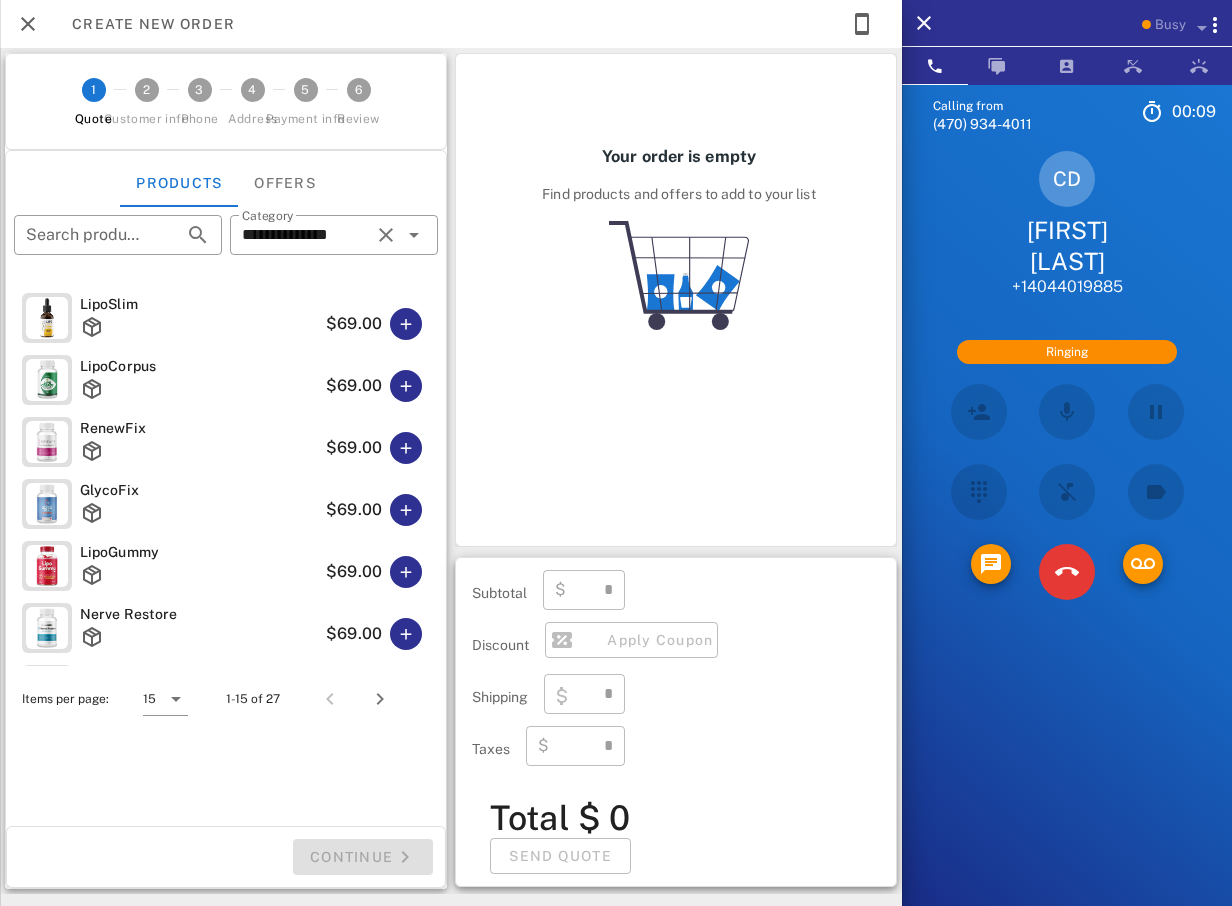 type on "****" 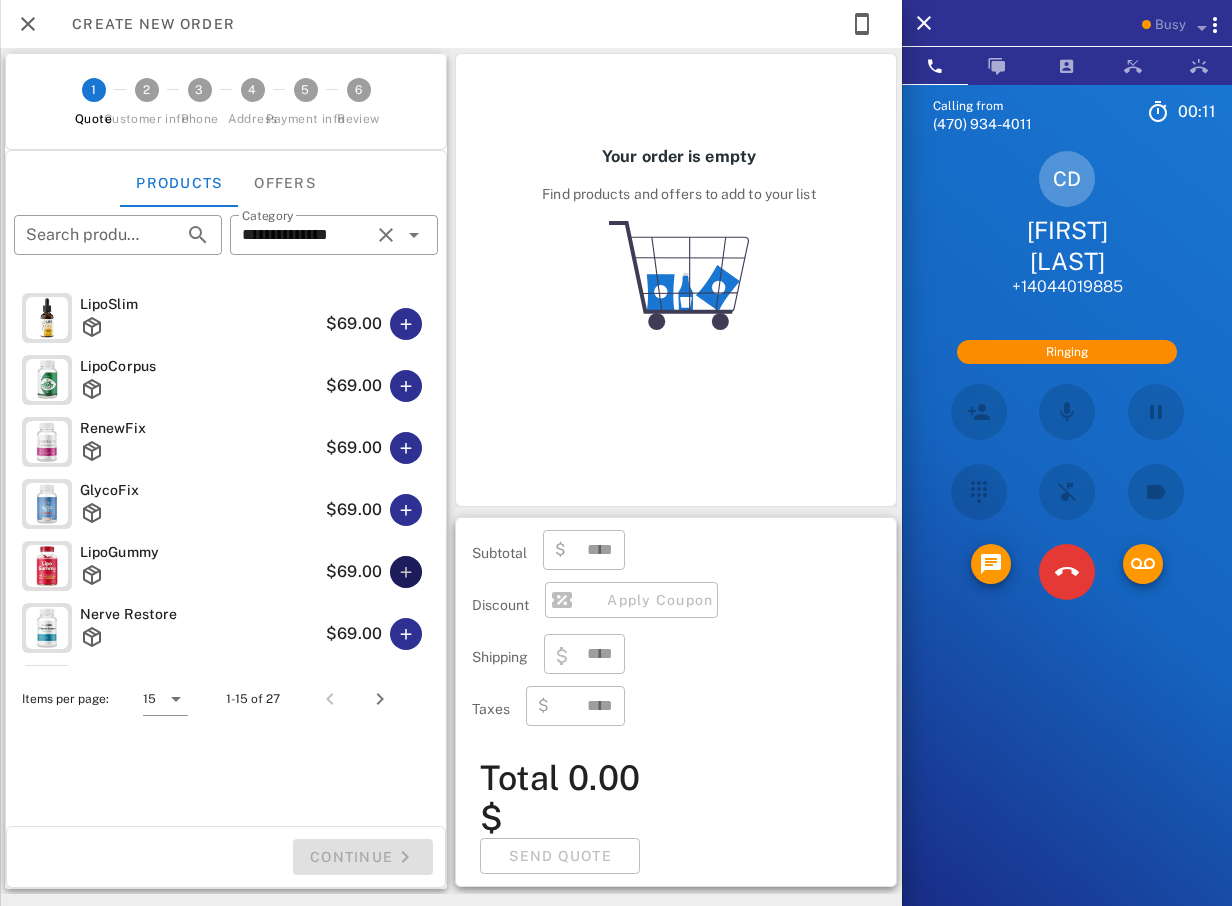 click at bounding box center (406, 572) 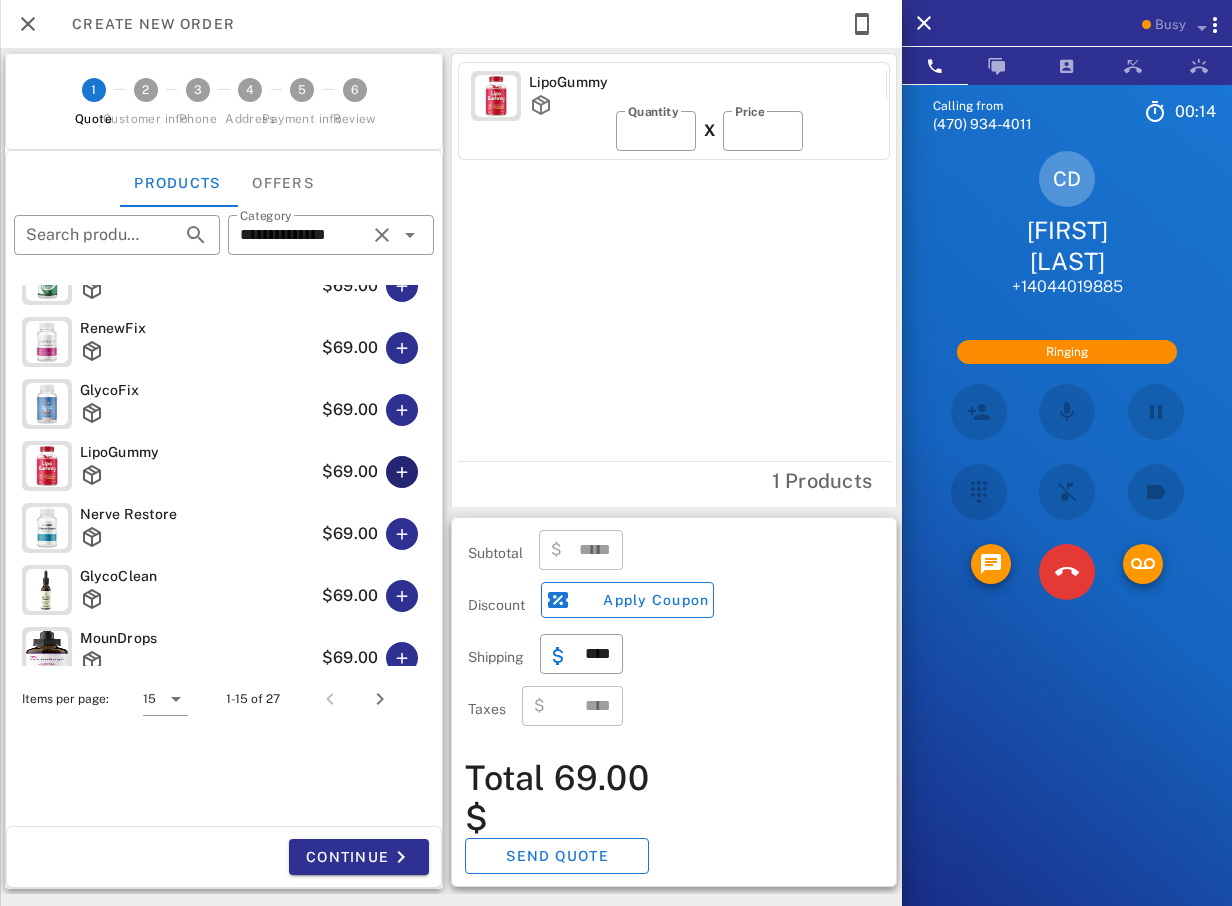 scroll, scrollTop: 200, scrollLeft: 0, axis: vertical 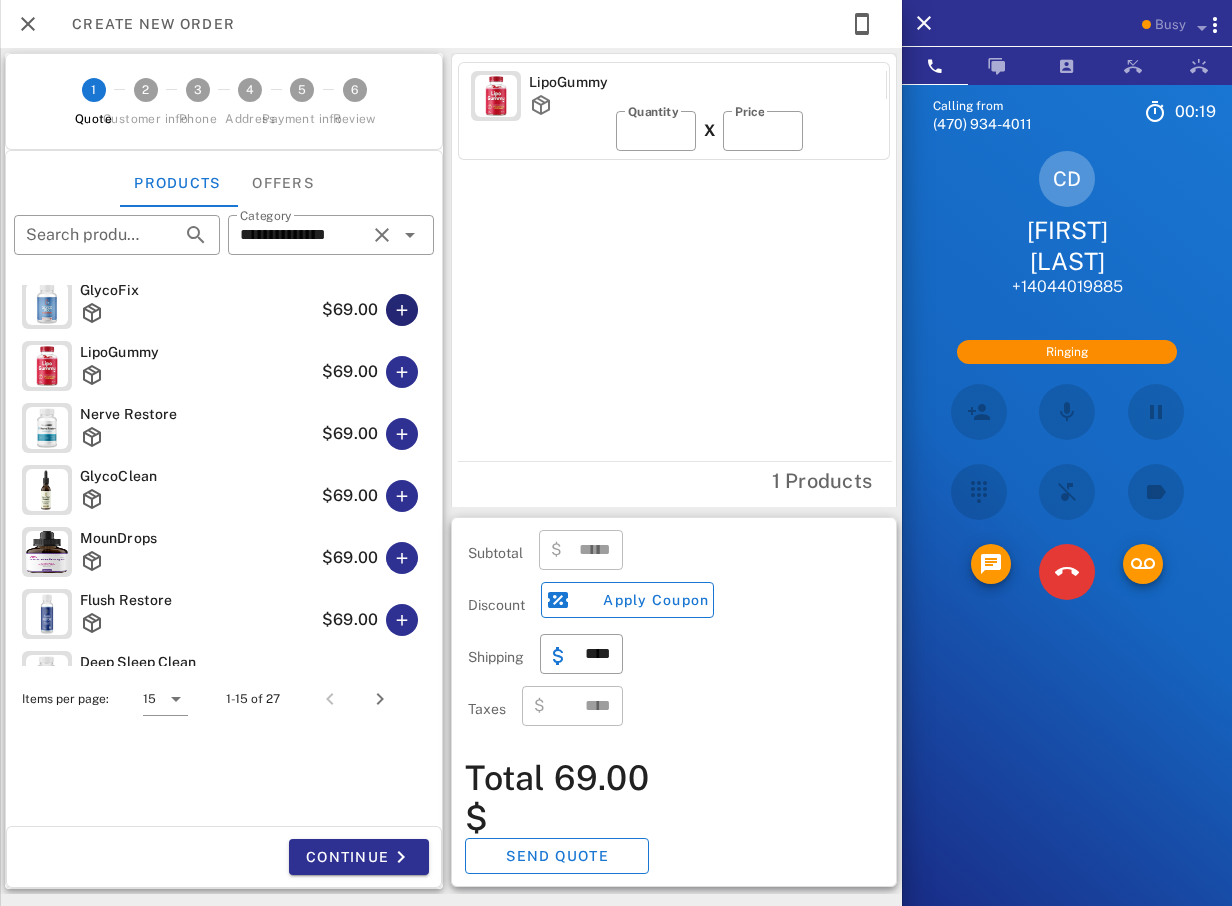 click at bounding box center (402, 310) 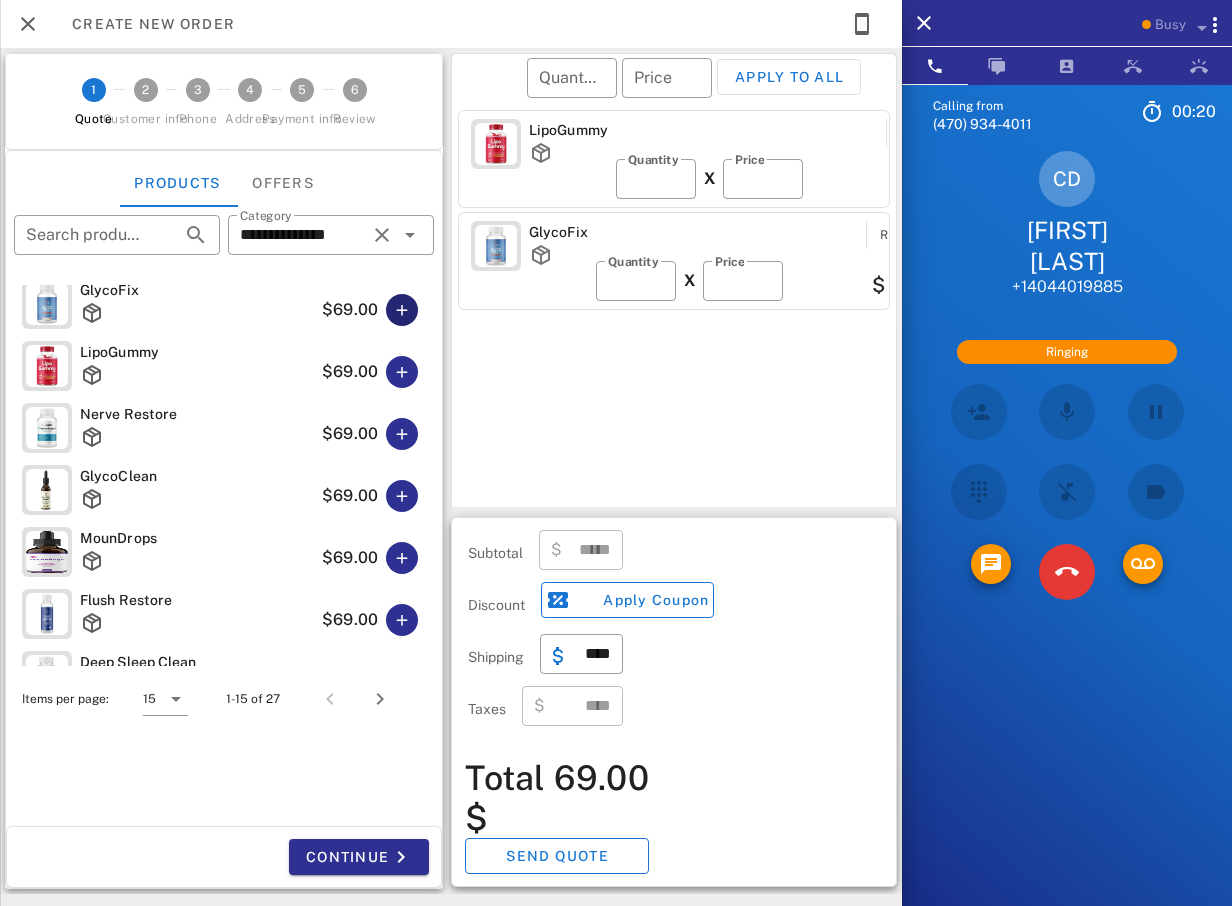 type on "******" 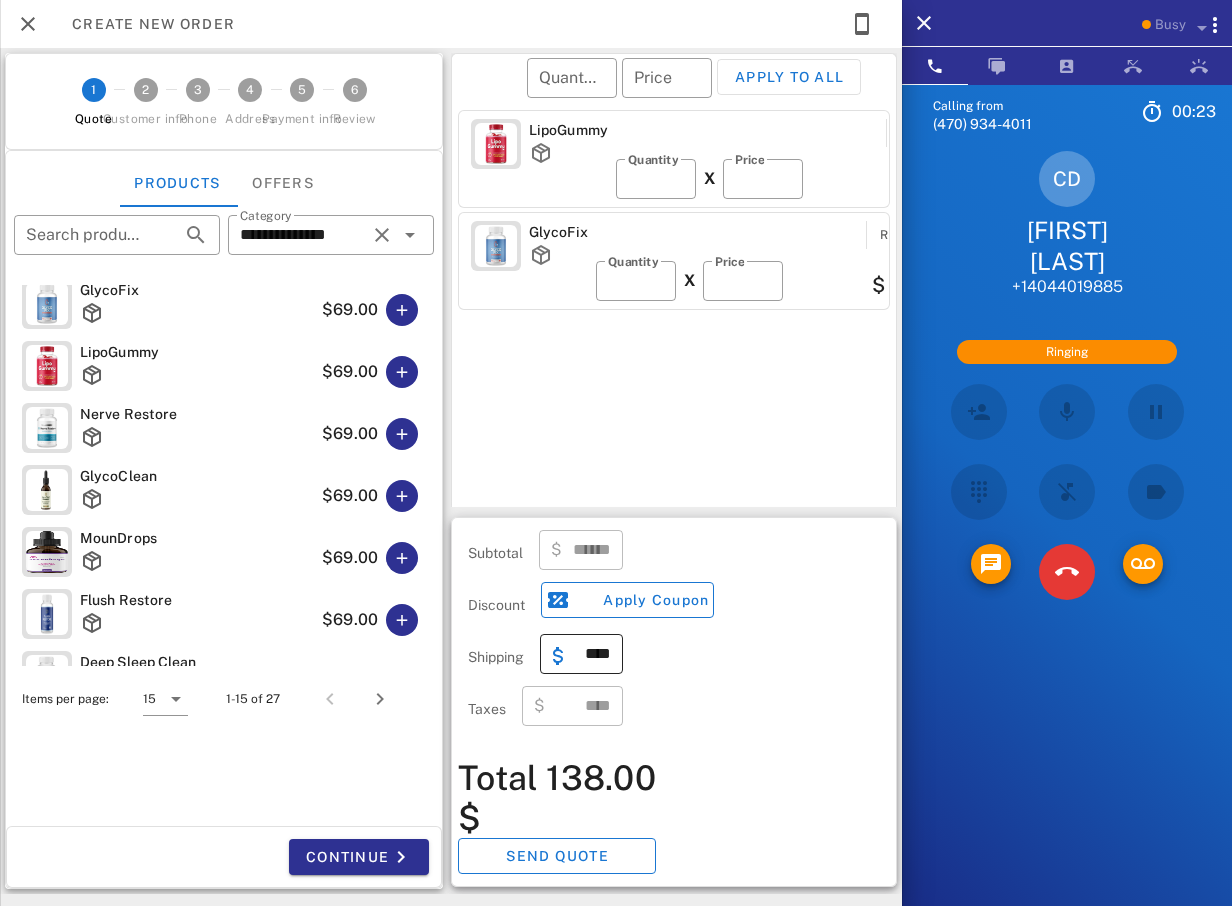 click on "****" at bounding box center (593, 654) 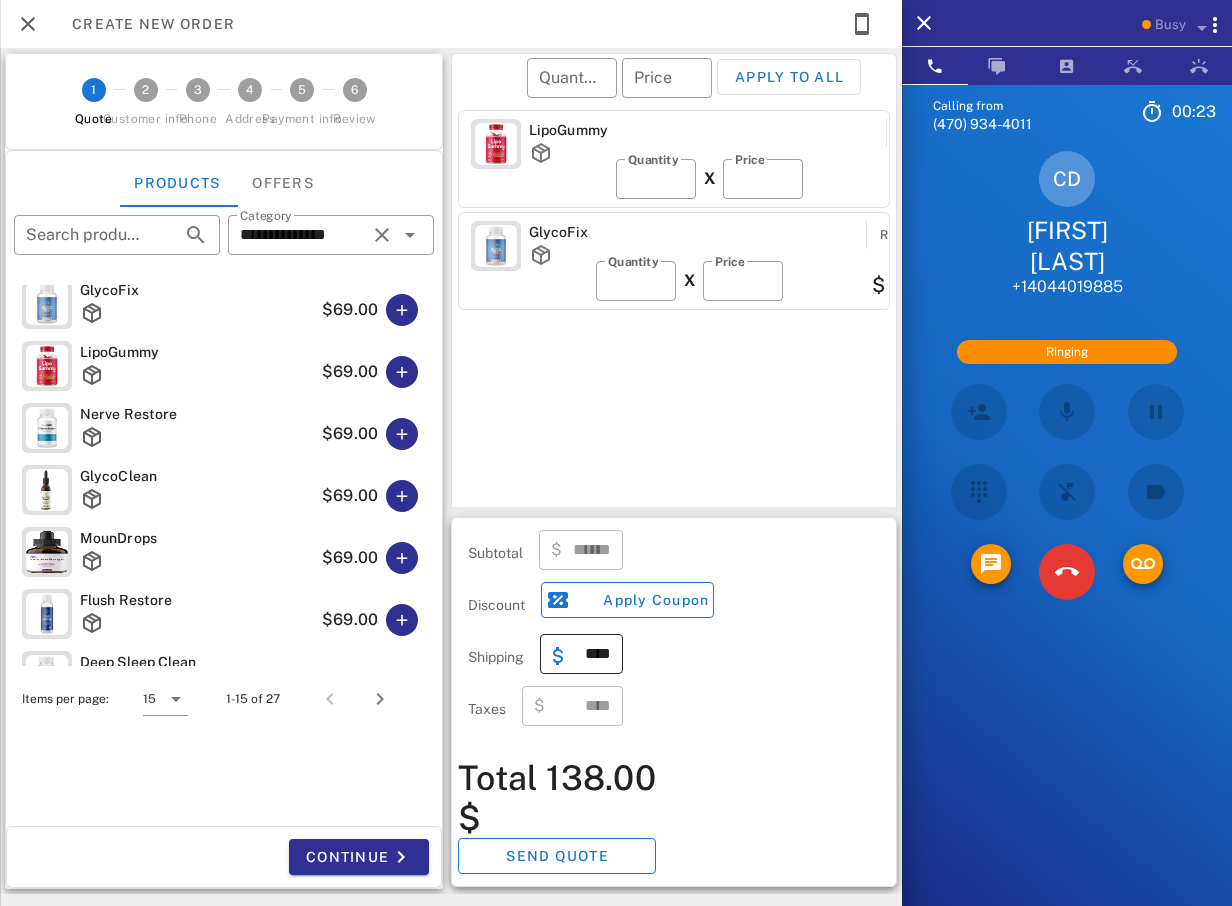 click on "****" at bounding box center [593, 654] 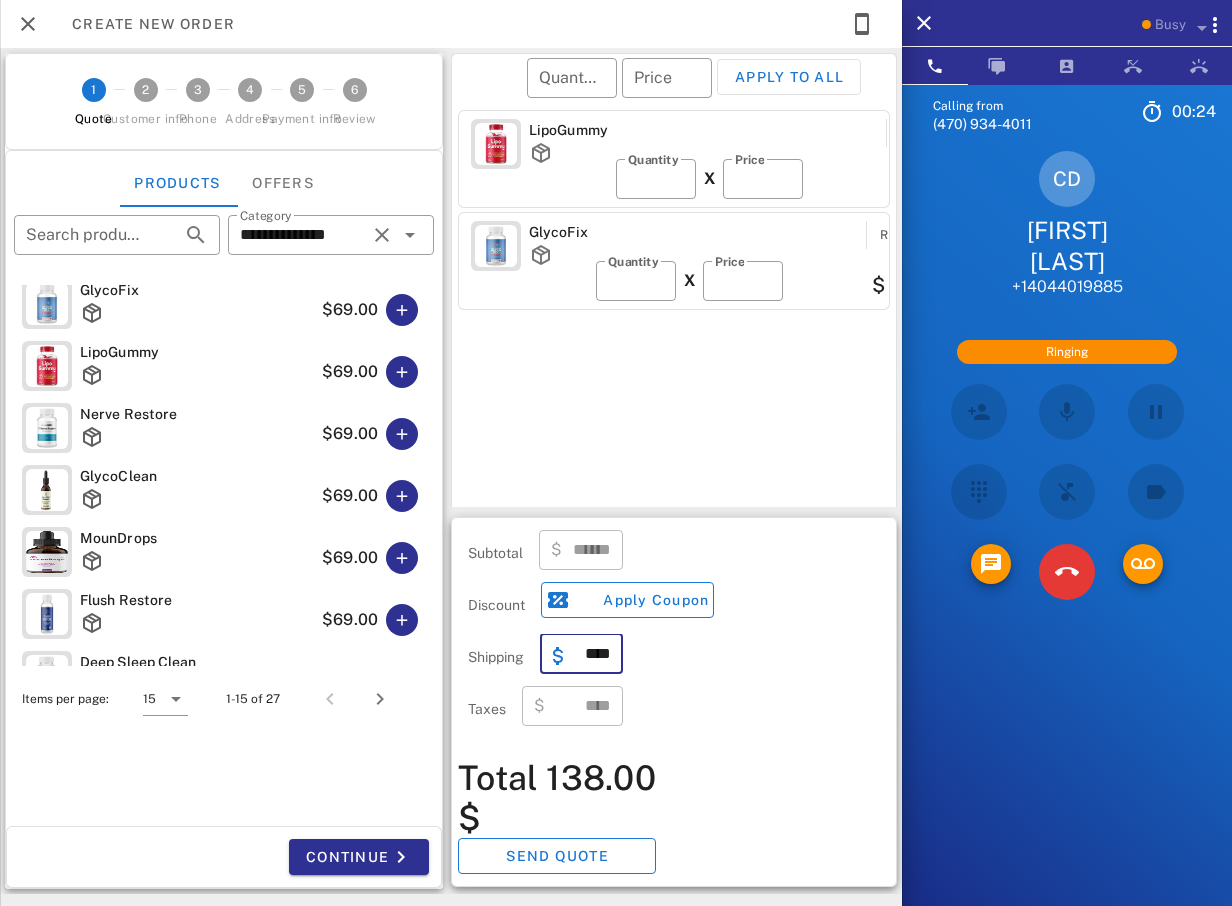 click on "****" at bounding box center [593, 654] 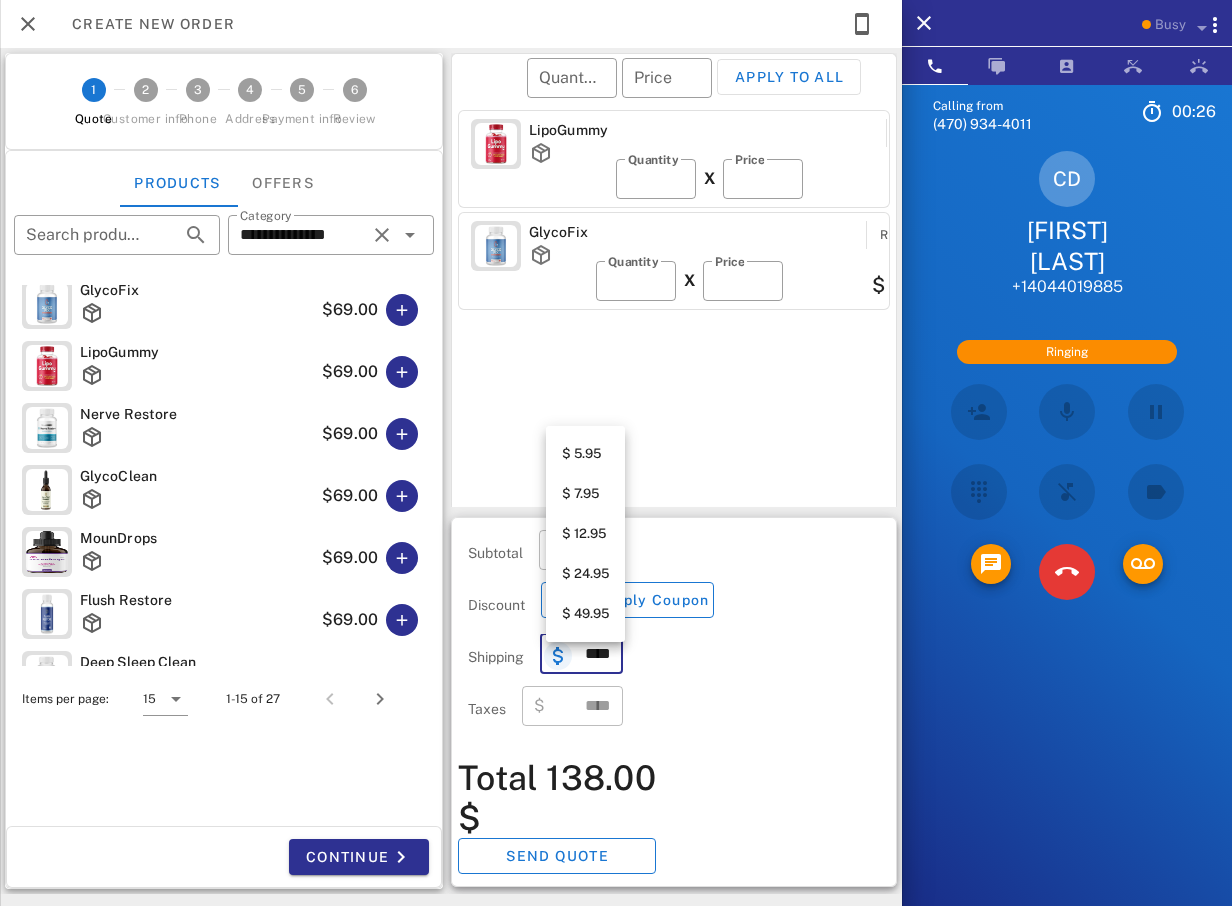 click at bounding box center (558, 656) 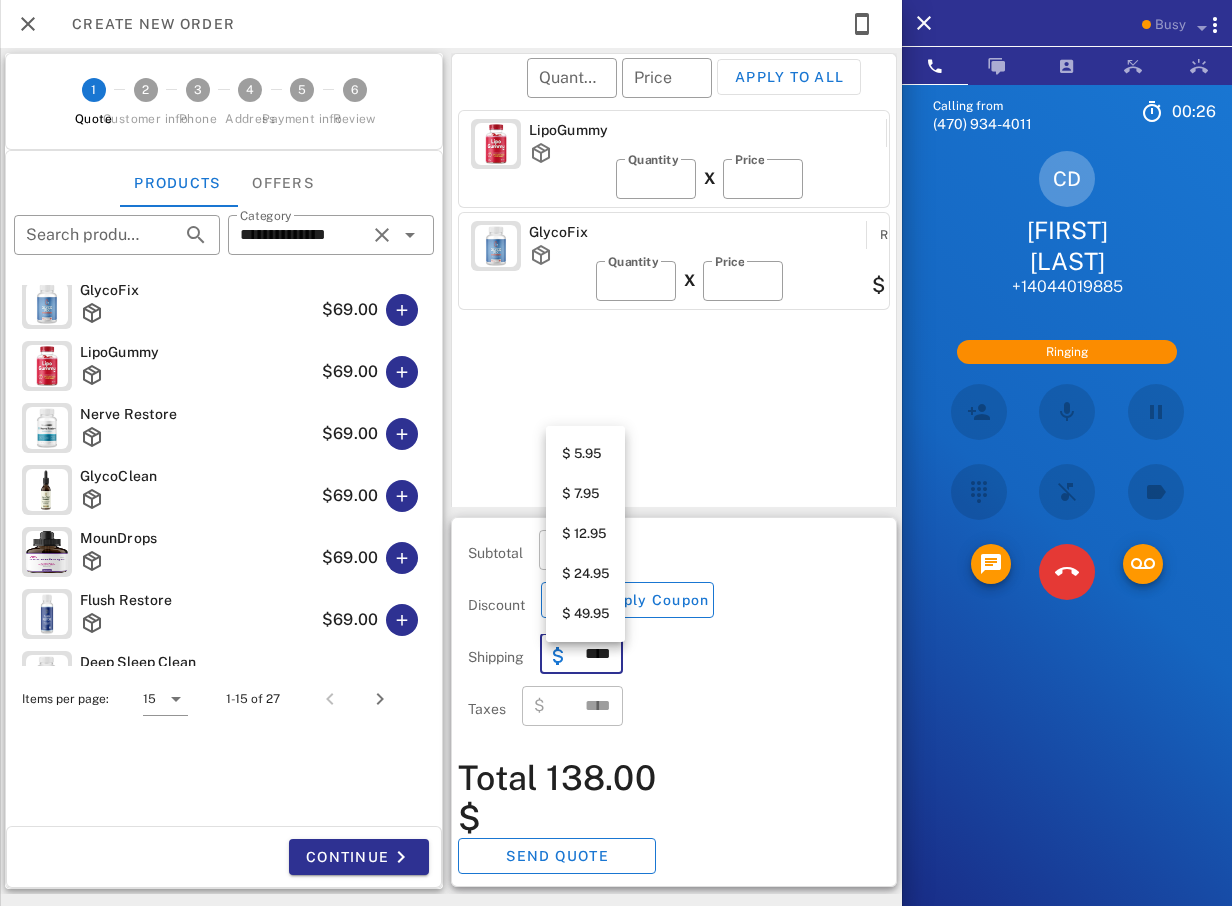 click on "$ 5.95" at bounding box center (585, 454) 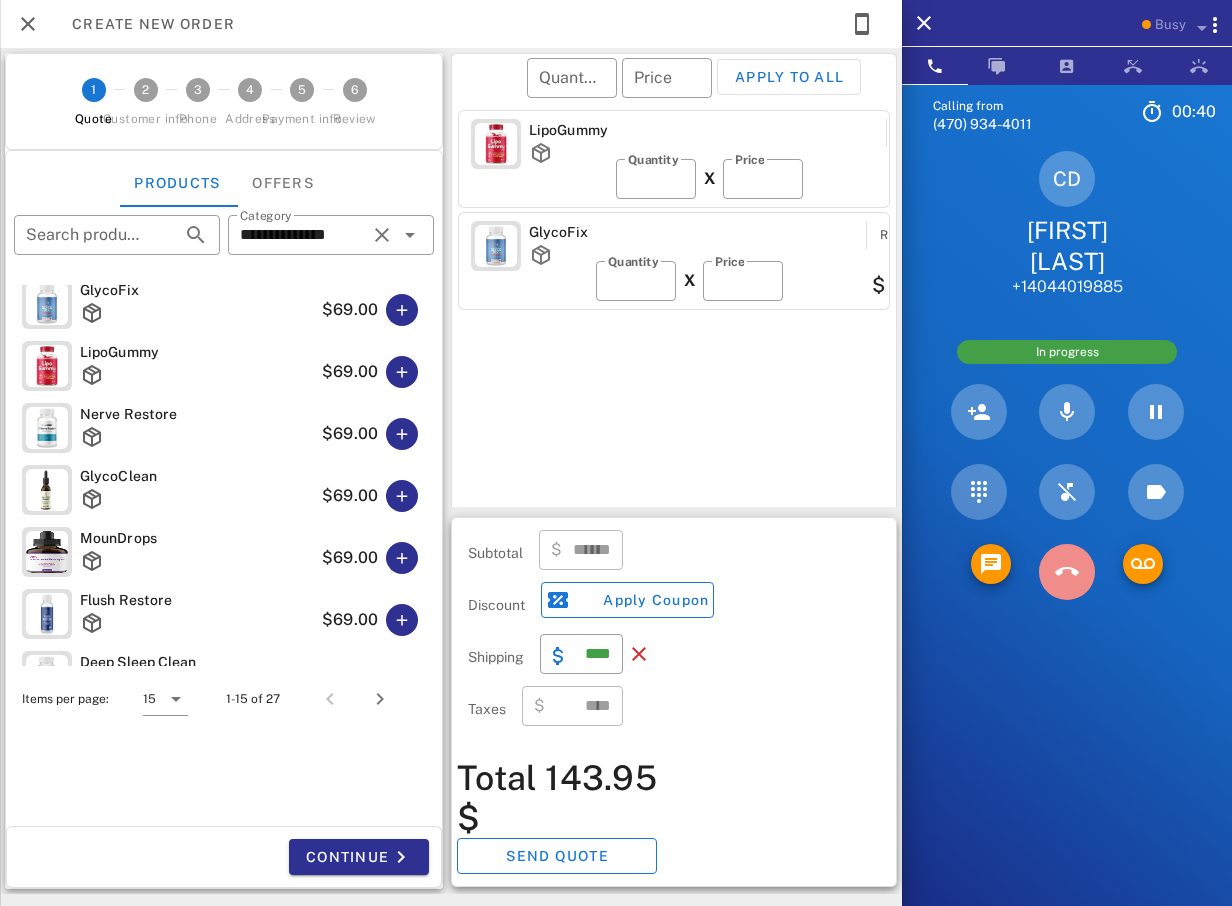 click at bounding box center [1067, 572] 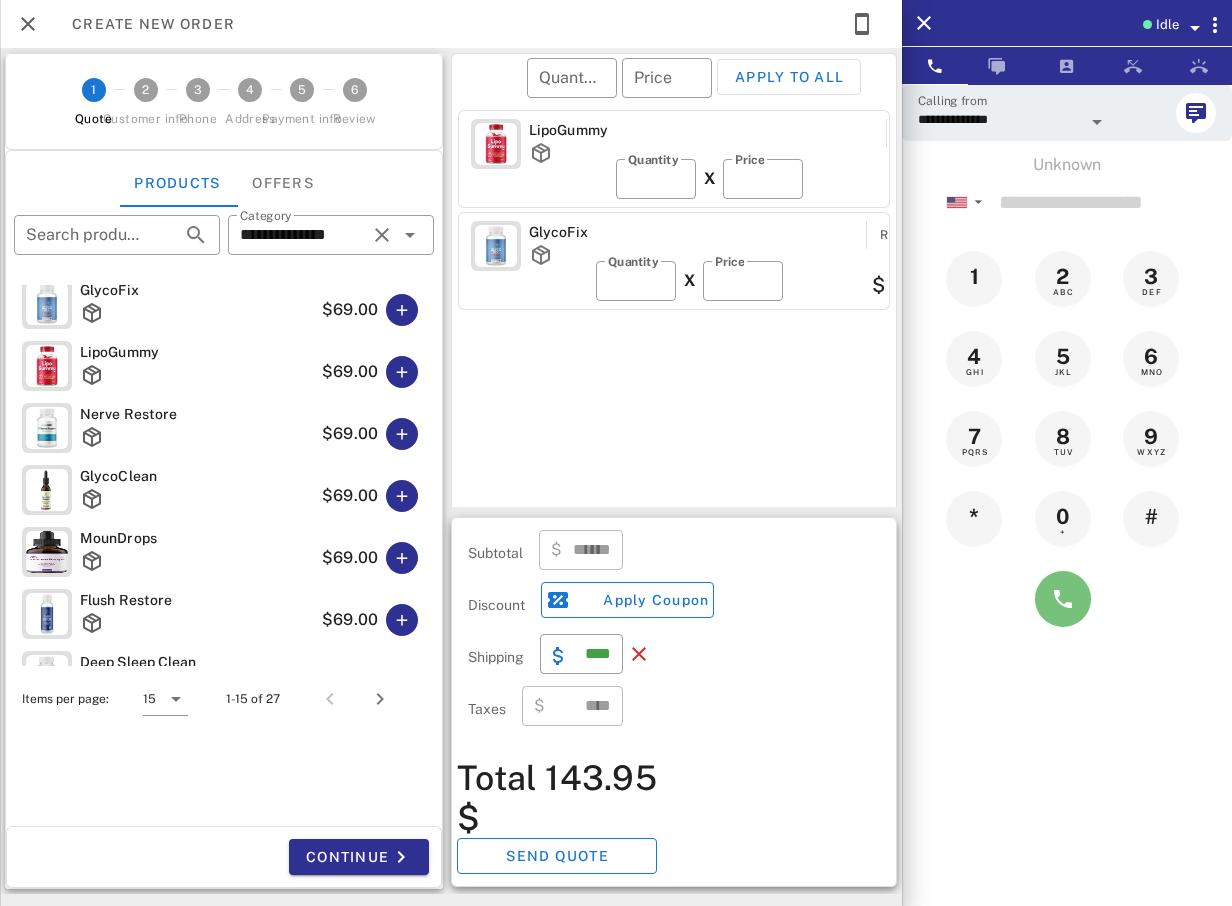 click at bounding box center [1063, 599] 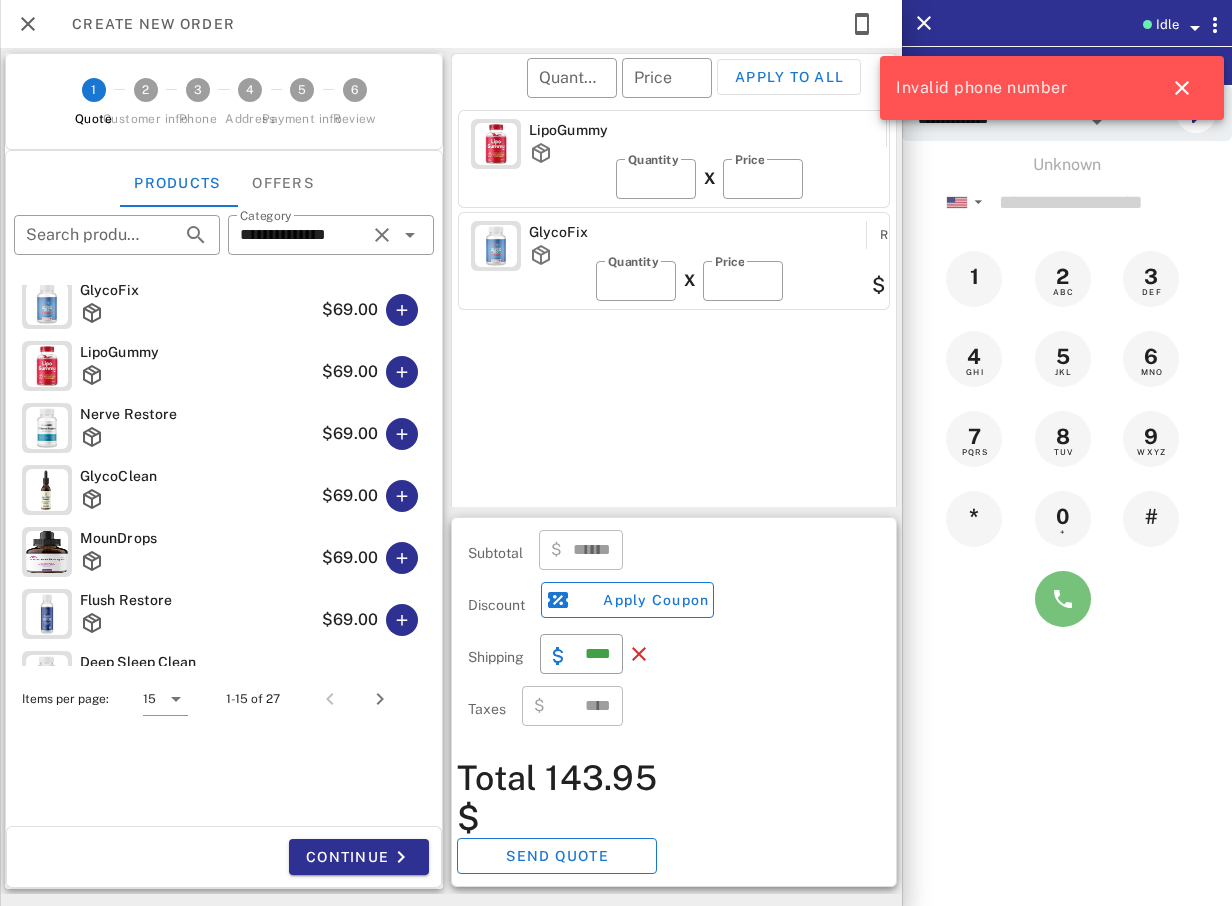 type 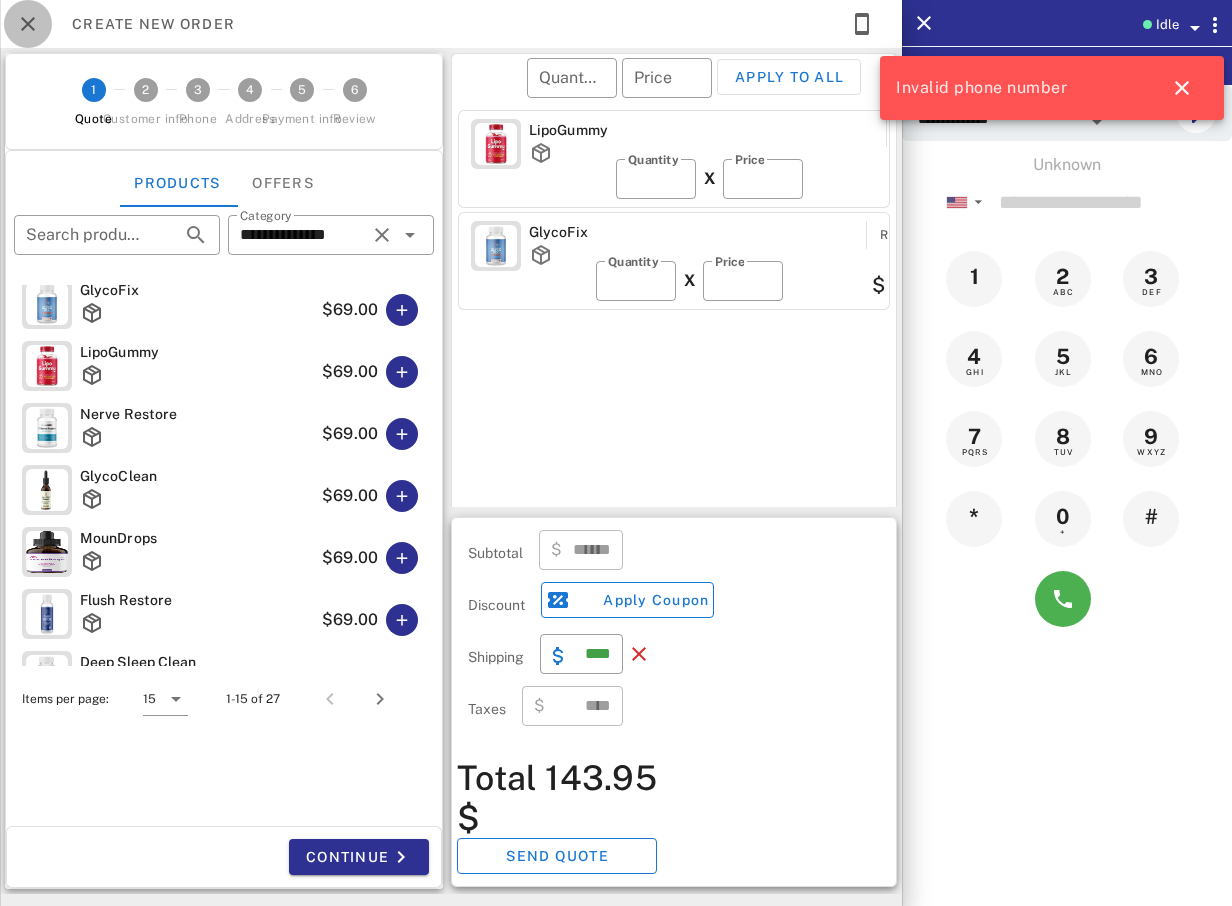 click at bounding box center (28, 24) 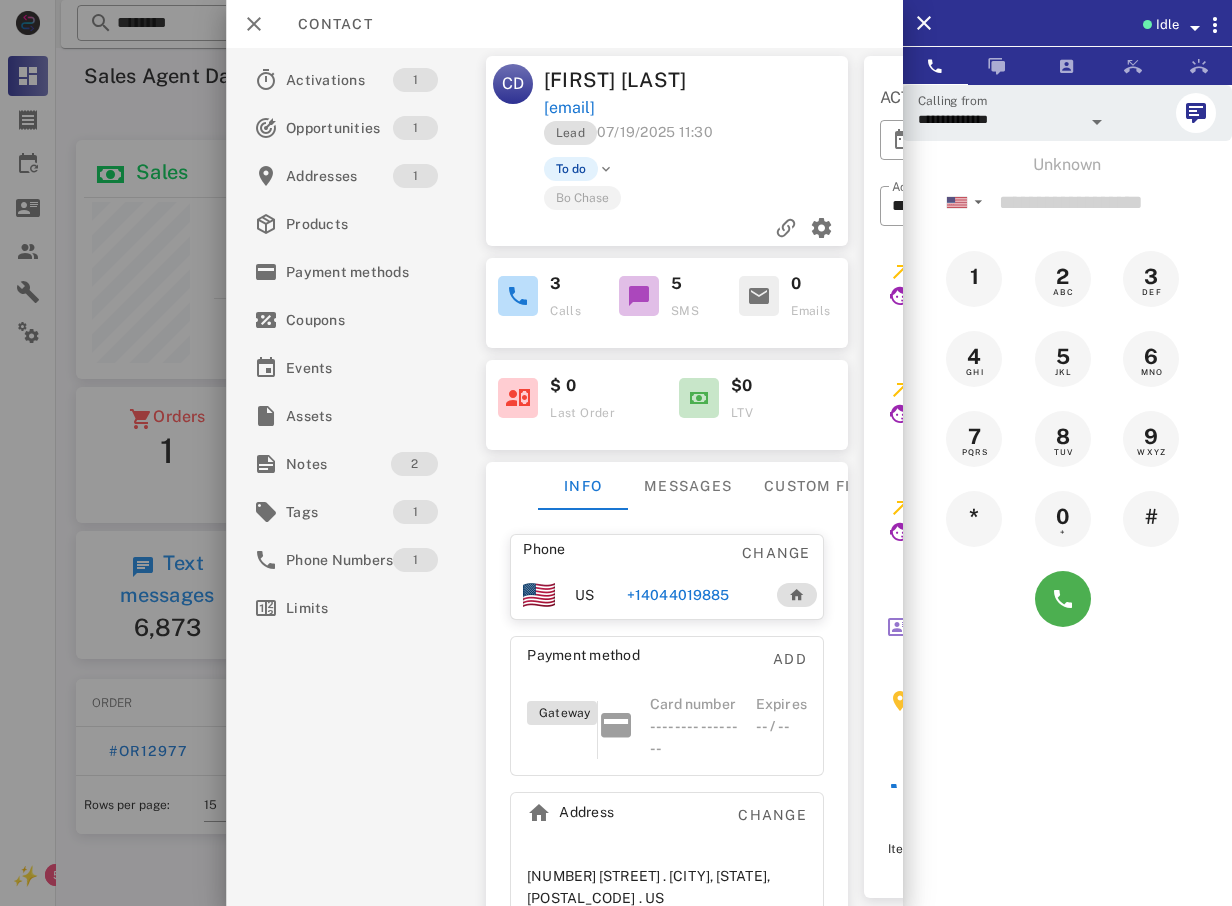 click on "+14044019885" at bounding box center [693, 595] 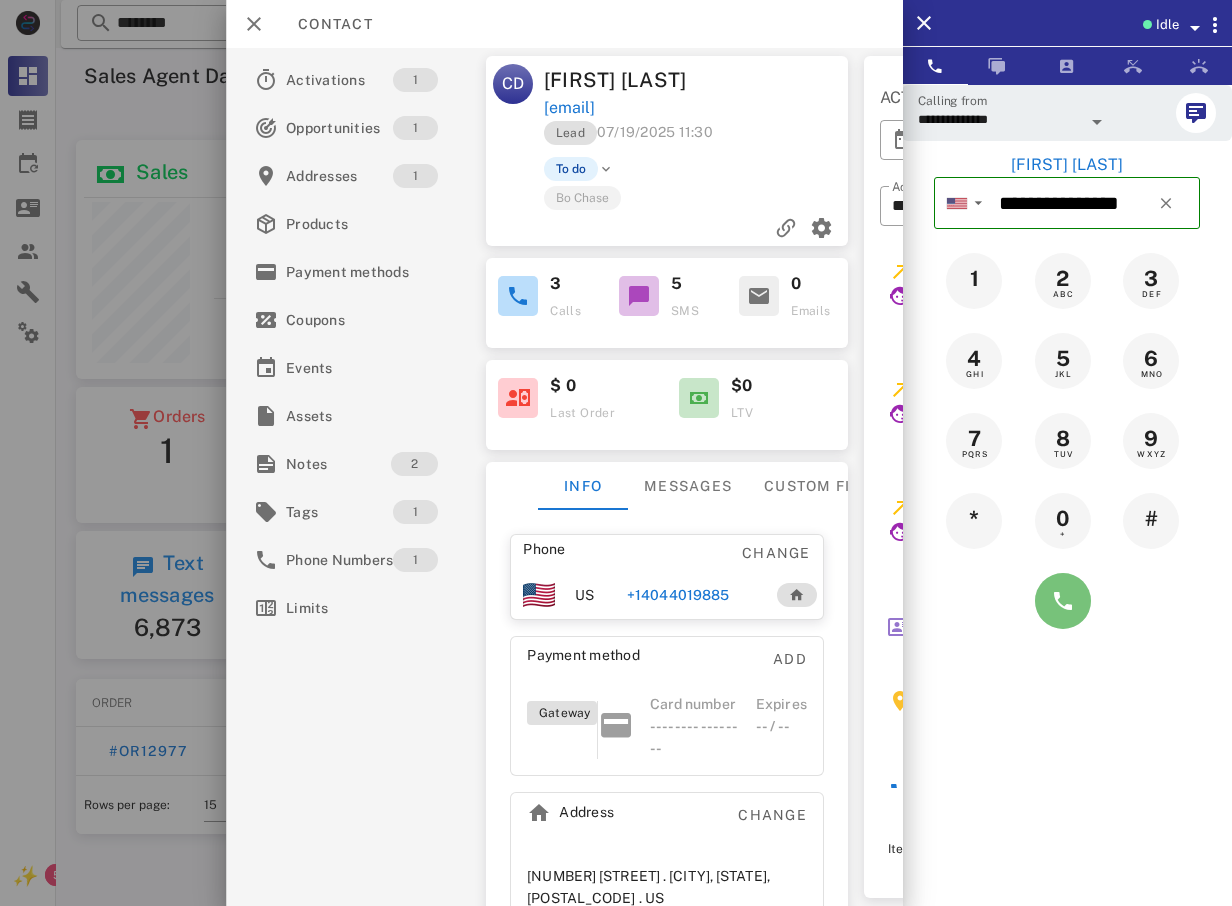 click at bounding box center [1063, 601] 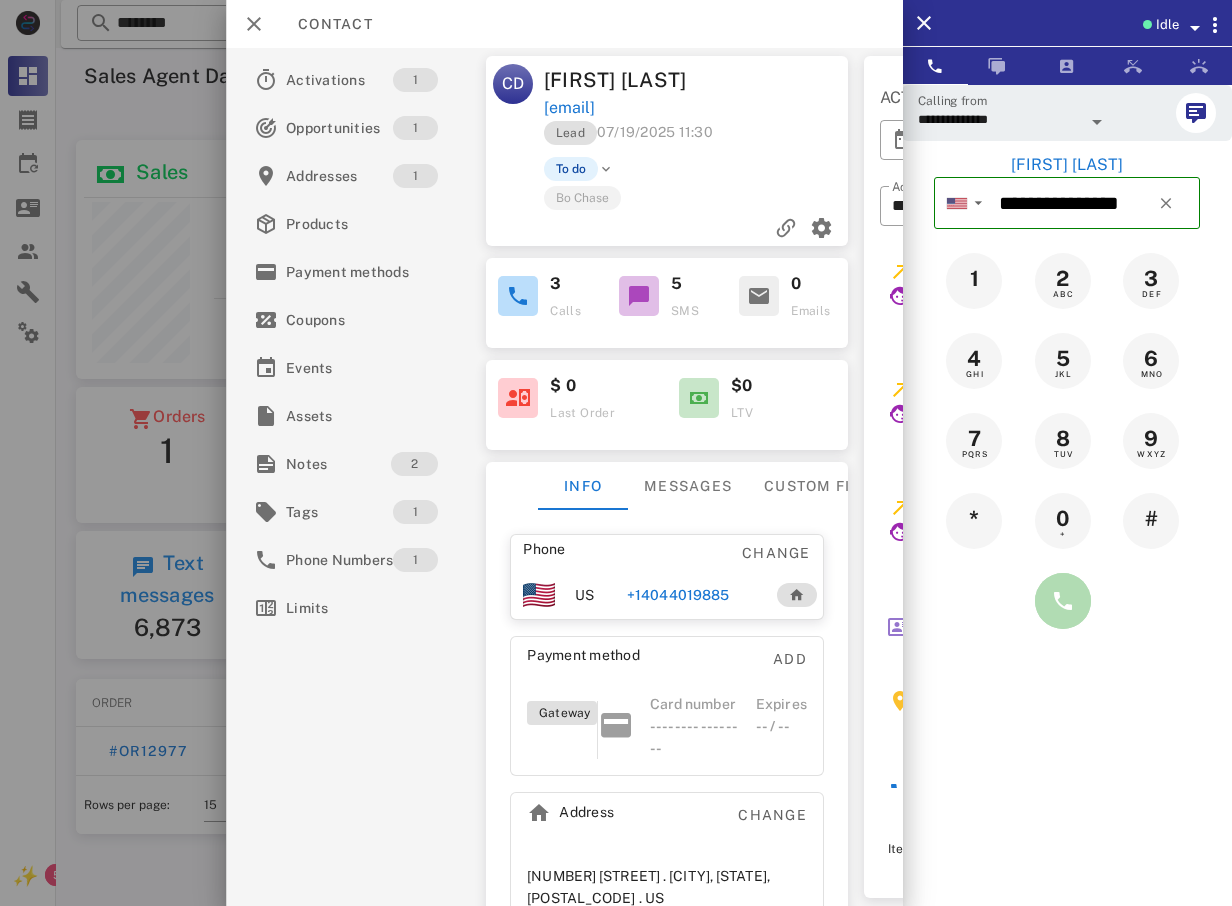 click at bounding box center (1063, 601) 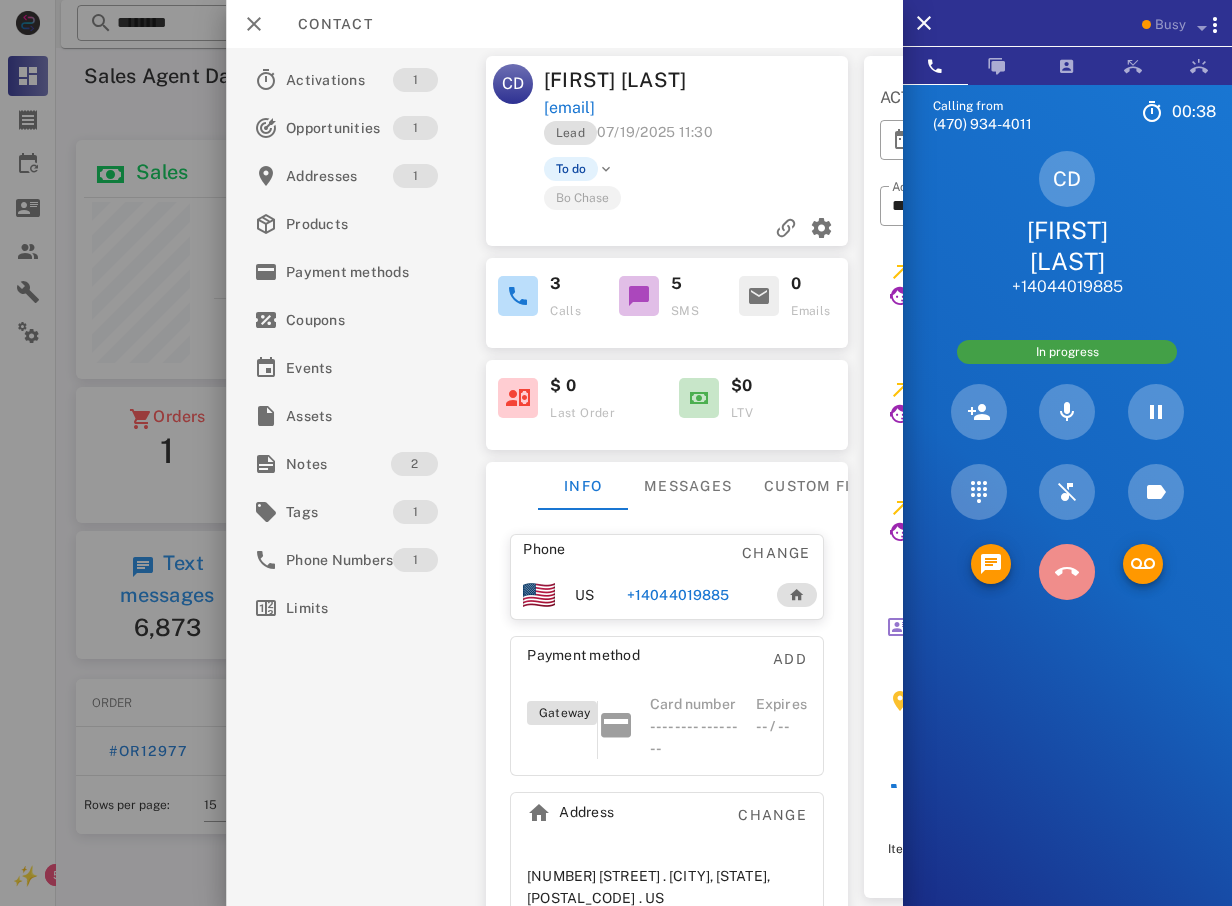 click at bounding box center (1067, 572) 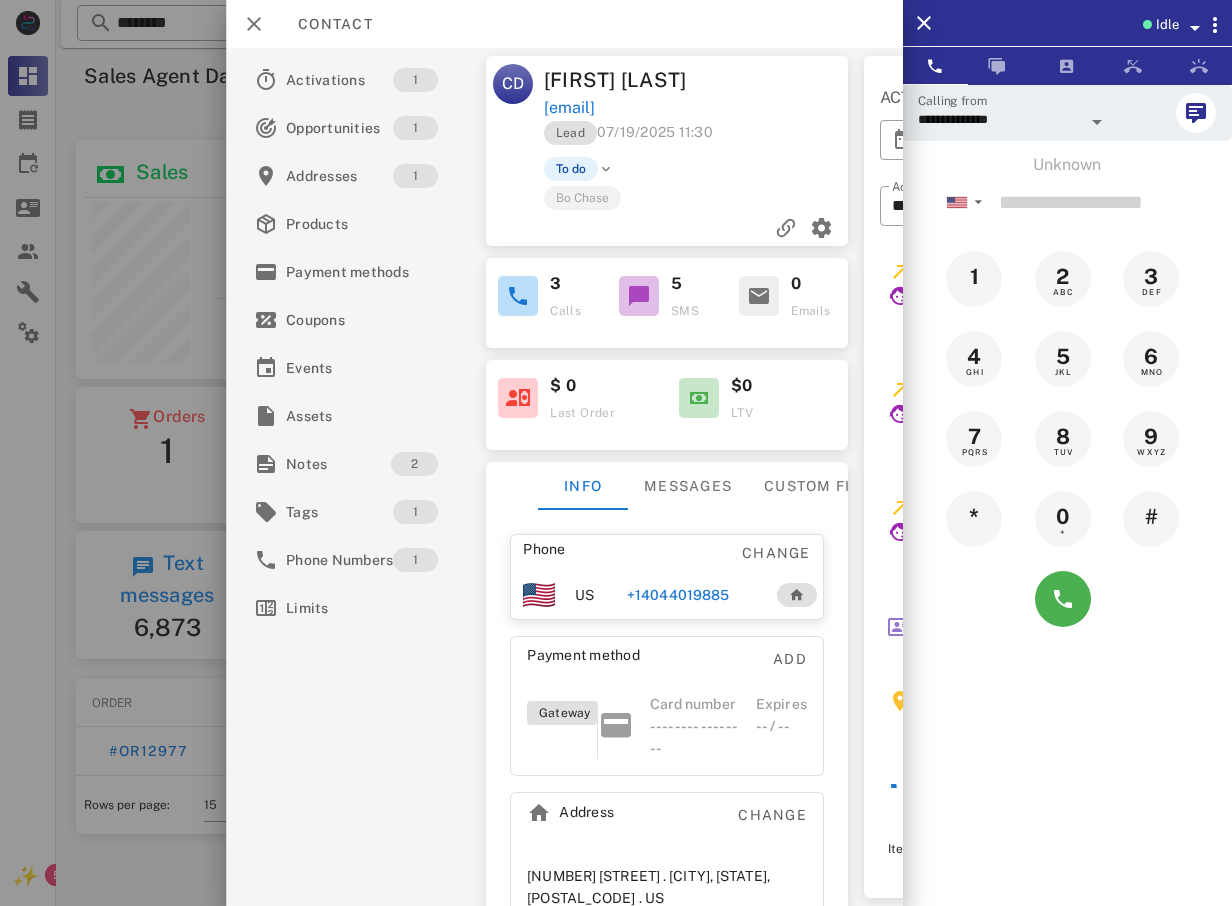 click at bounding box center [616, 453] 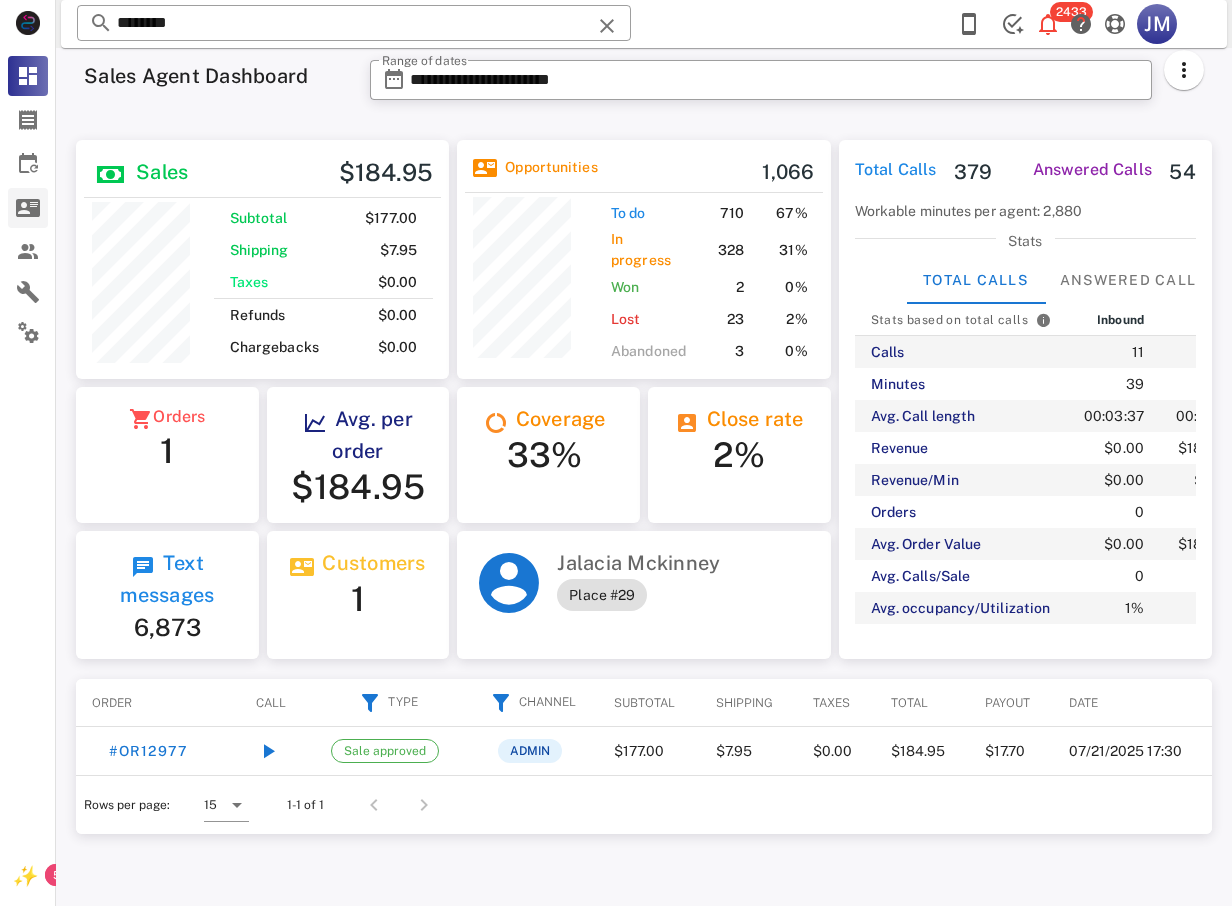 scroll, scrollTop: 250, scrollLeft: 305, axis: both 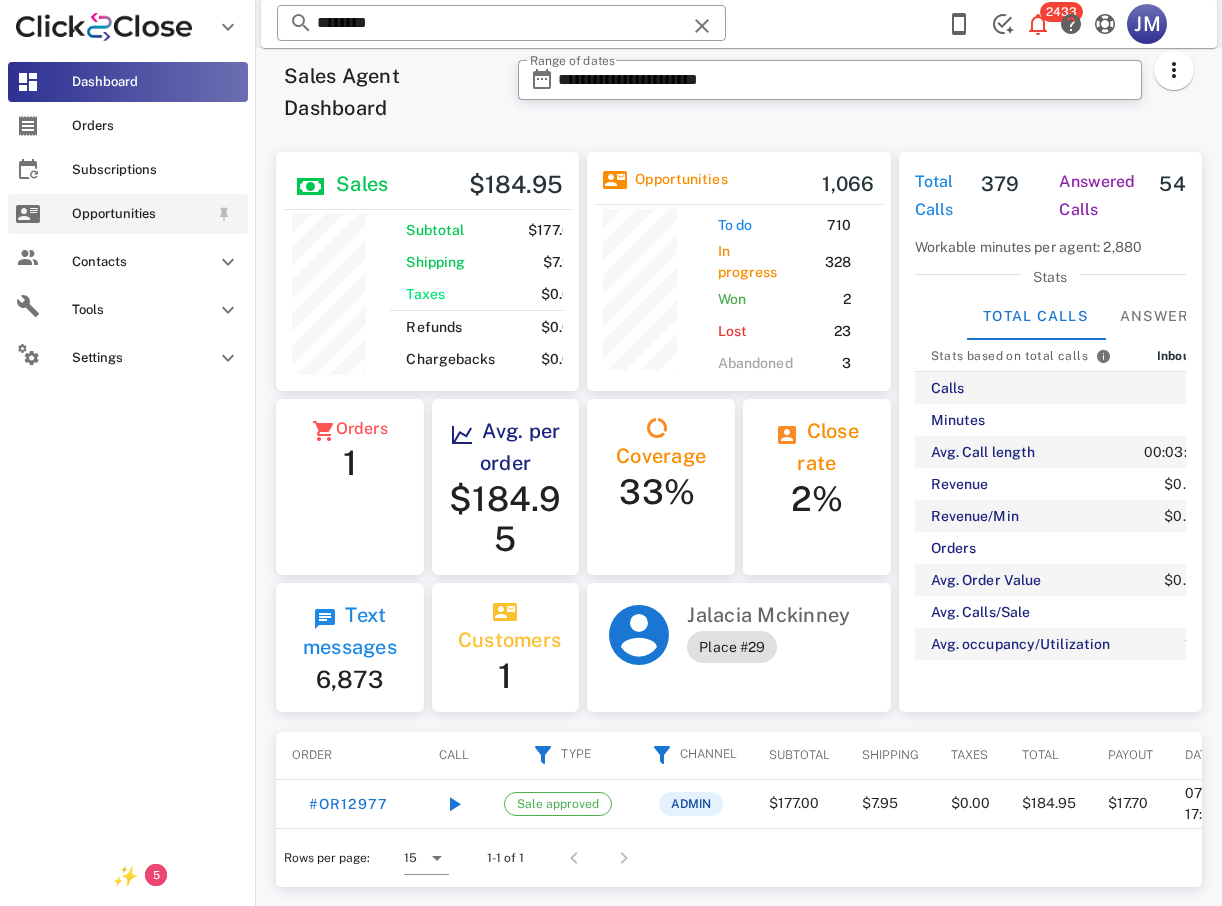 click on "Opportunities" at bounding box center (140, 214) 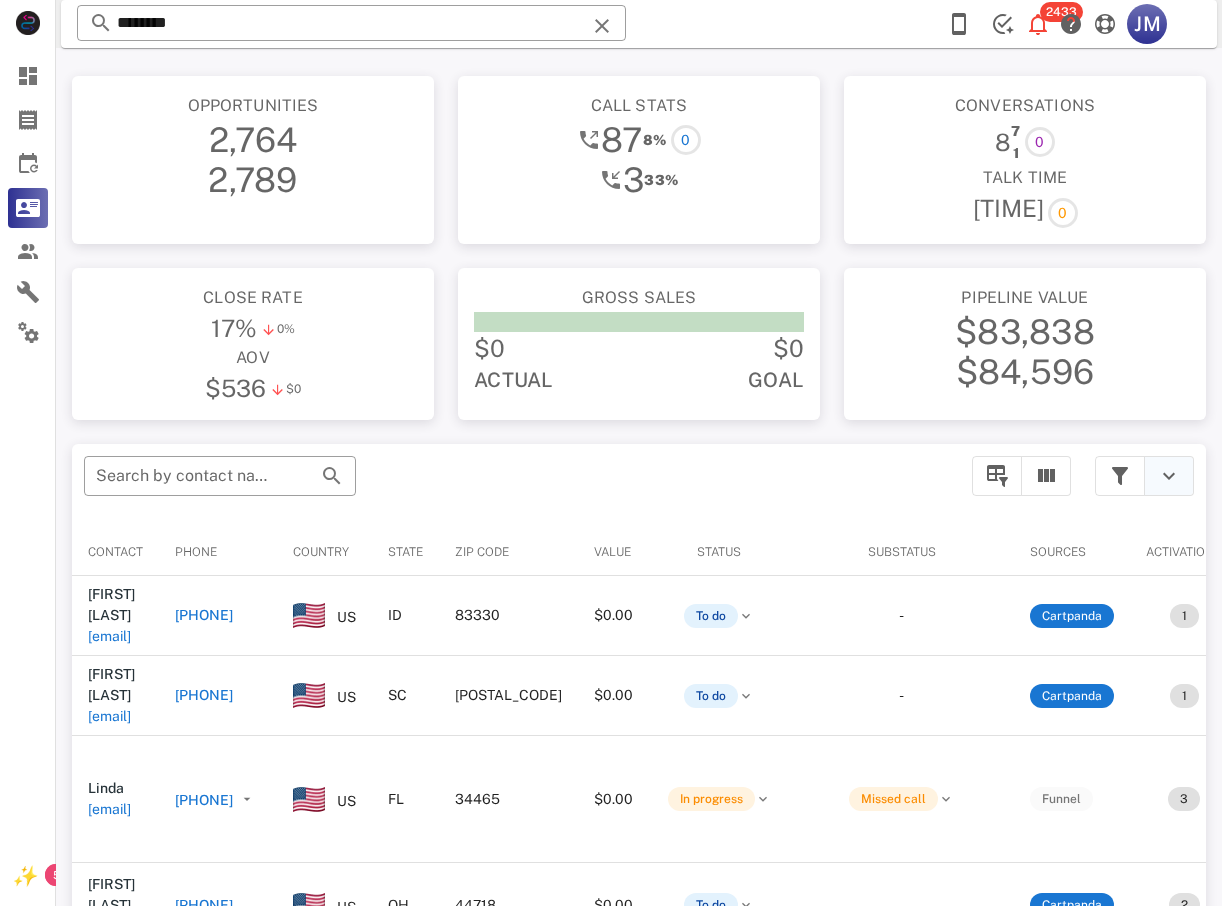 click at bounding box center (1169, 476) 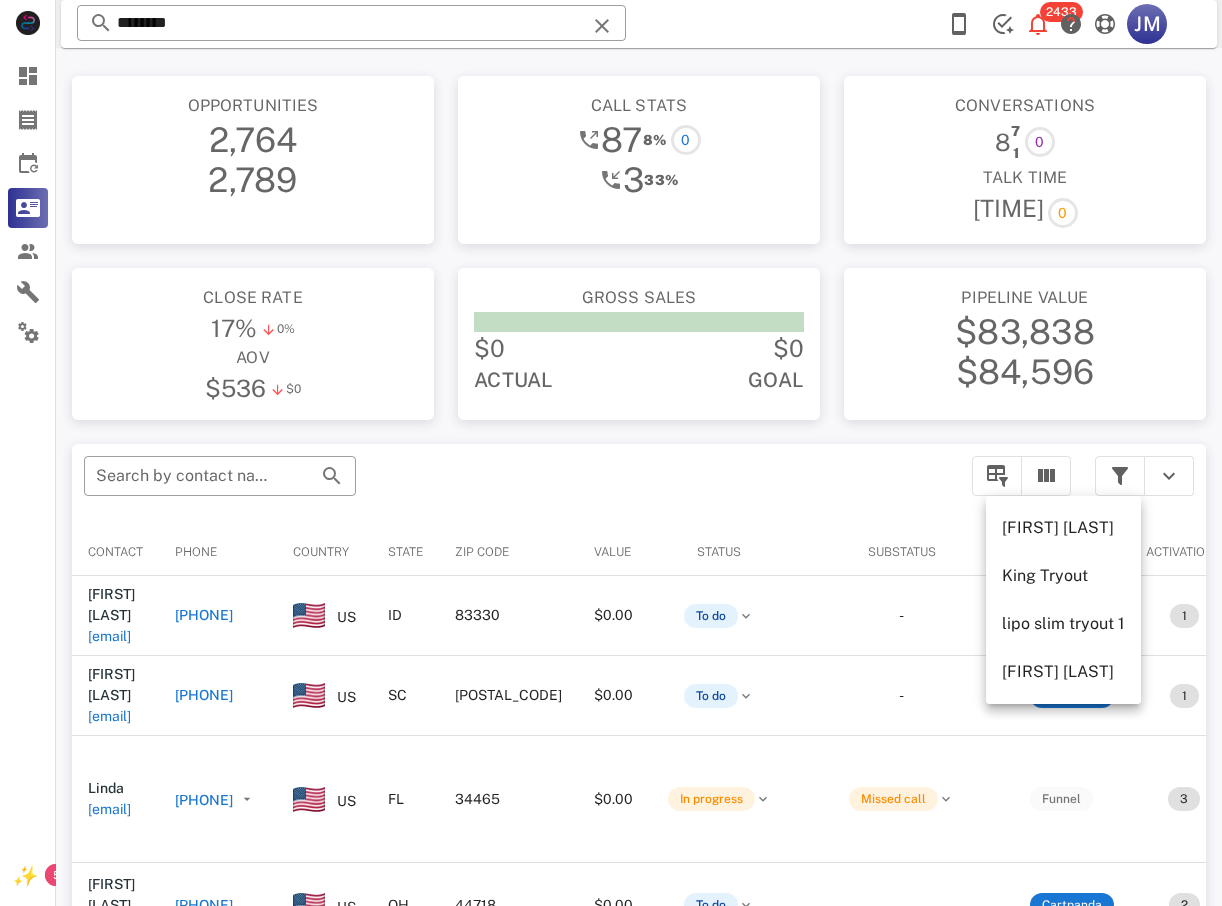 click on "​ Search by contact name, email or phone" at bounding box center (516, 486) 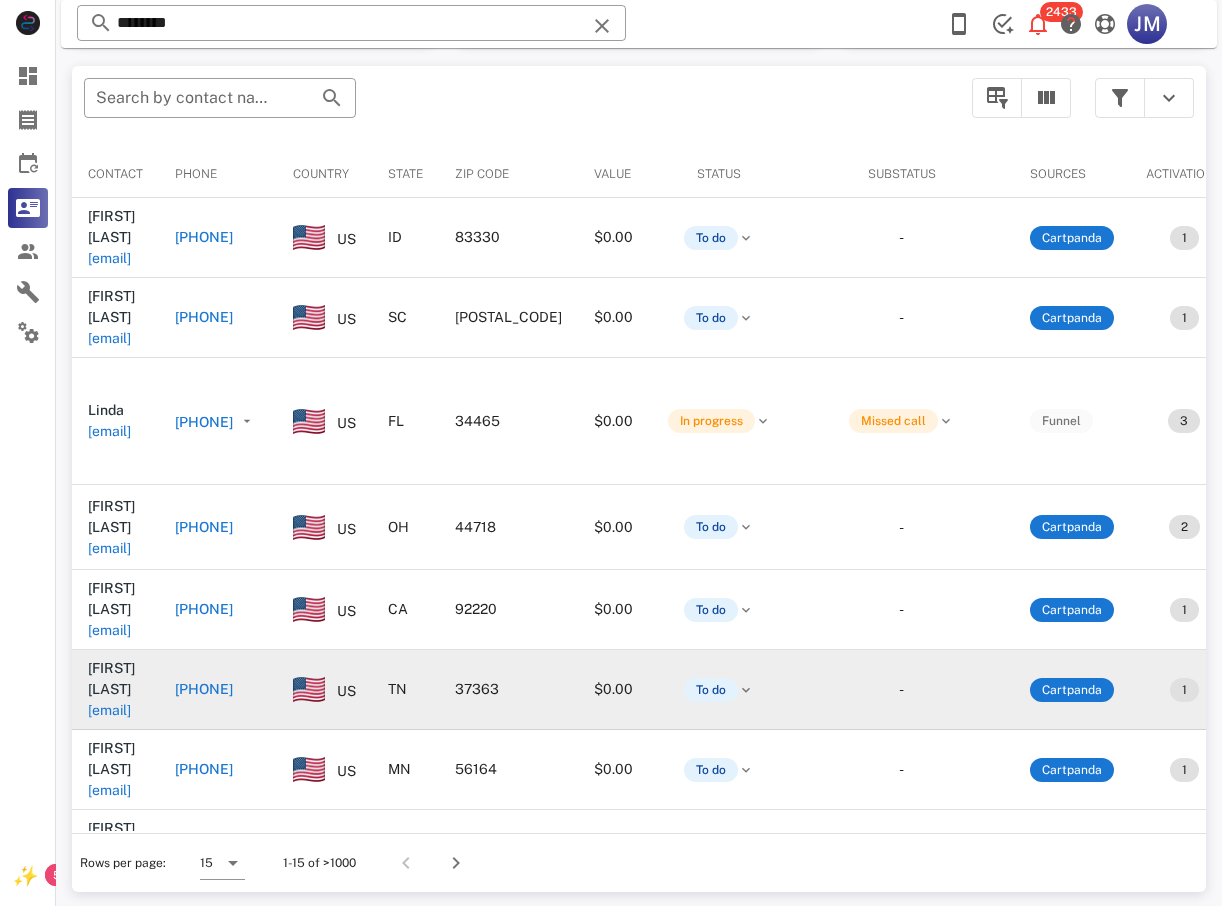 scroll, scrollTop: 380, scrollLeft: 0, axis: vertical 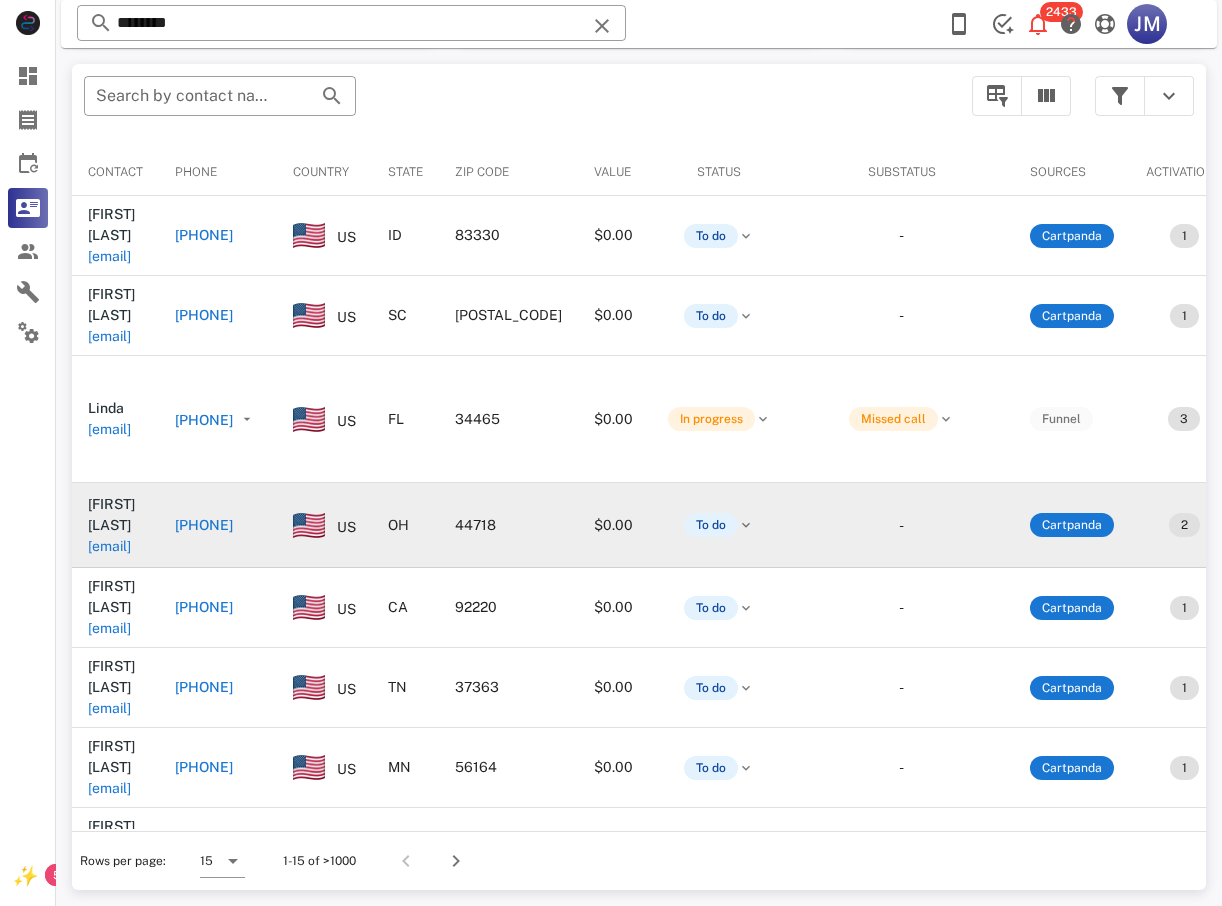 click on "[PHONE]" at bounding box center (204, 525) 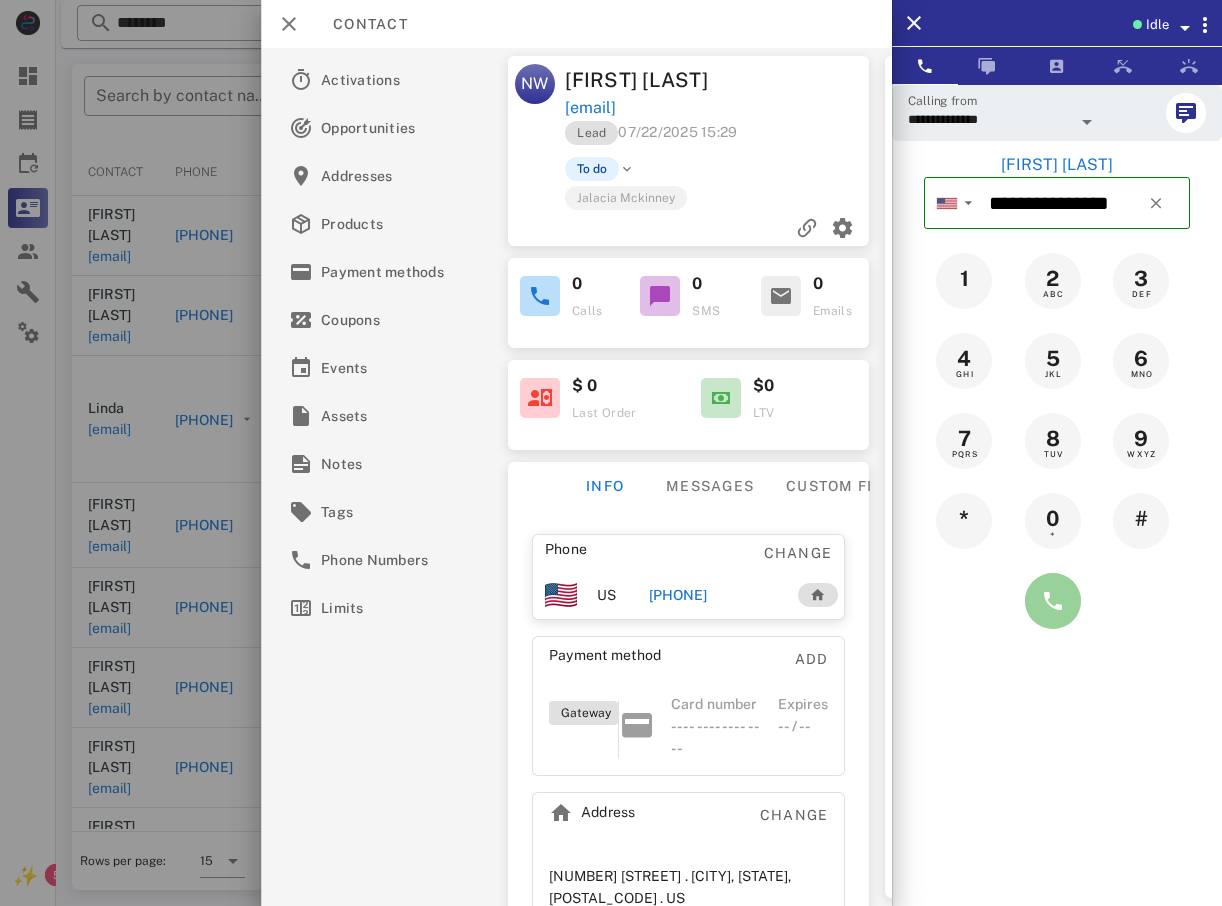 click at bounding box center (1053, 601) 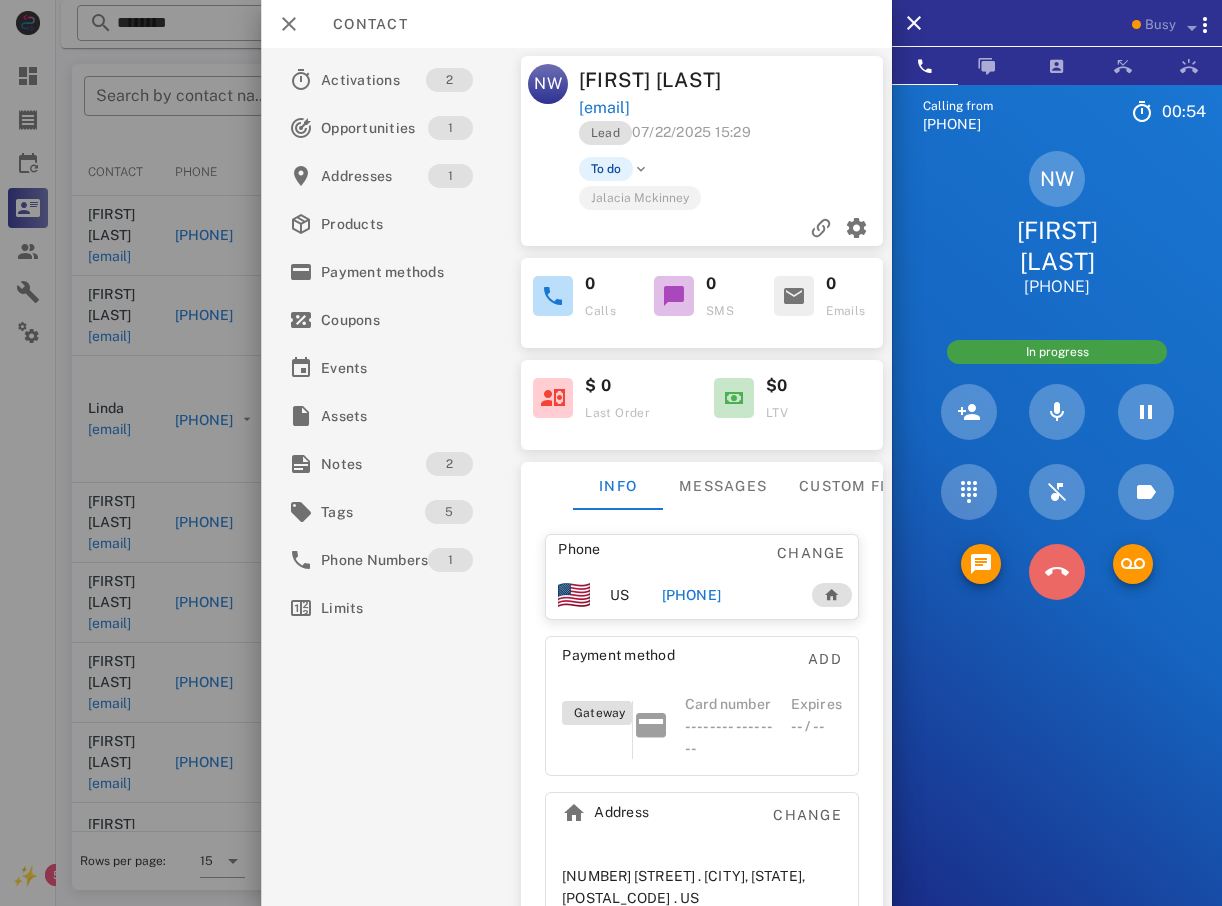 click at bounding box center (1057, 572) 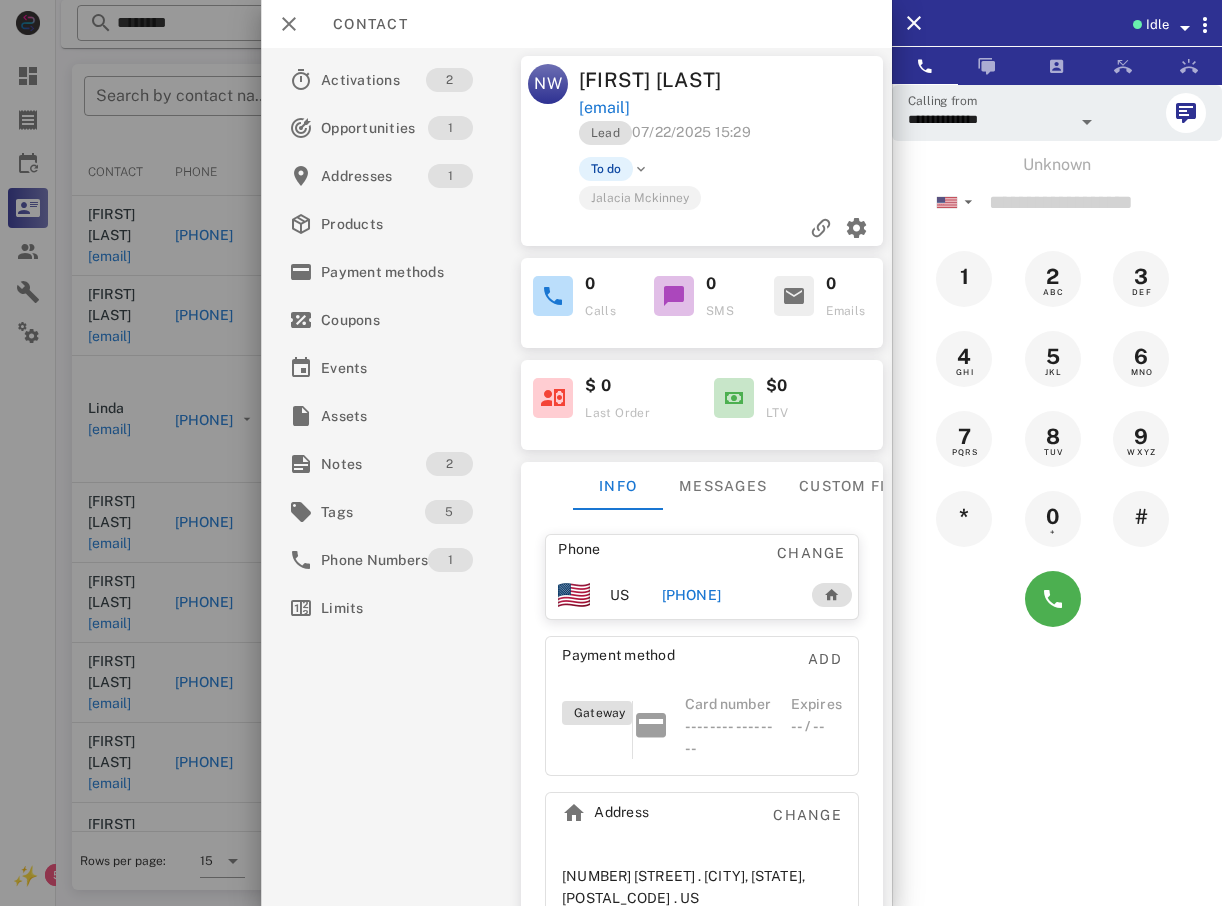 click at bounding box center (611, 453) 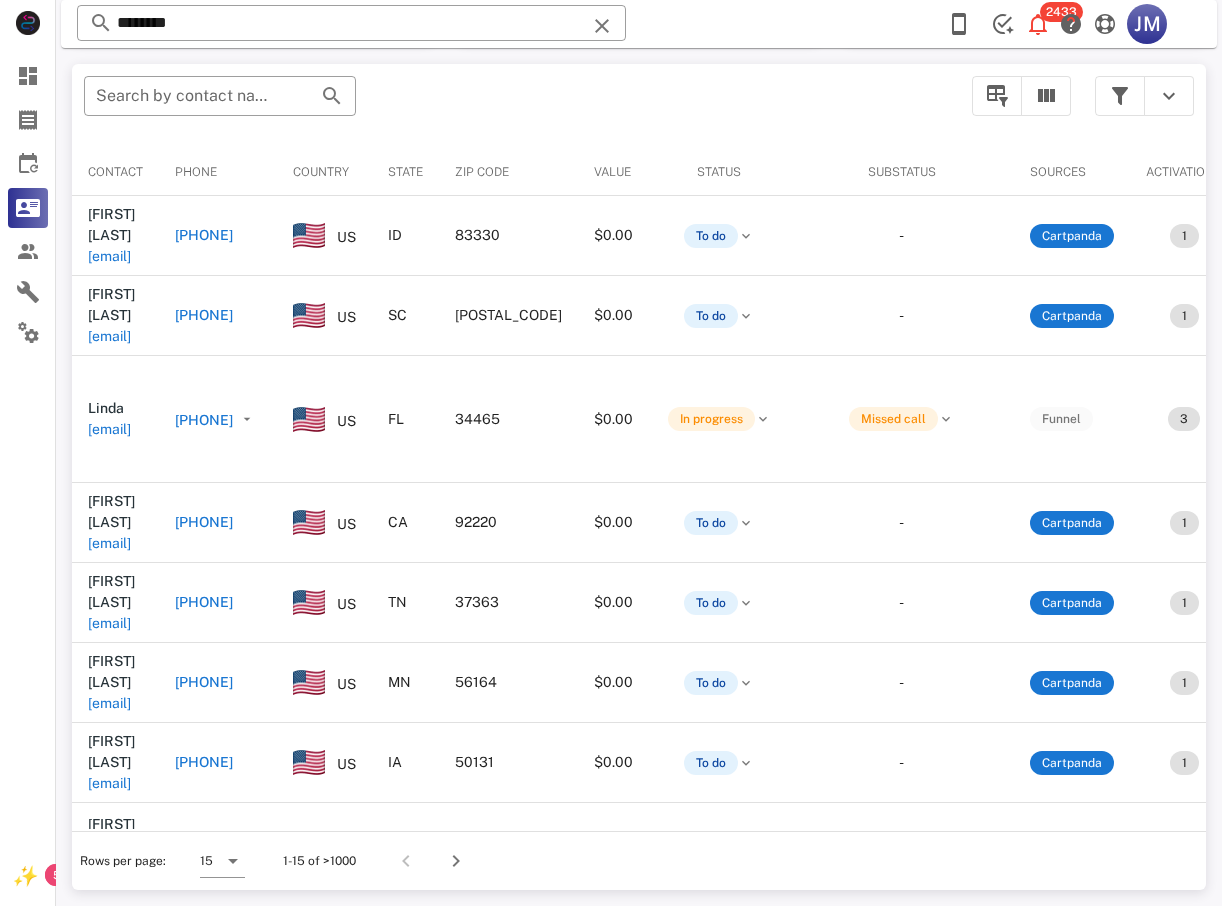 drag, startPoint x: 218, startPoint y: 335, endPoint x: 380, endPoint y: 294, distance: 167.10774 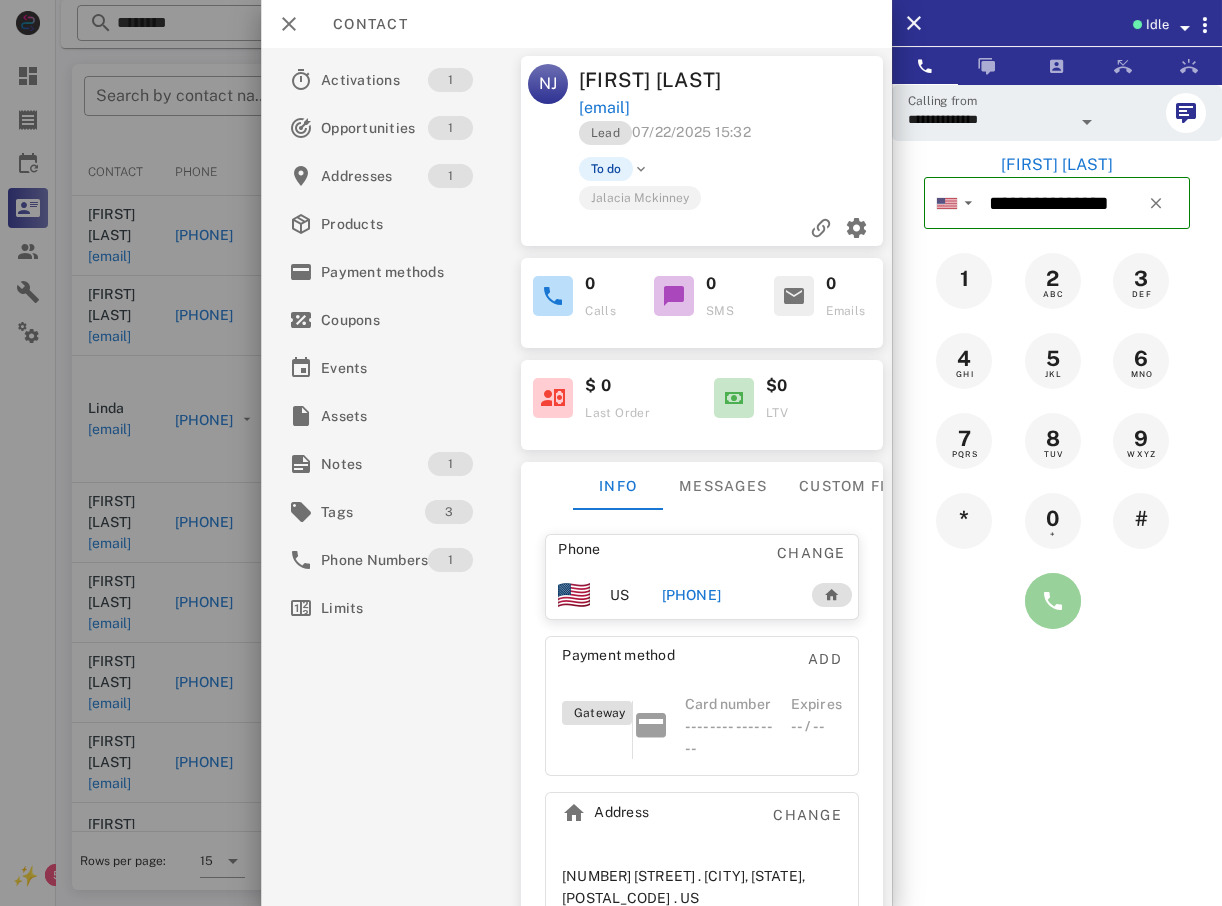 click at bounding box center [1053, 601] 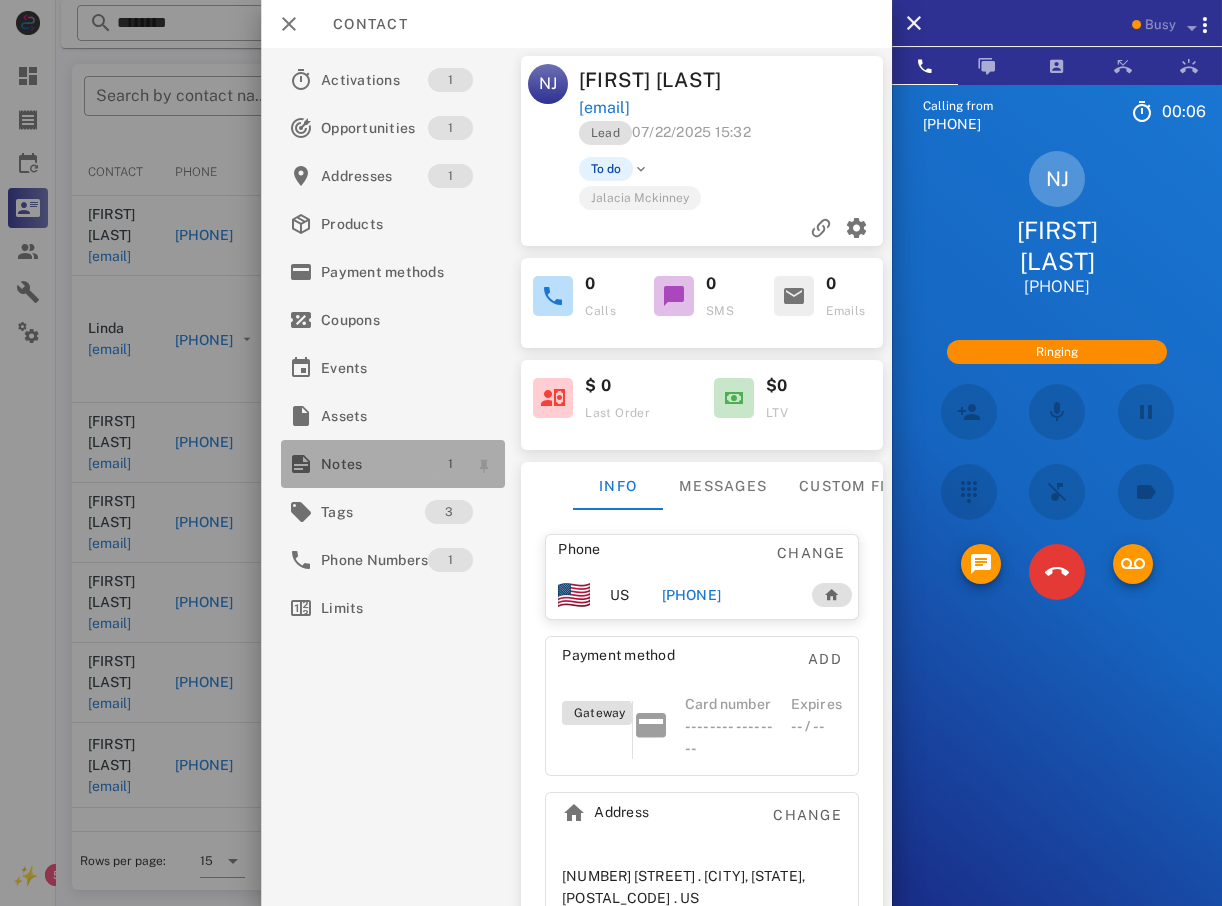click on "1" at bounding box center [450, 464] 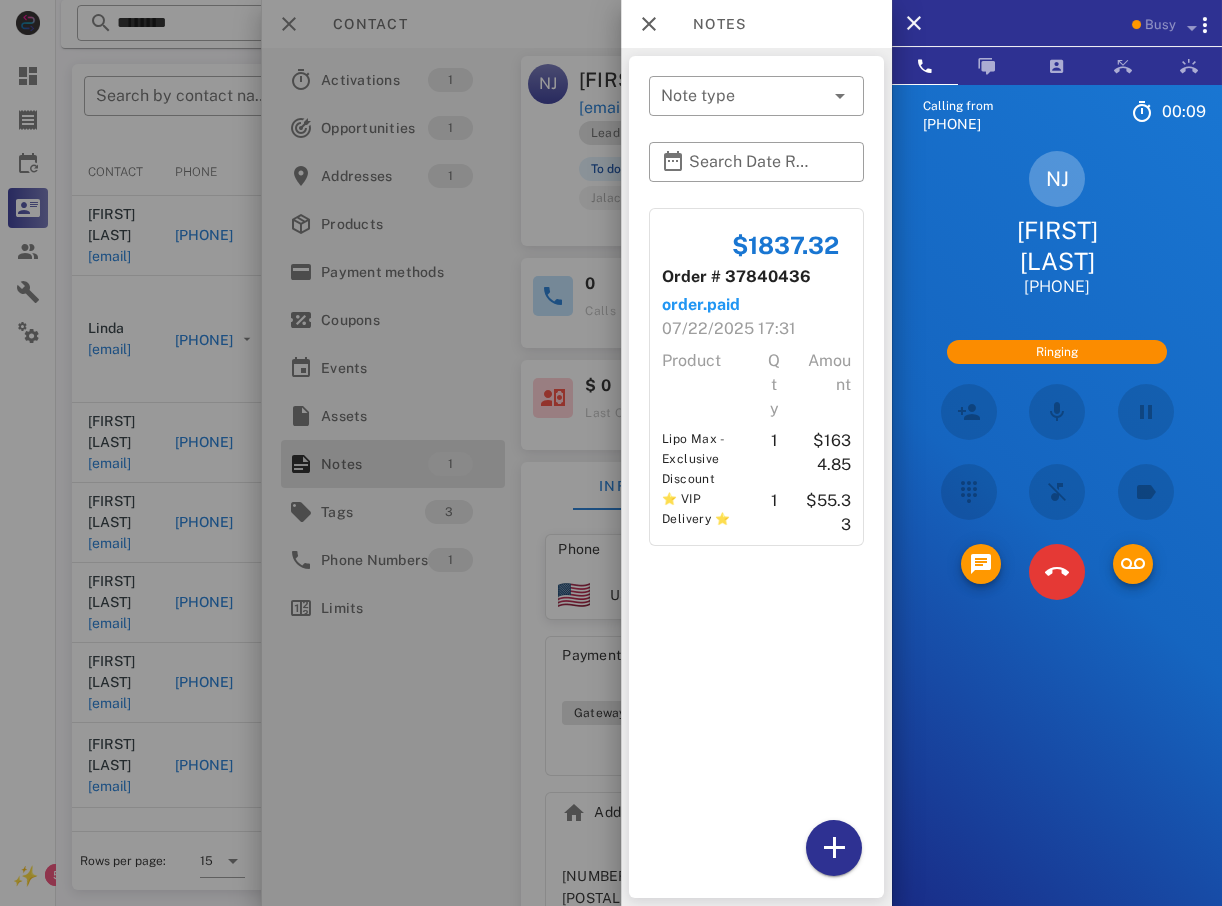 click at bounding box center (611, 453) 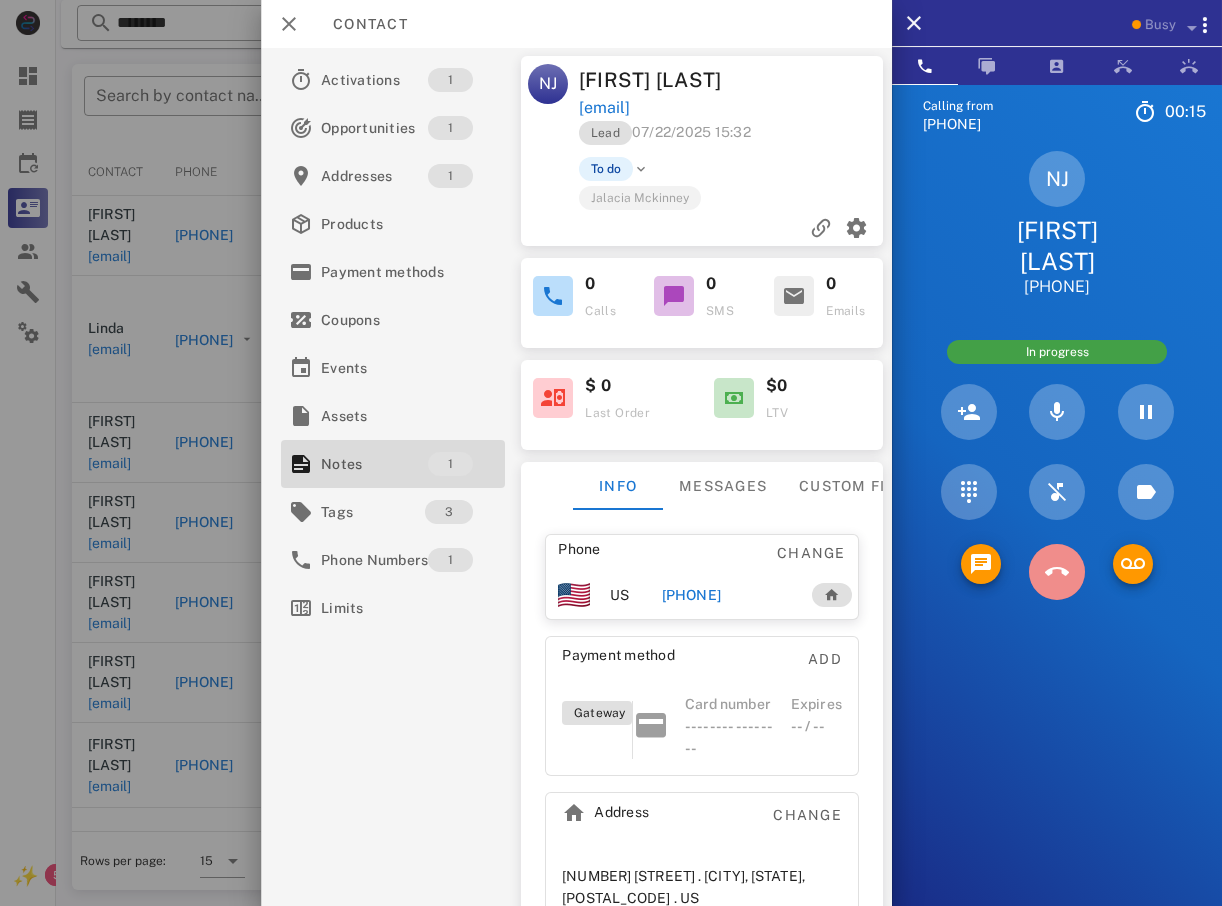 click at bounding box center [1057, 572] 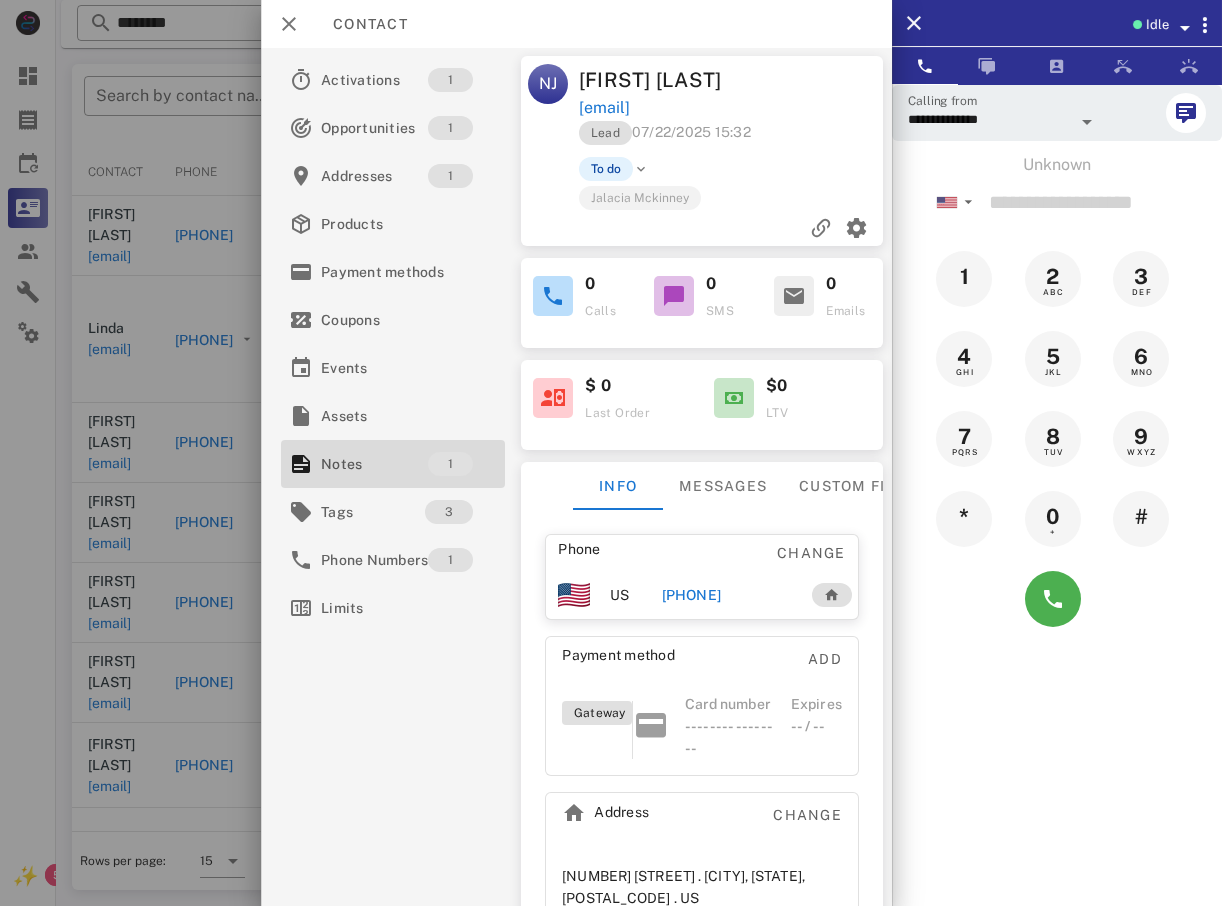 click at bounding box center [611, 453] 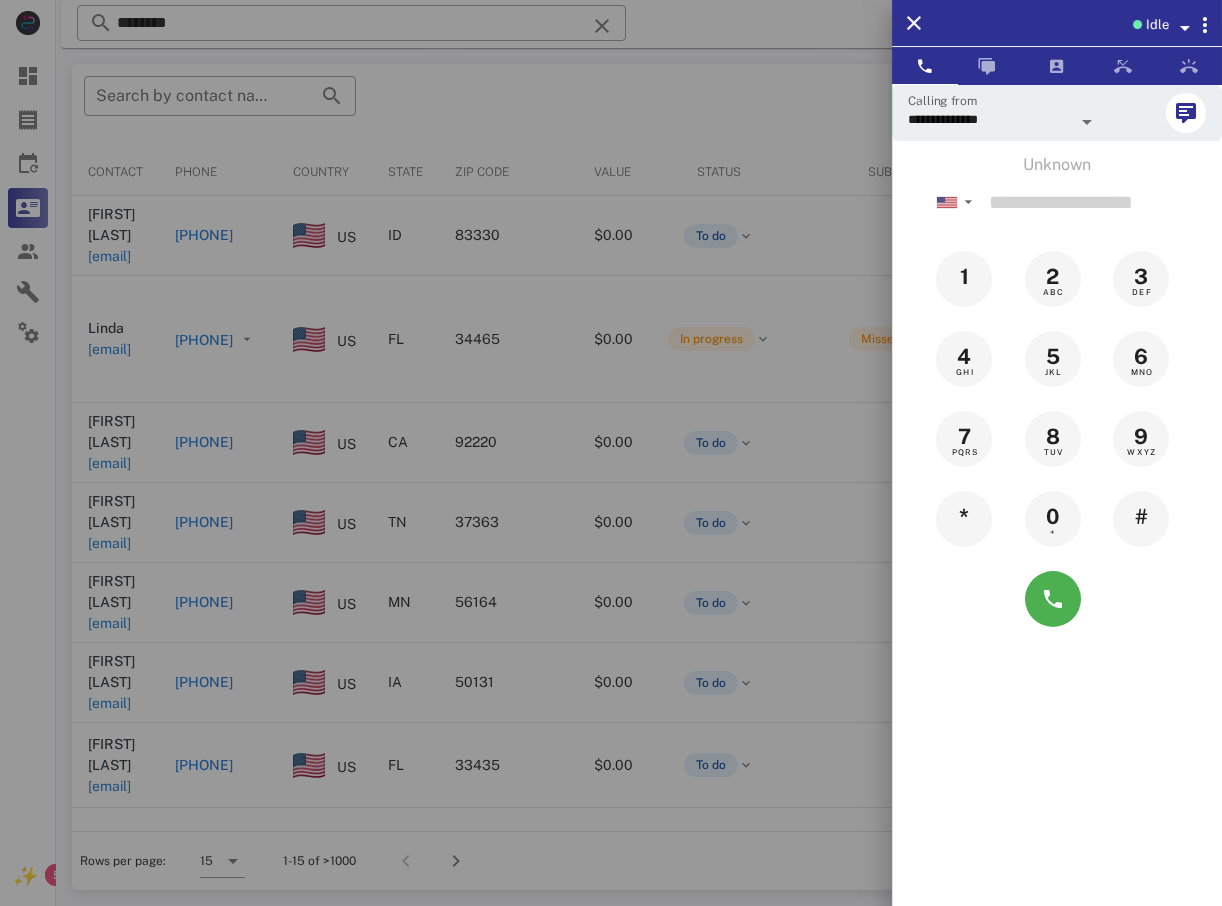 click at bounding box center (611, 453) 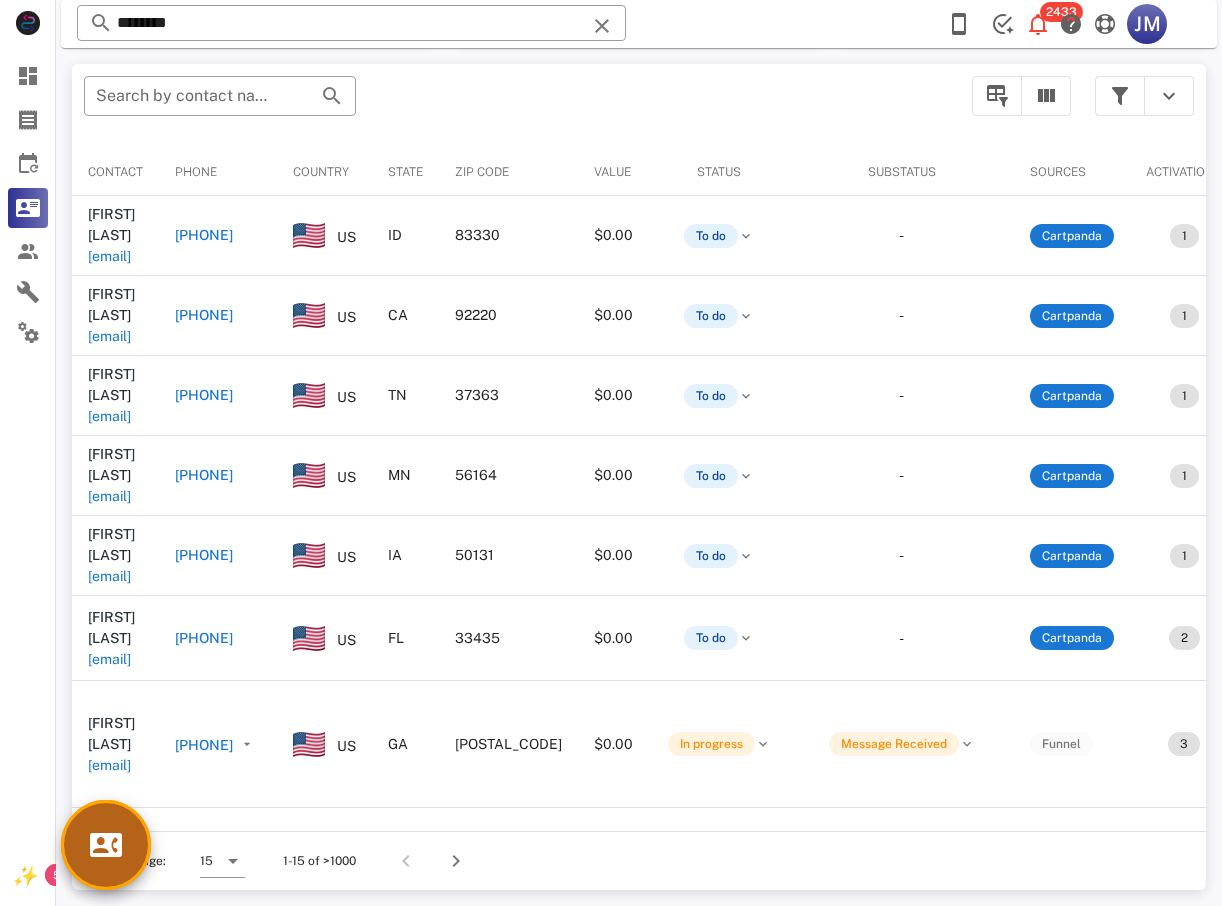 click at bounding box center (106, 845) 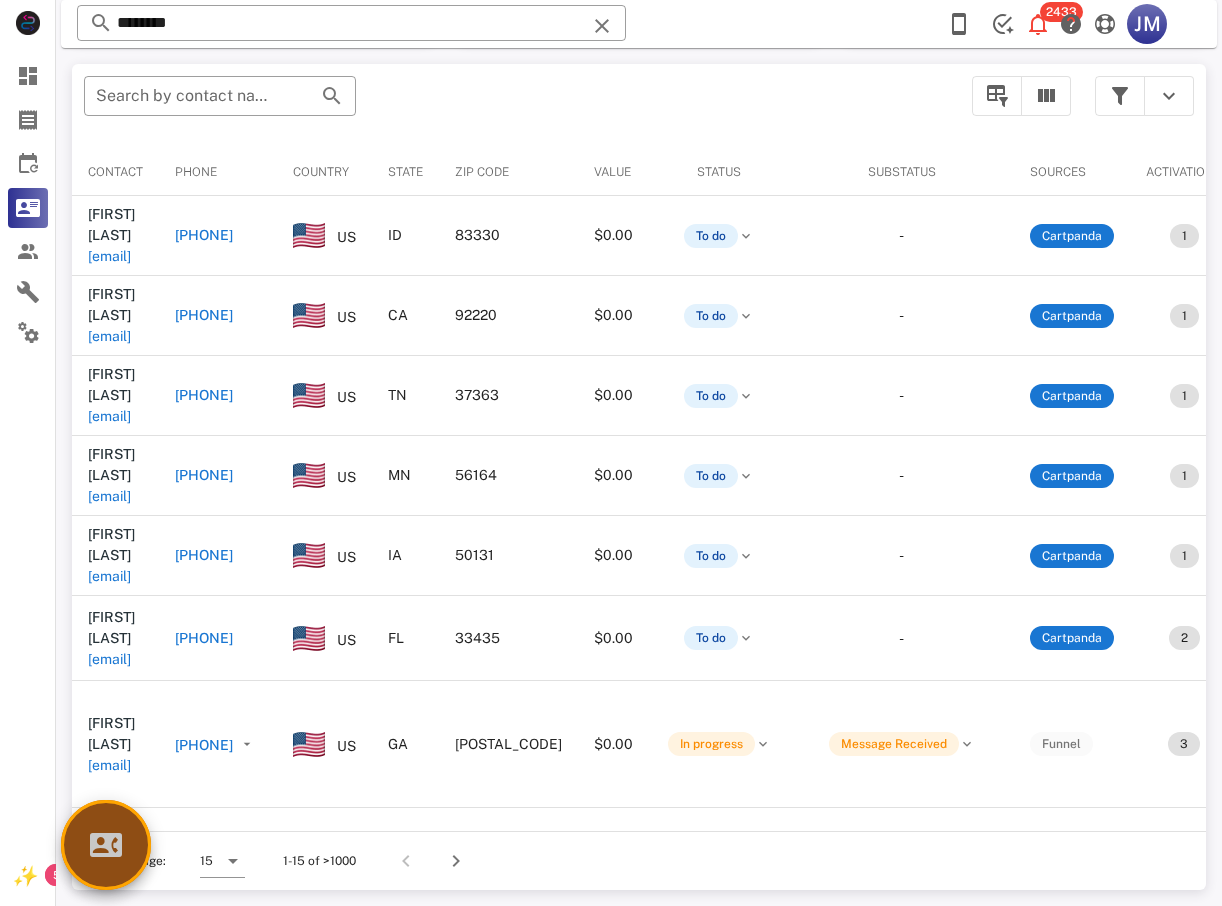 click at bounding box center [106, 845] 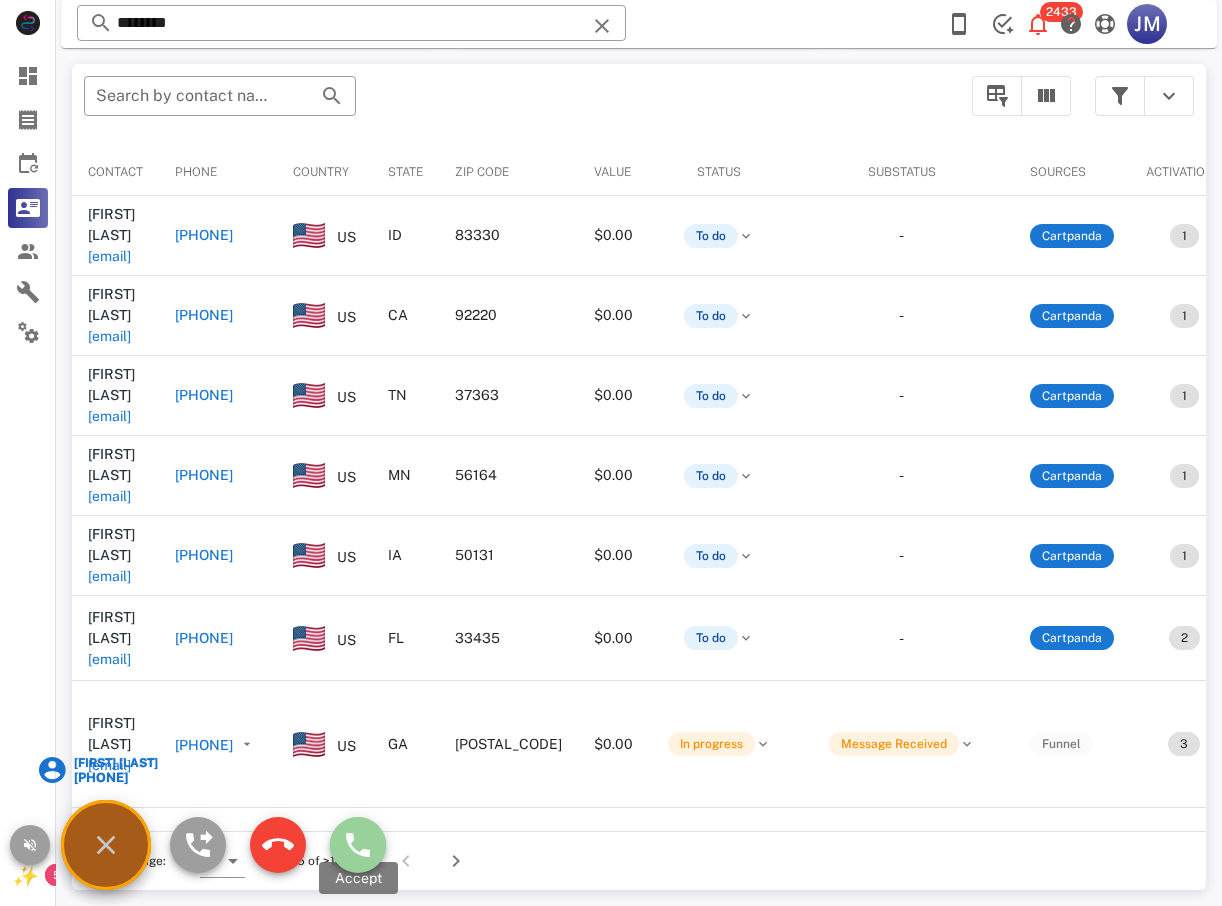 click at bounding box center [358, 845] 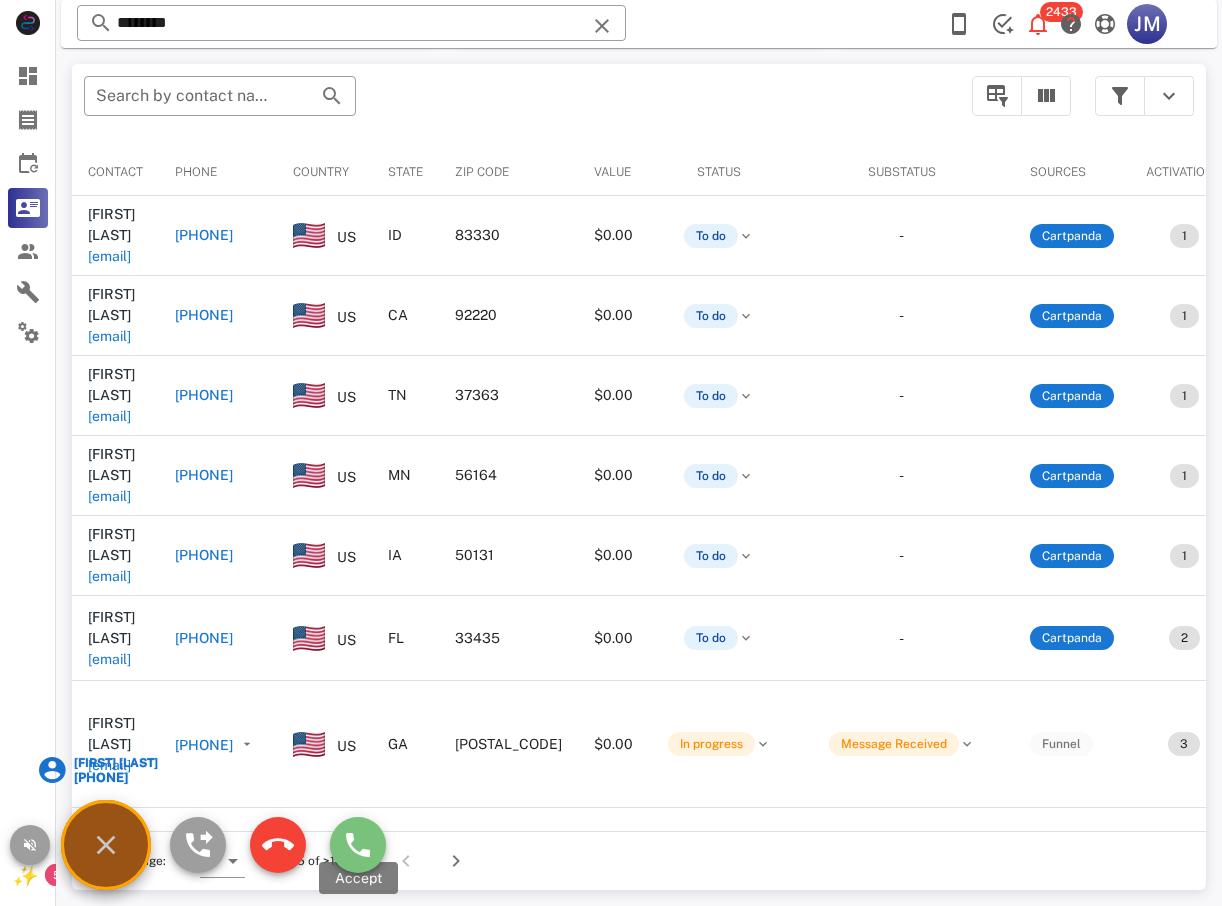 type on "**********" 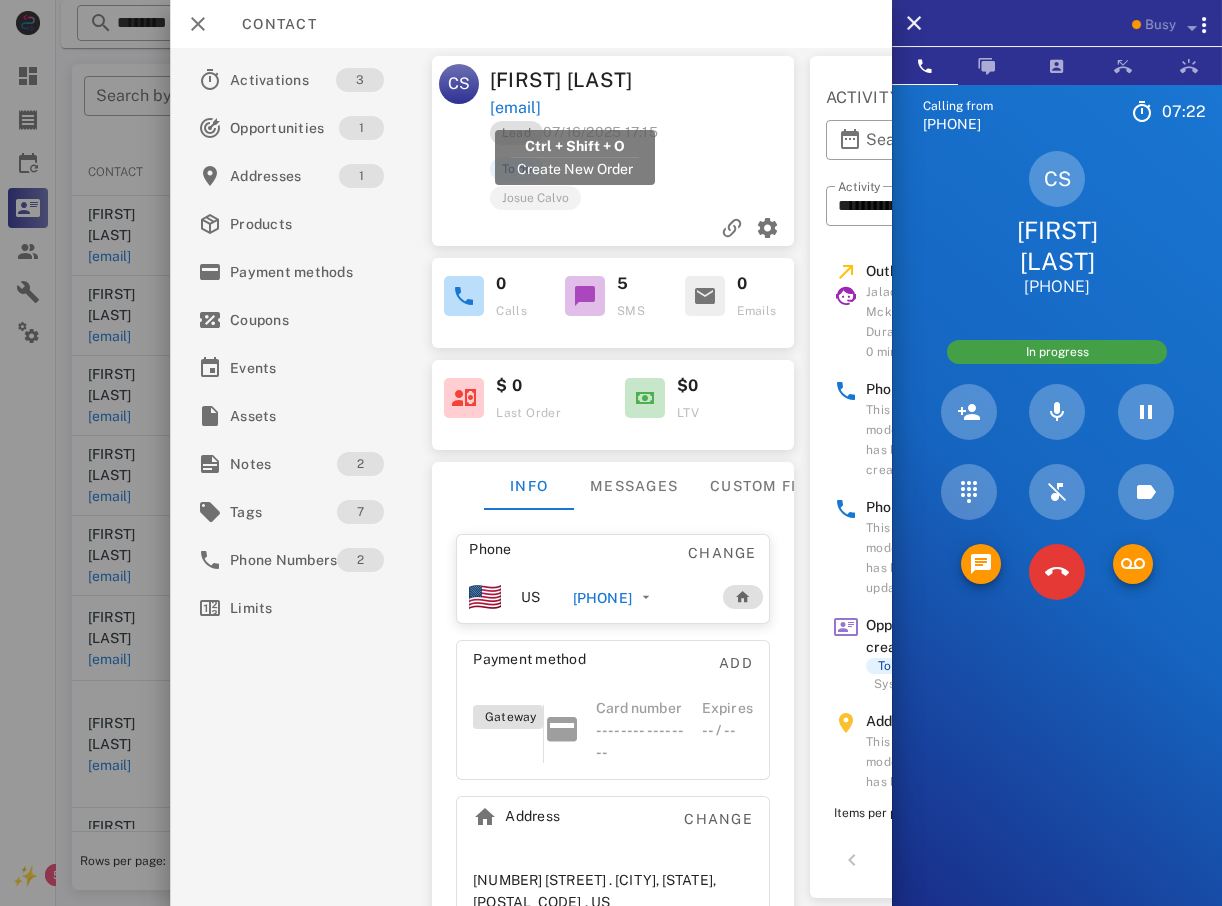click on "[EMAIL]" at bounding box center (515, 108) 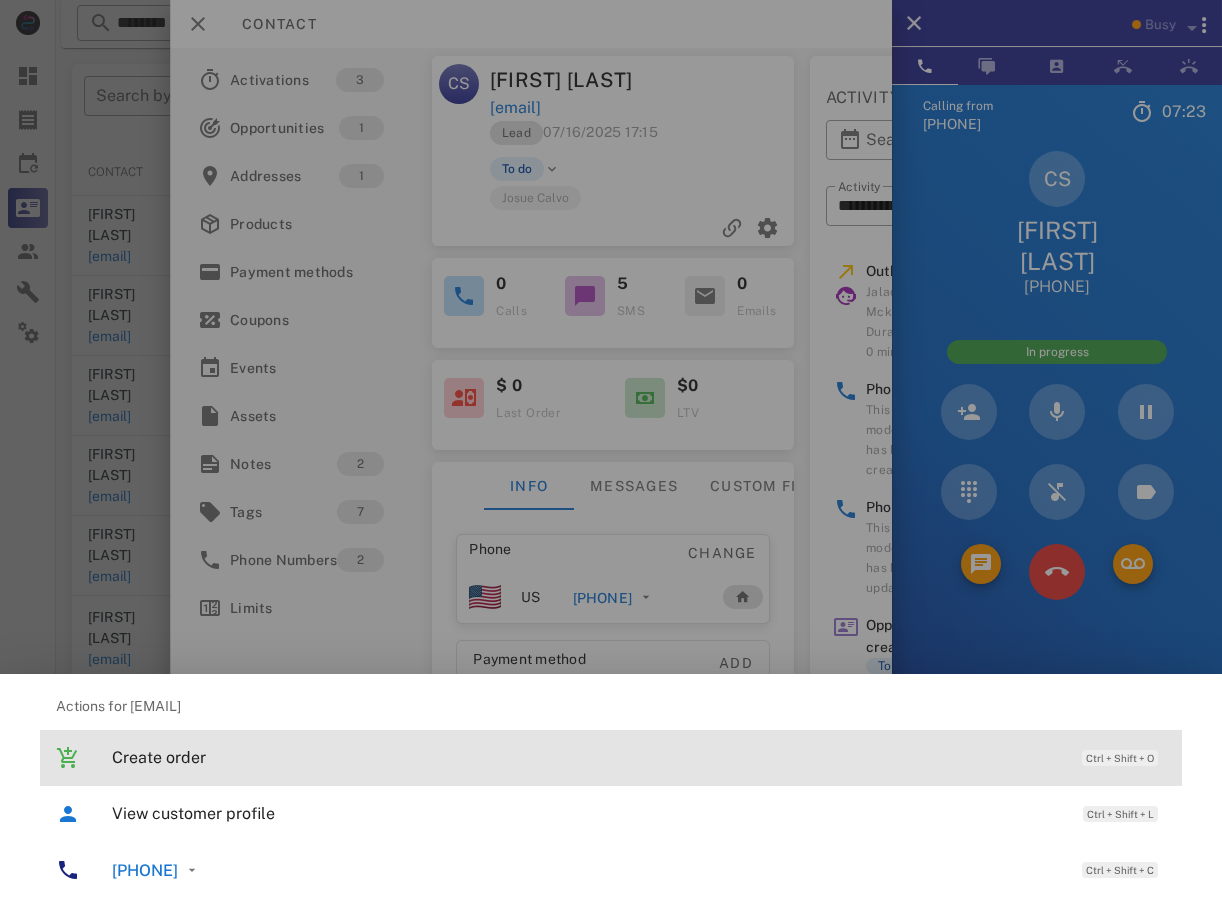 click on "Create order" at bounding box center [587, 757] 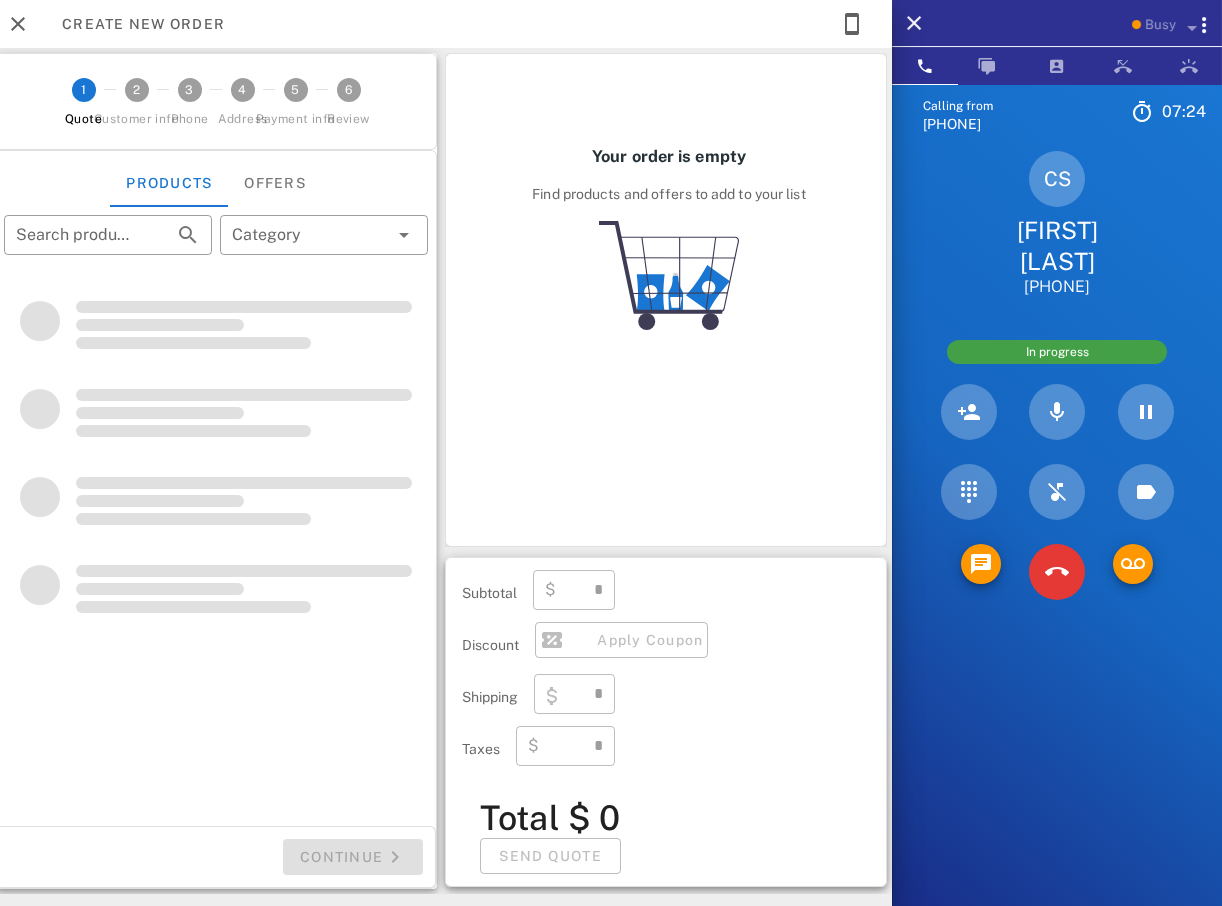 type on "**********" 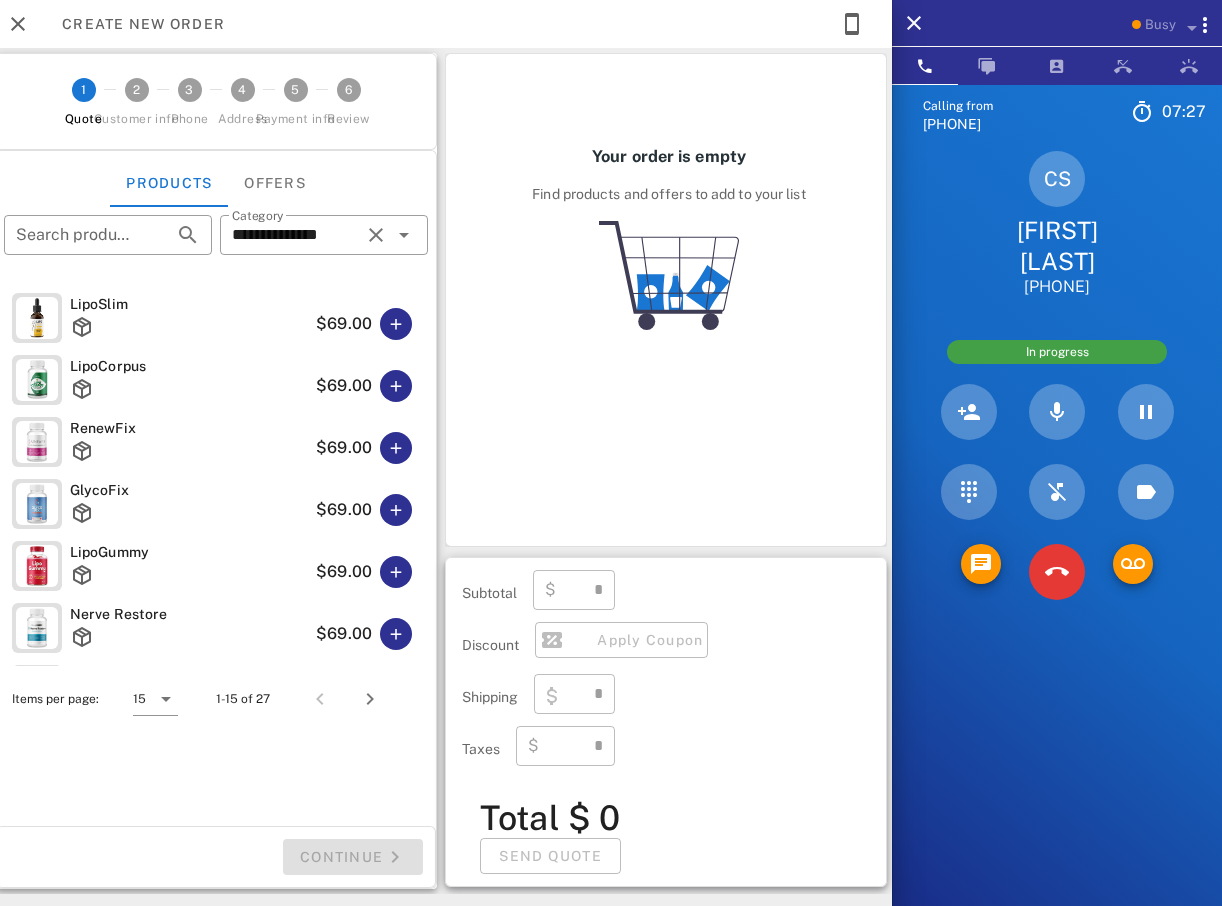 type on "****" 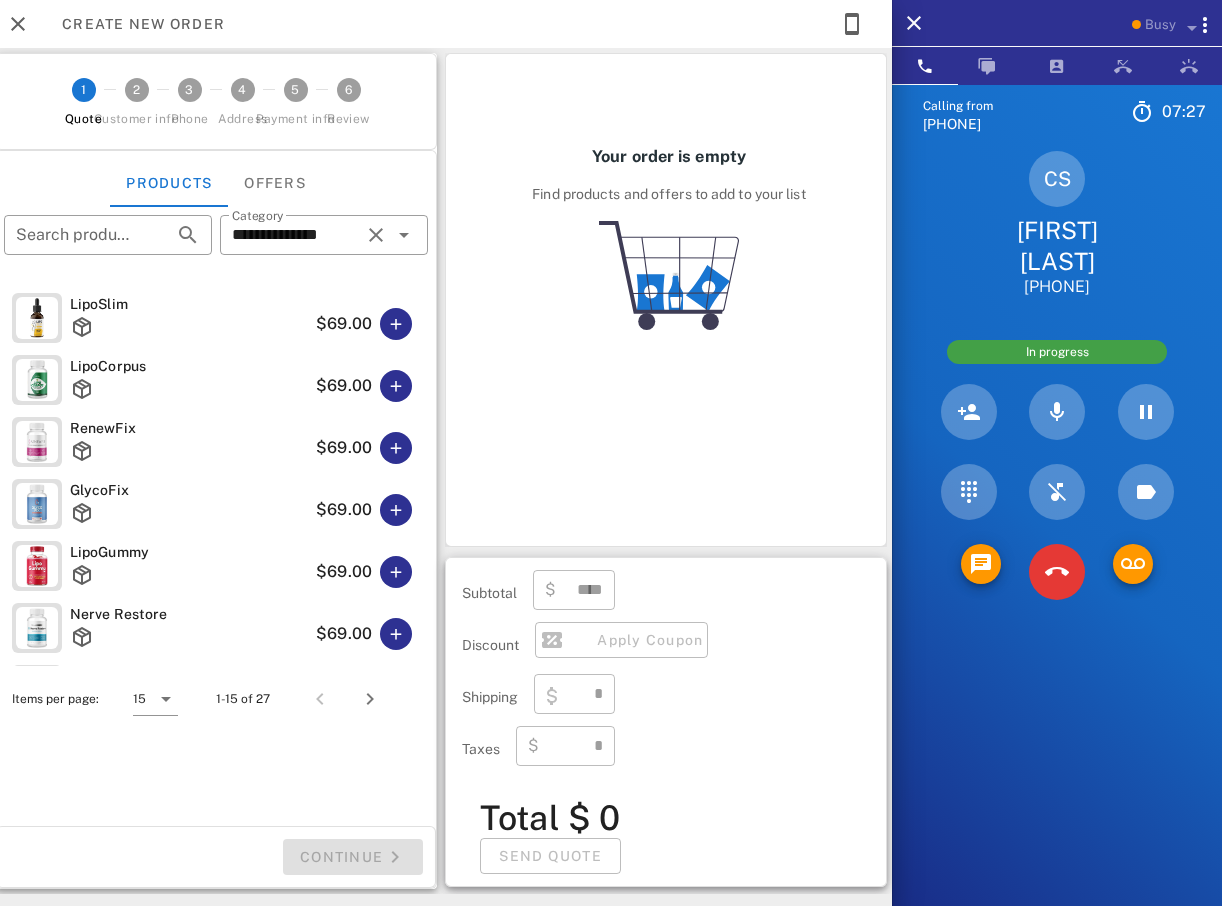 type on "****" 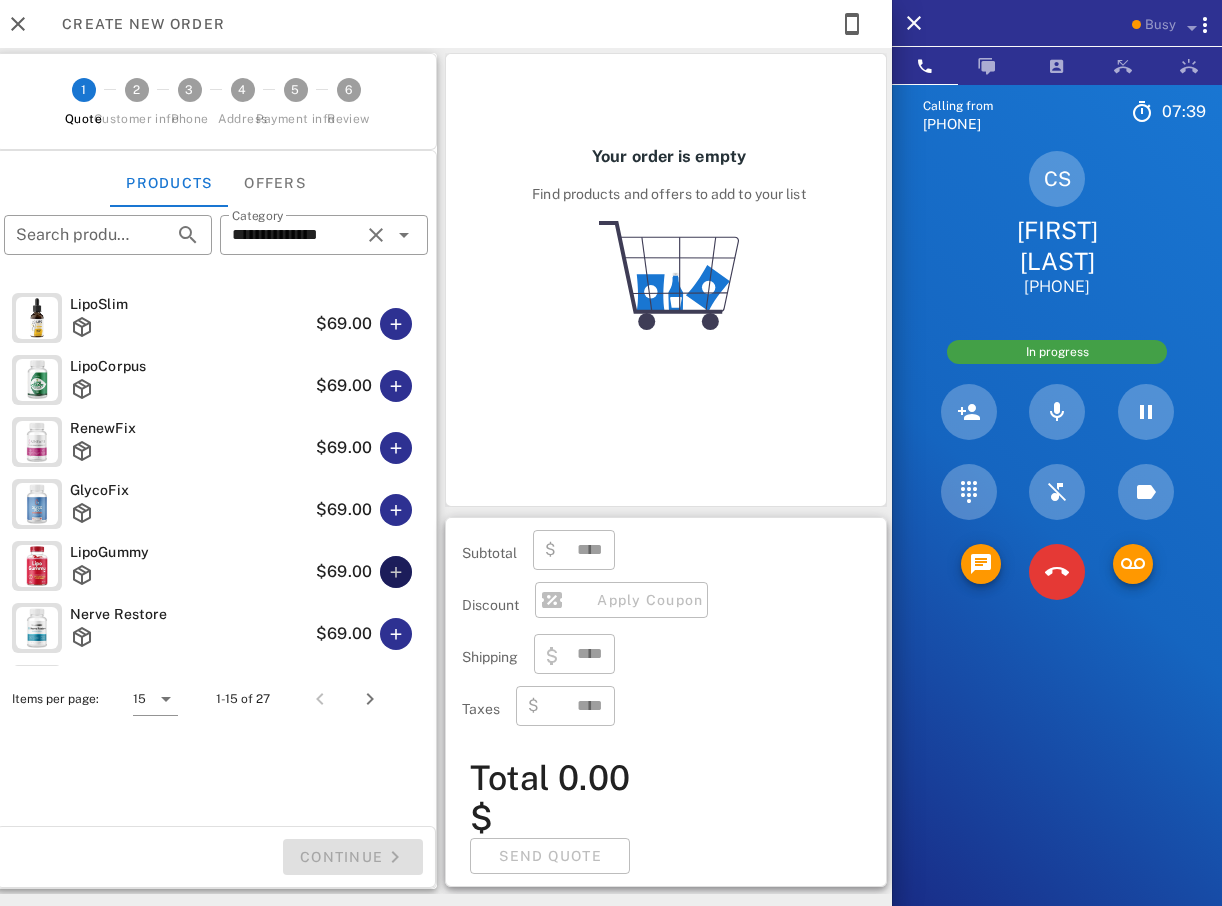 click at bounding box center [396, 572] 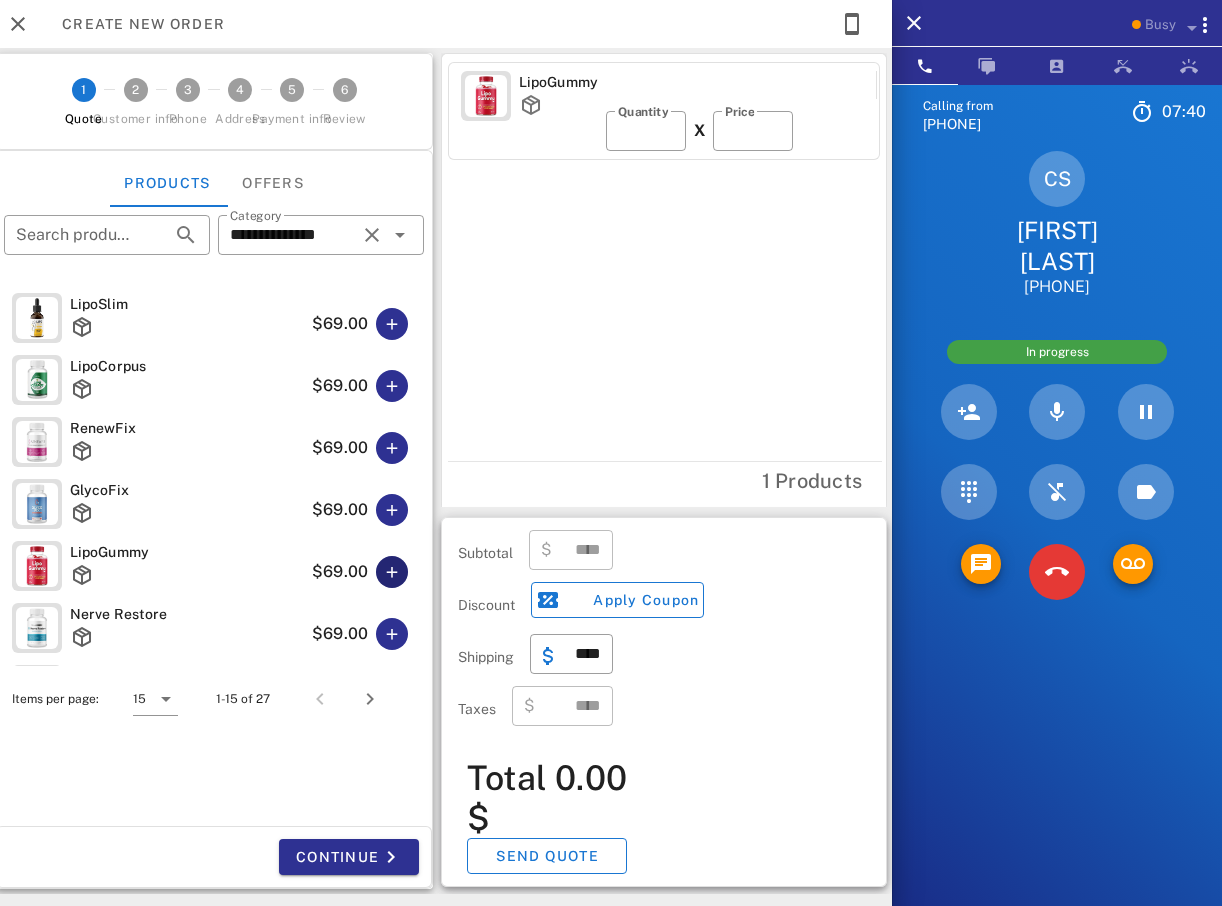 type on "*****" 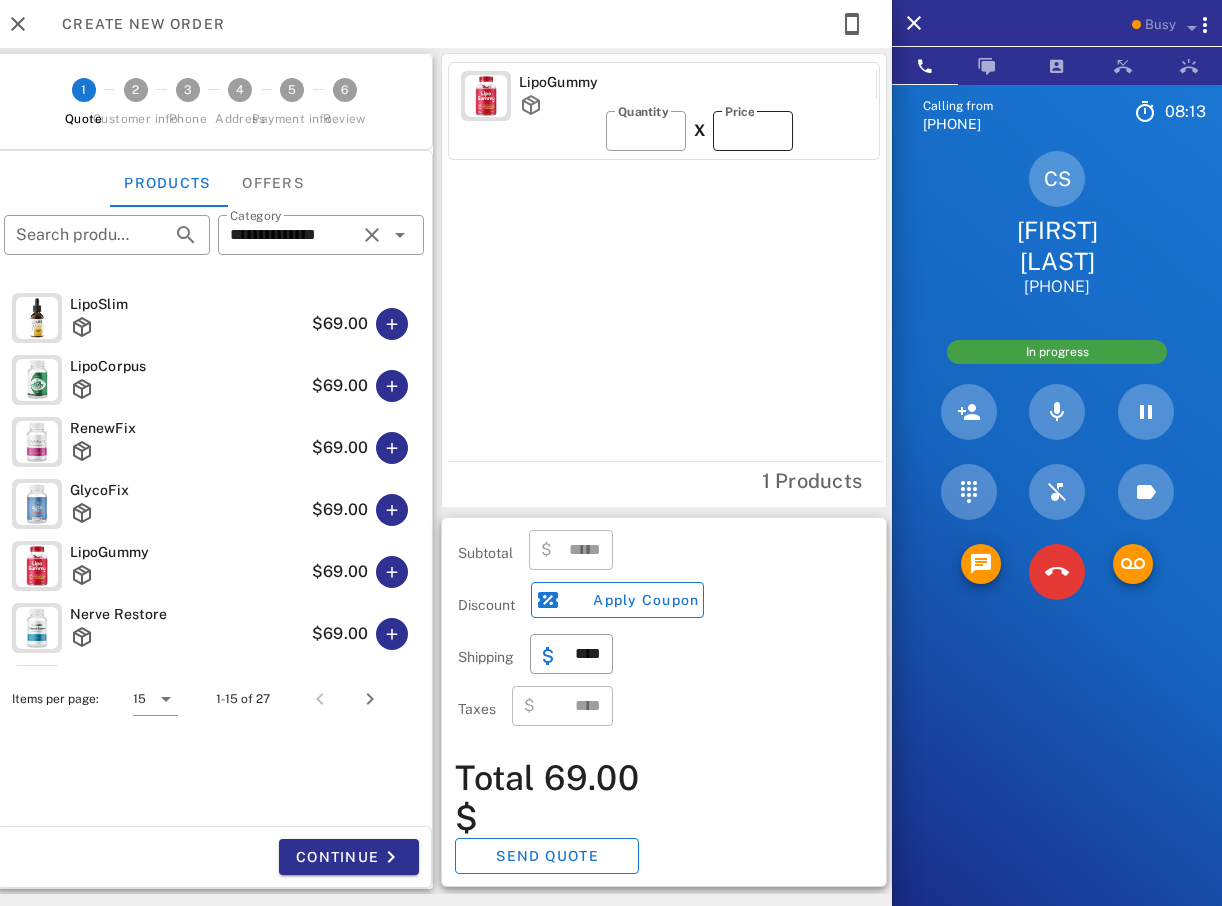 click on "**" at bounding box center (753, 131) 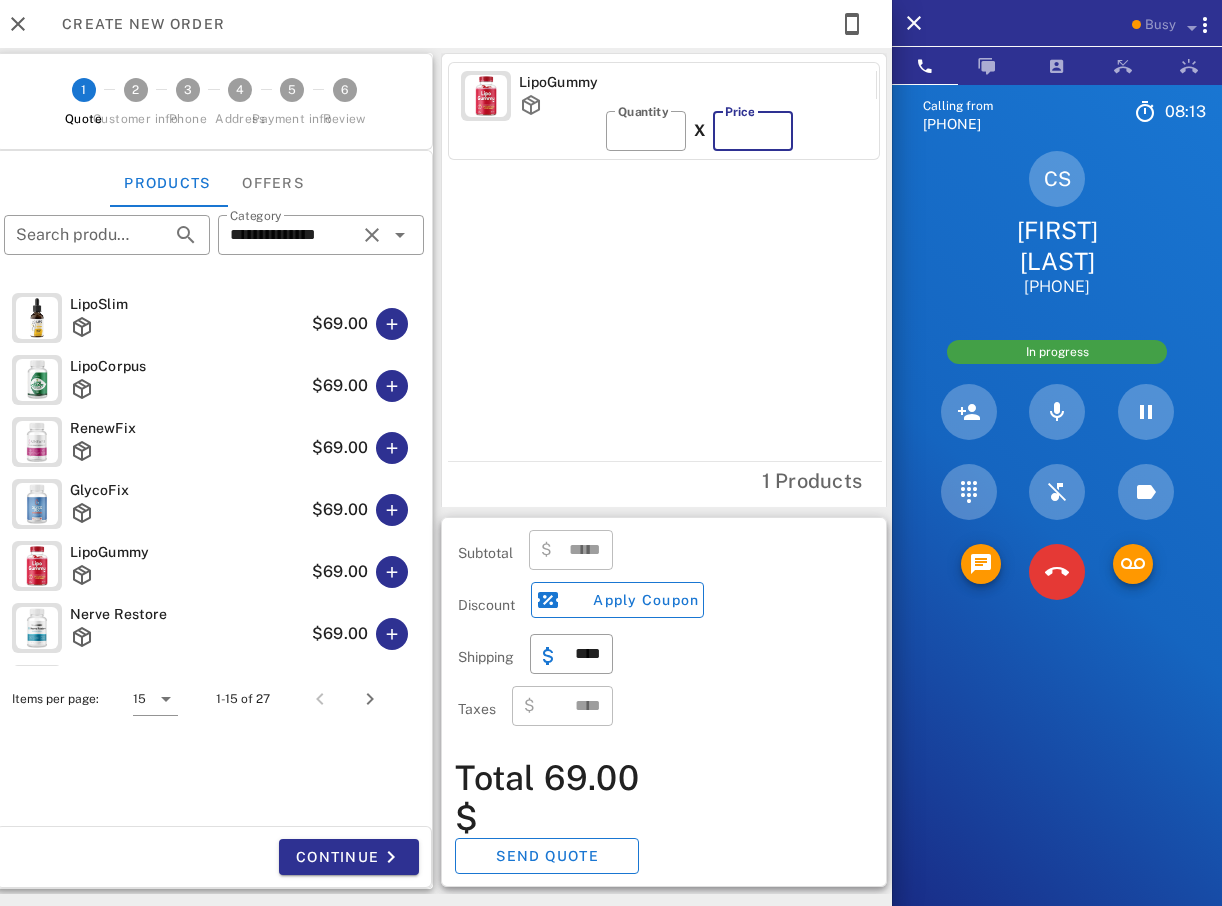 type on "**" 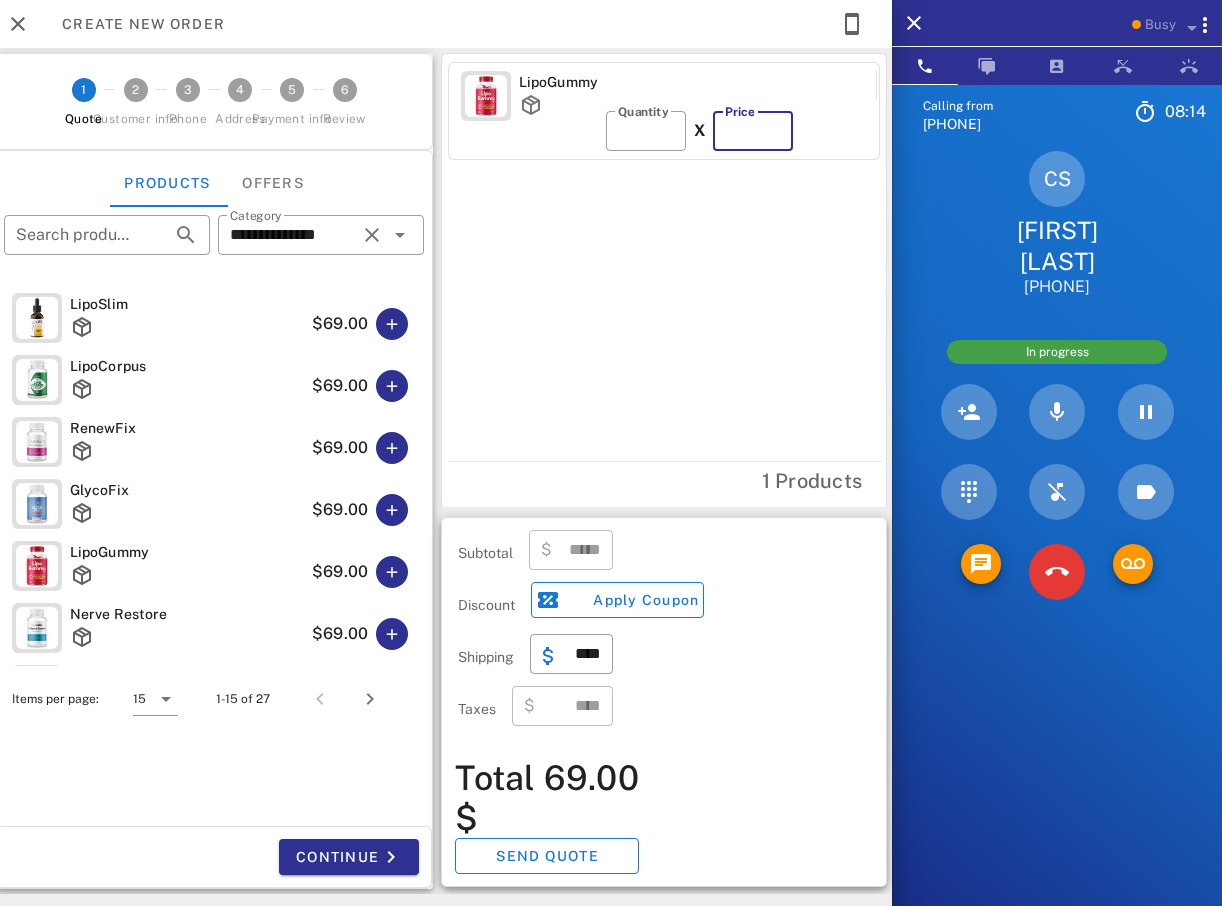 type on "*****" 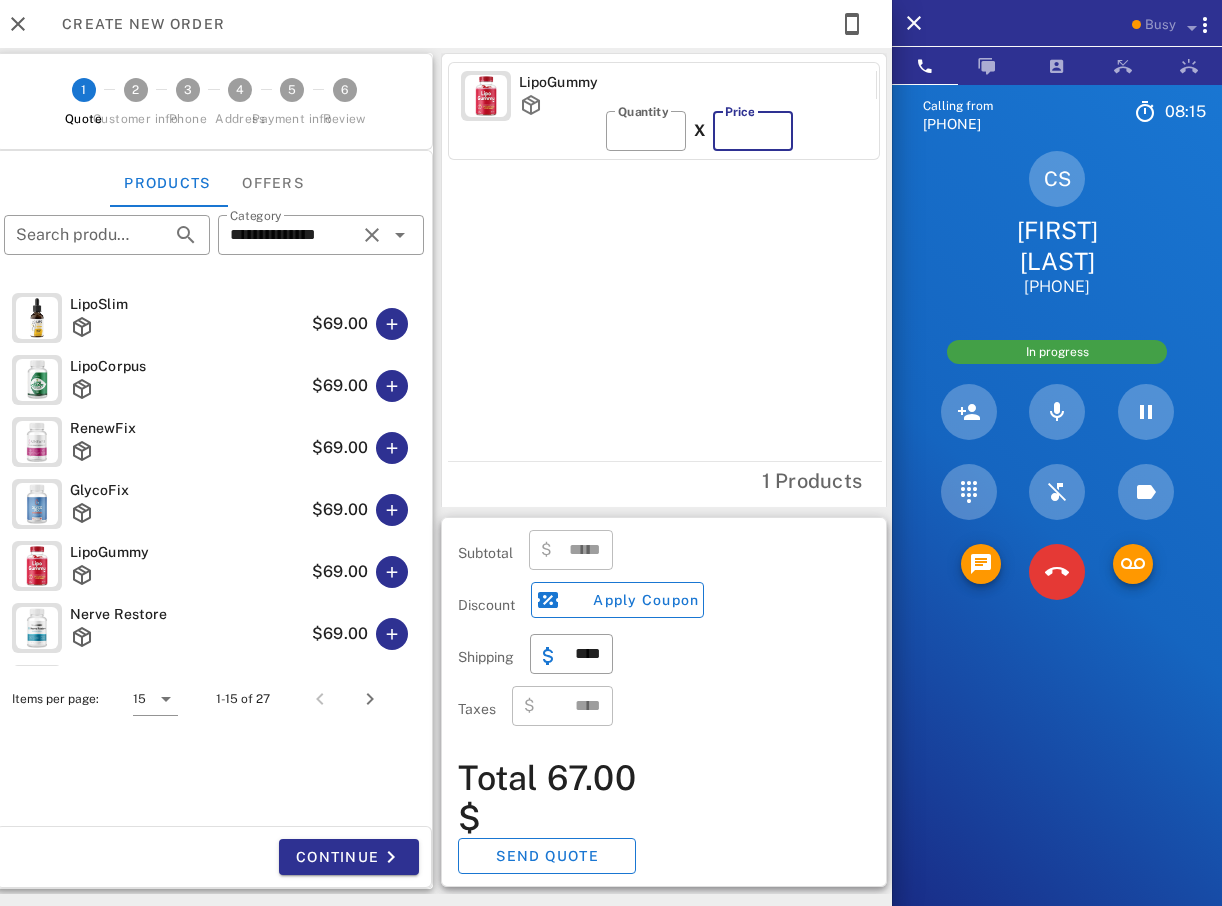 click on "**" at bounding box center (753, 131) 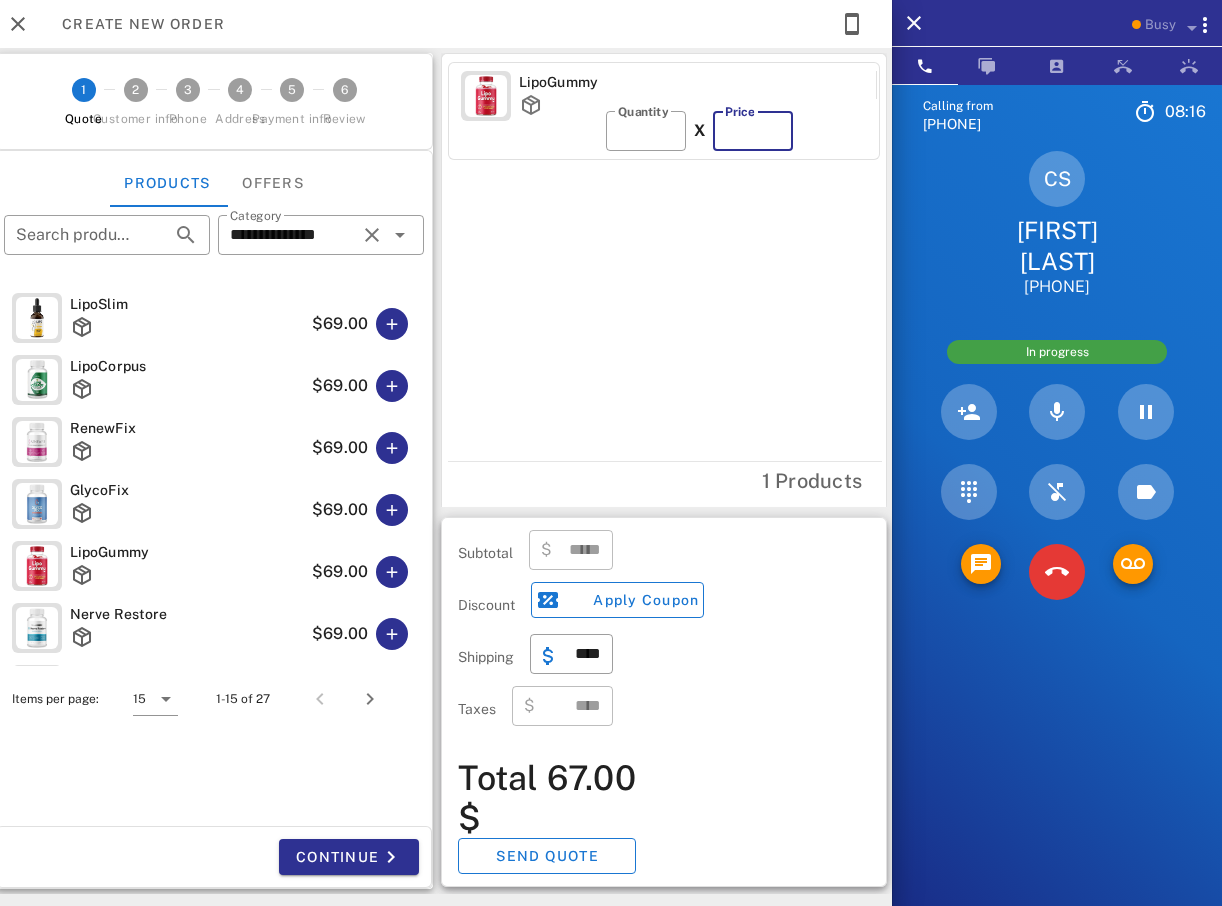 type on "**" 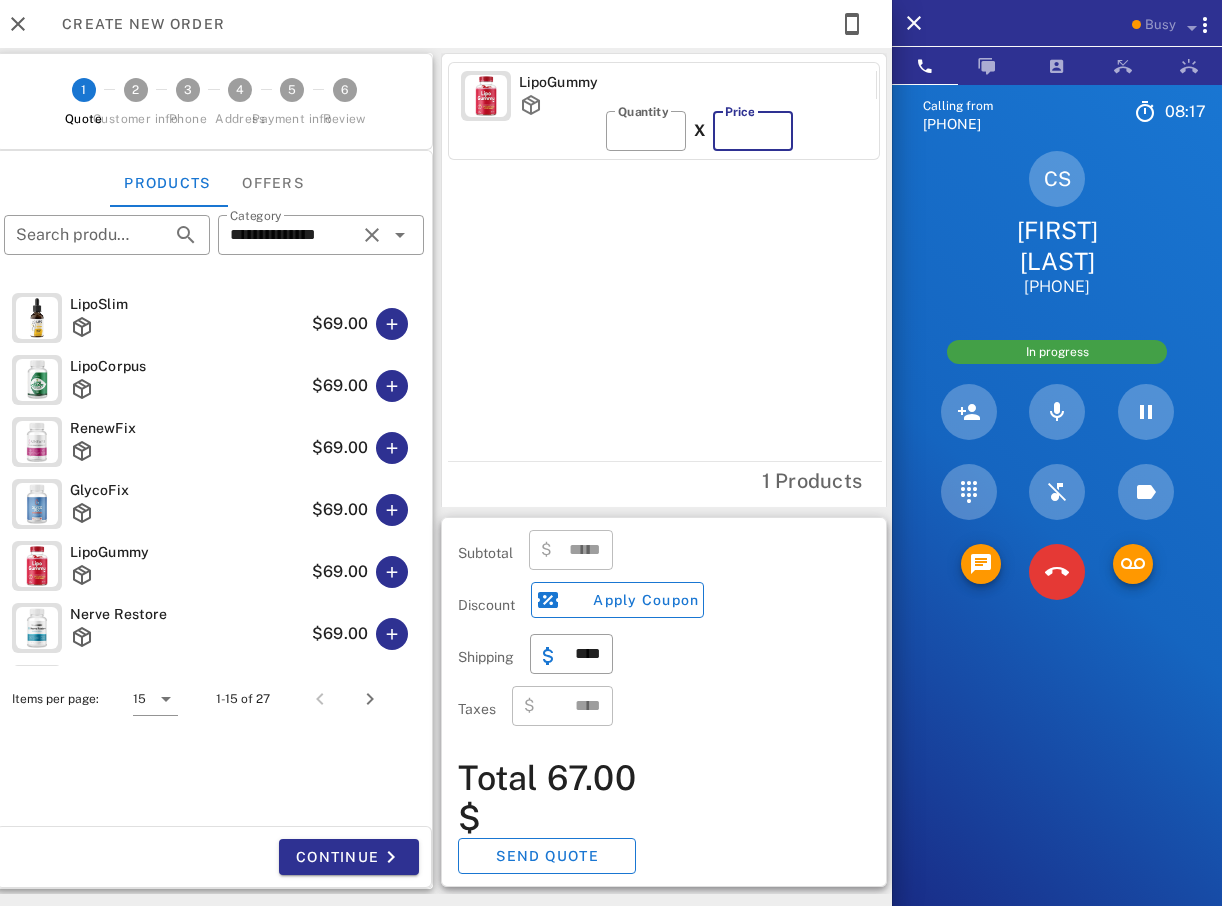 type on "*****" 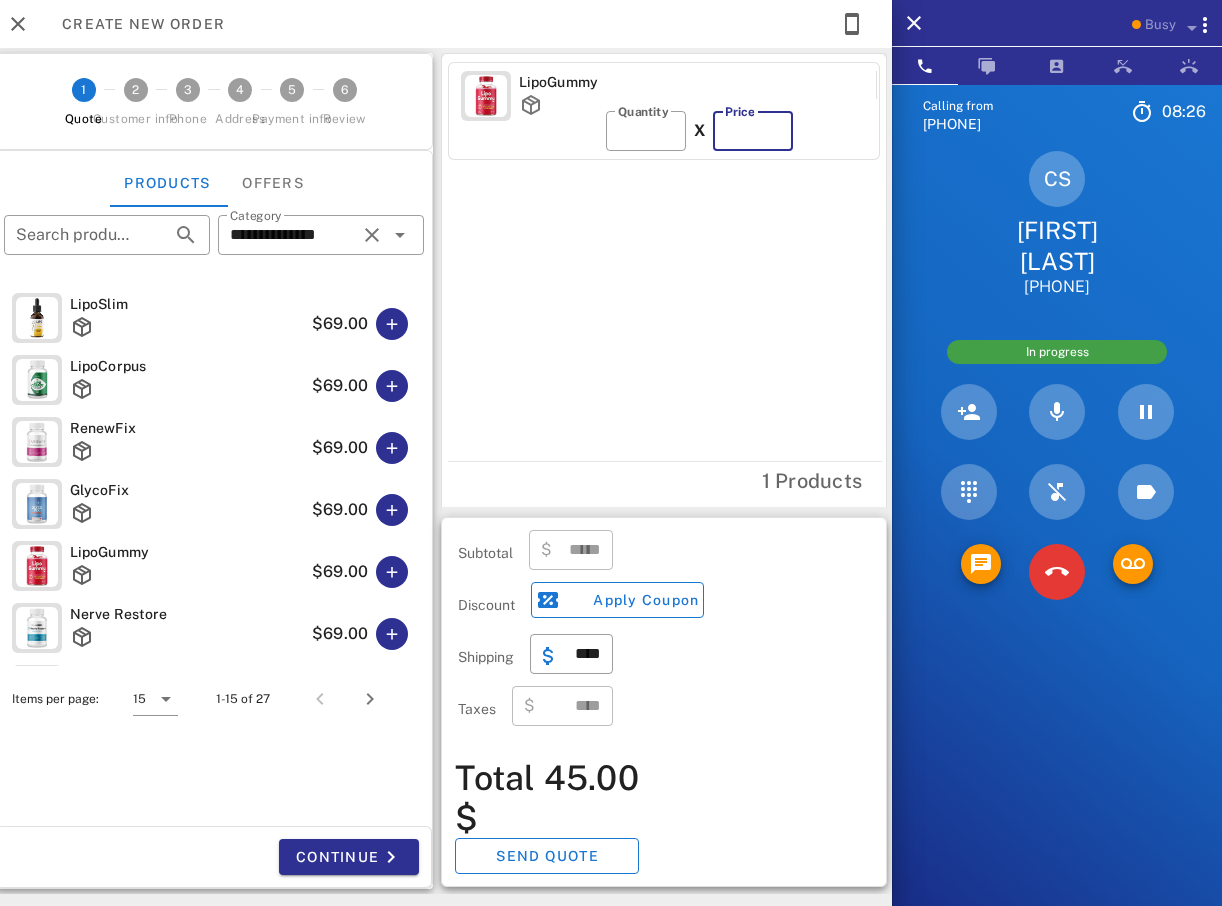 type on "**" 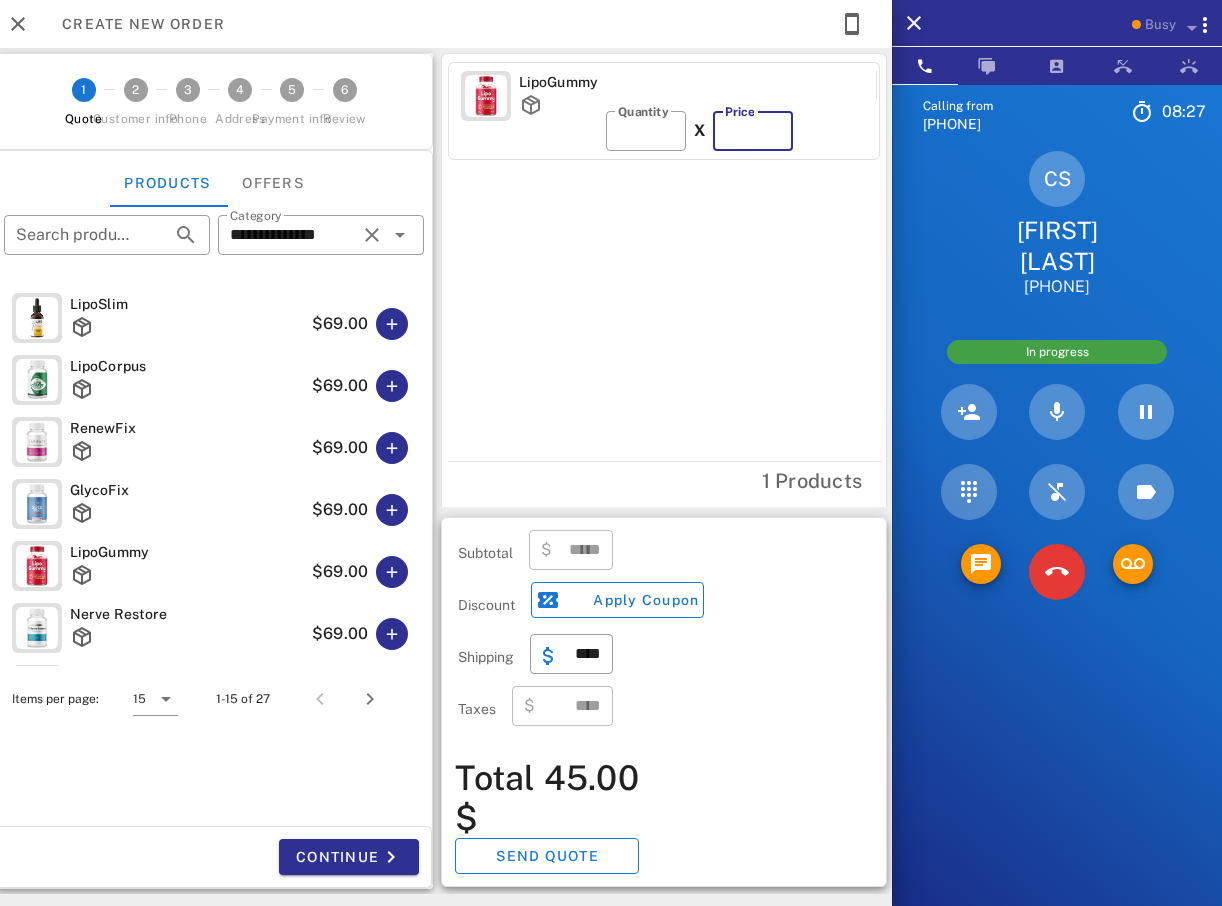 type on "*****" 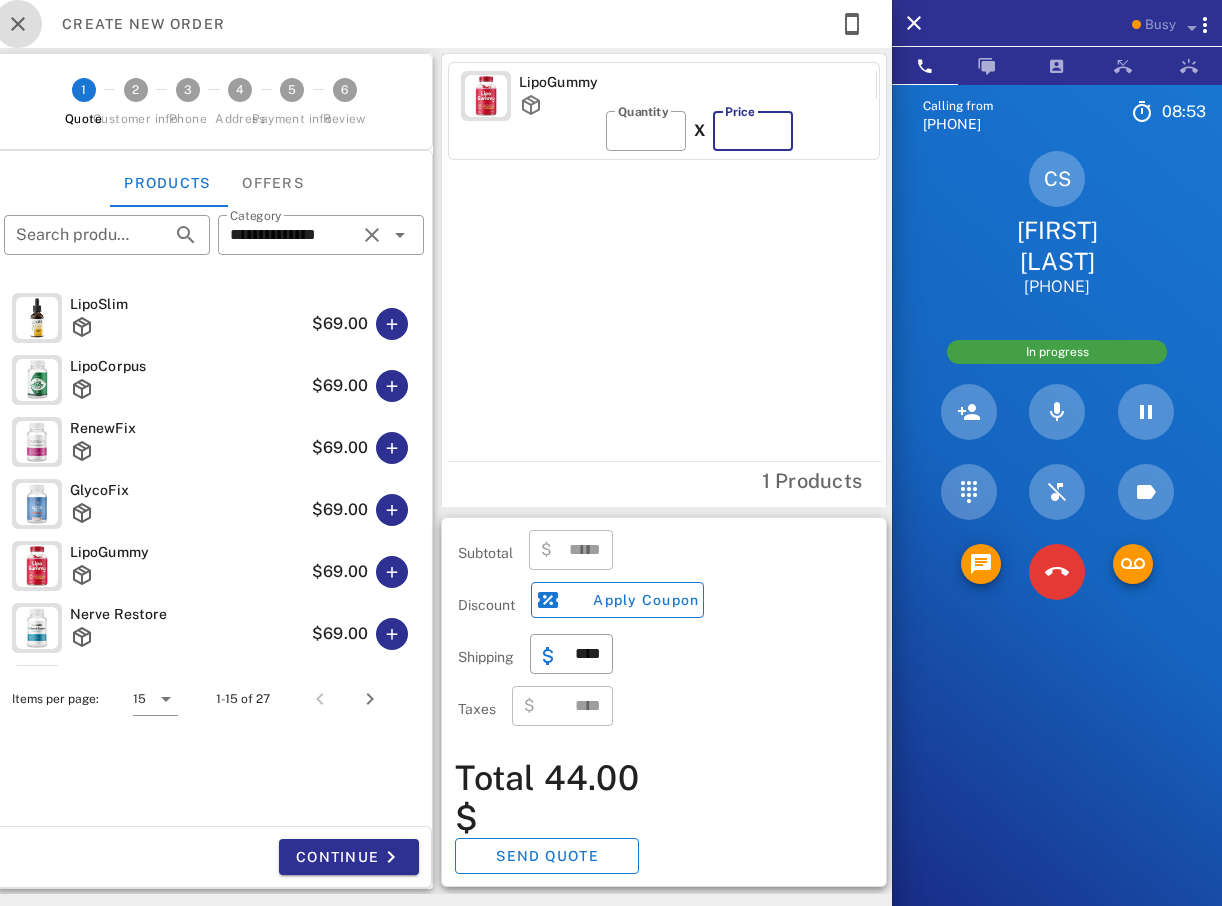 click at bounding box center (18, 24) 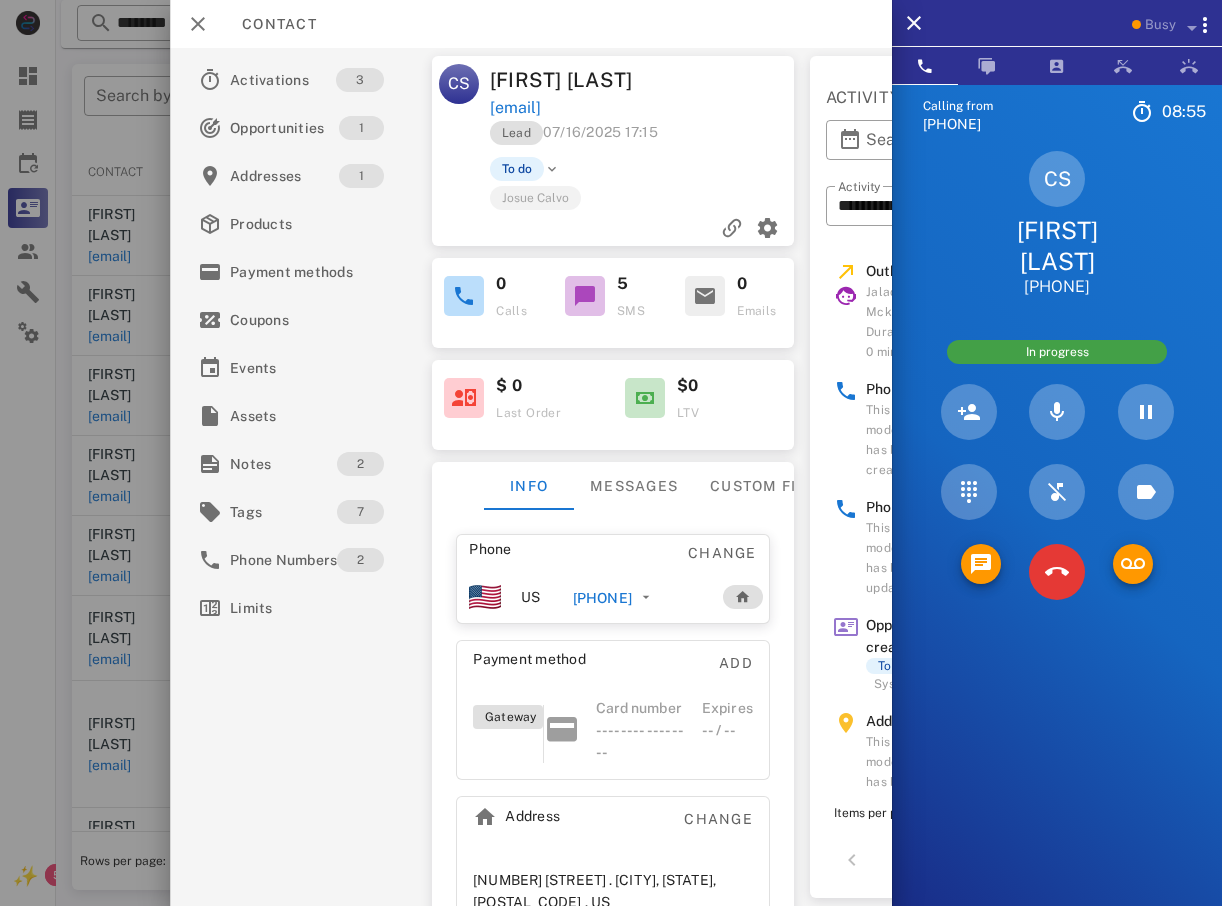 click on "[EMAIL]" at bounding box center (515, 108) 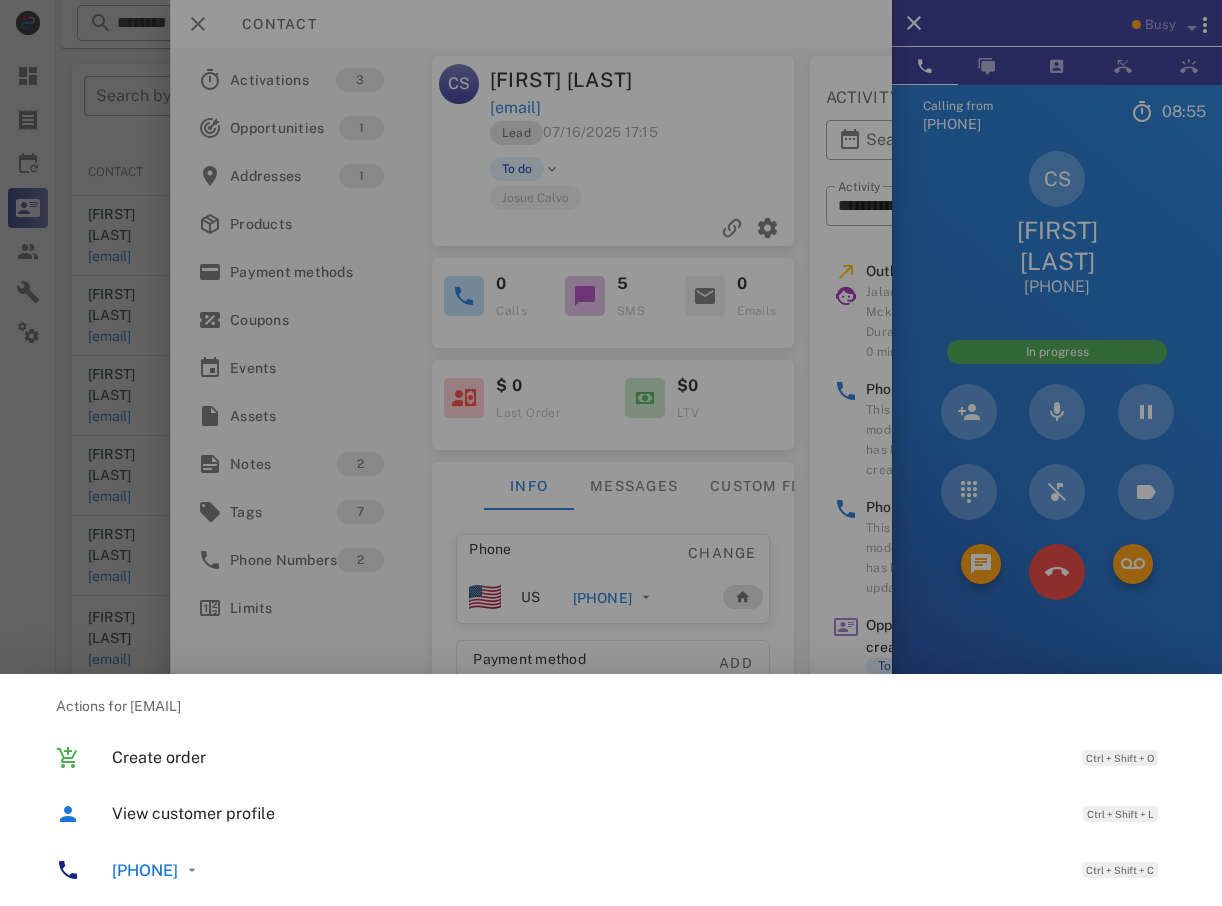 click on "Calling from [PHONE] ... [FIRST] [LAST] [PHONE]" at bounding box center (611, 263) 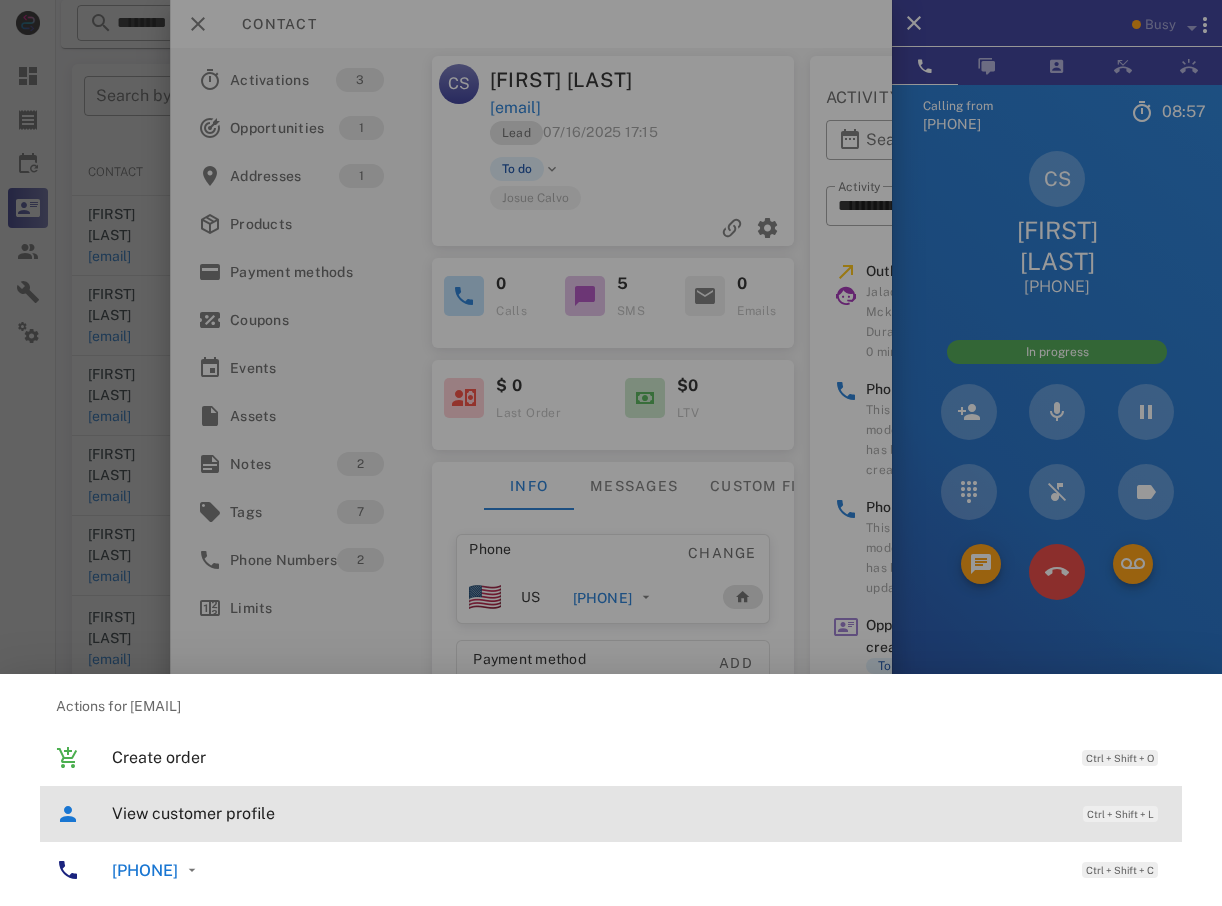 click on "View customer profile" at bounding box center (587, 813) 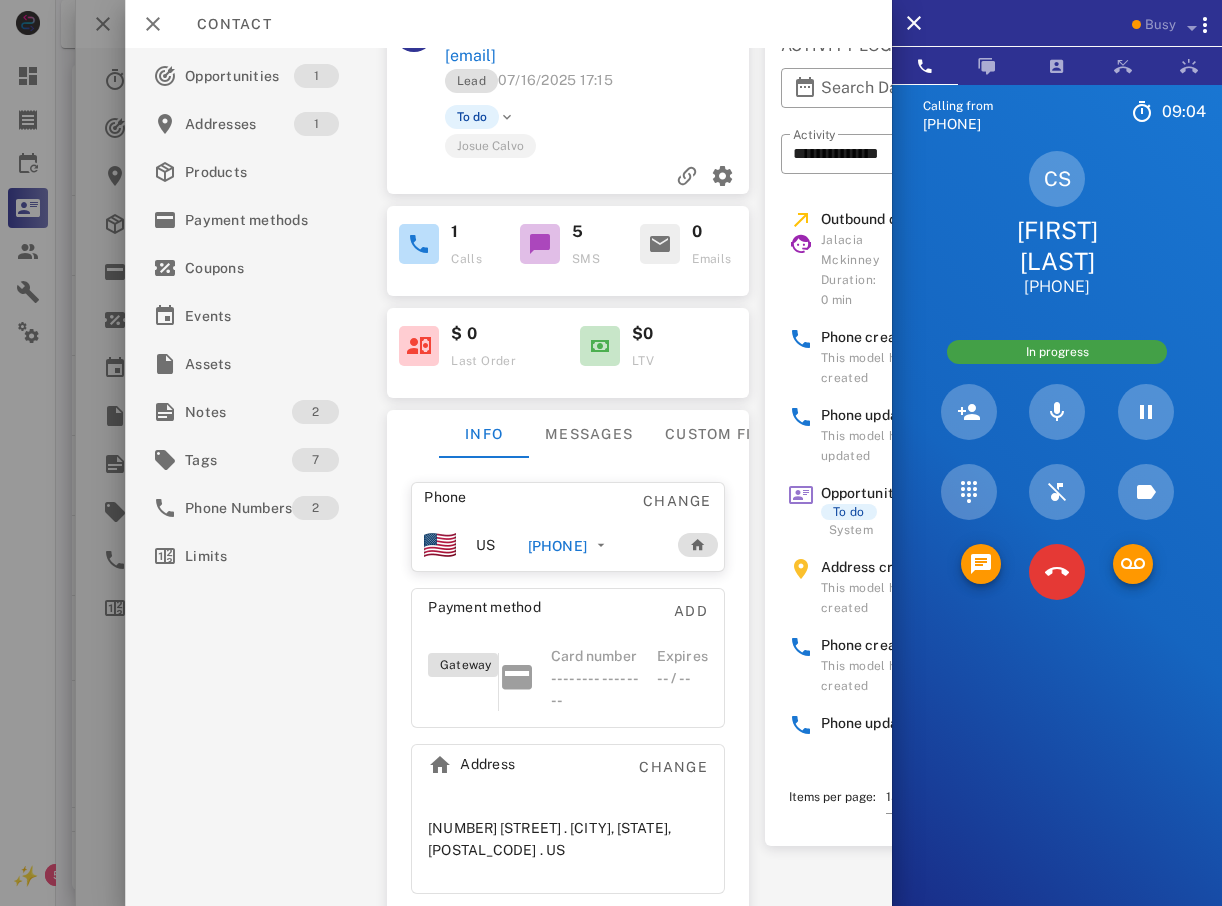 scroll, scrollTop: 0, scrollLeft: 0, axis: both 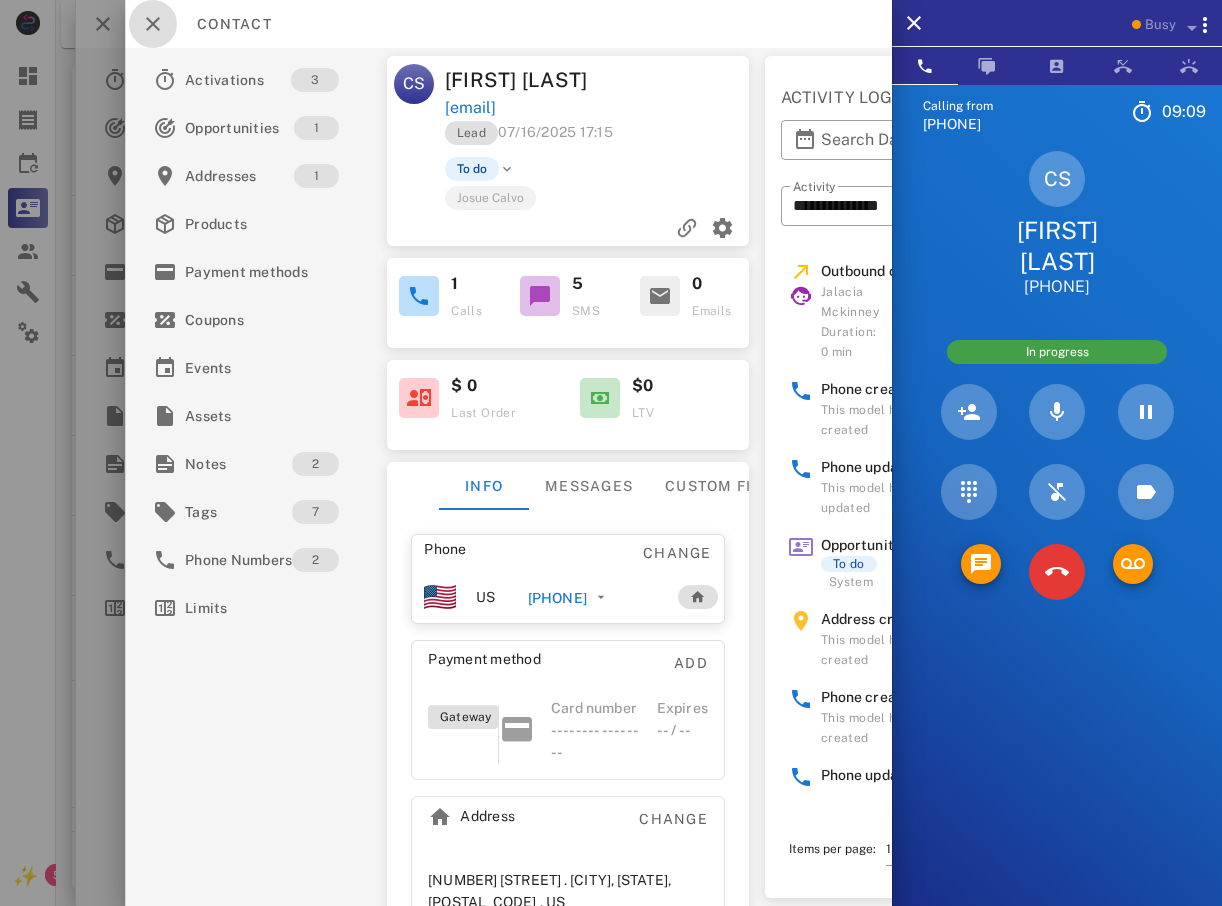 click at bounding box center [153, 24] 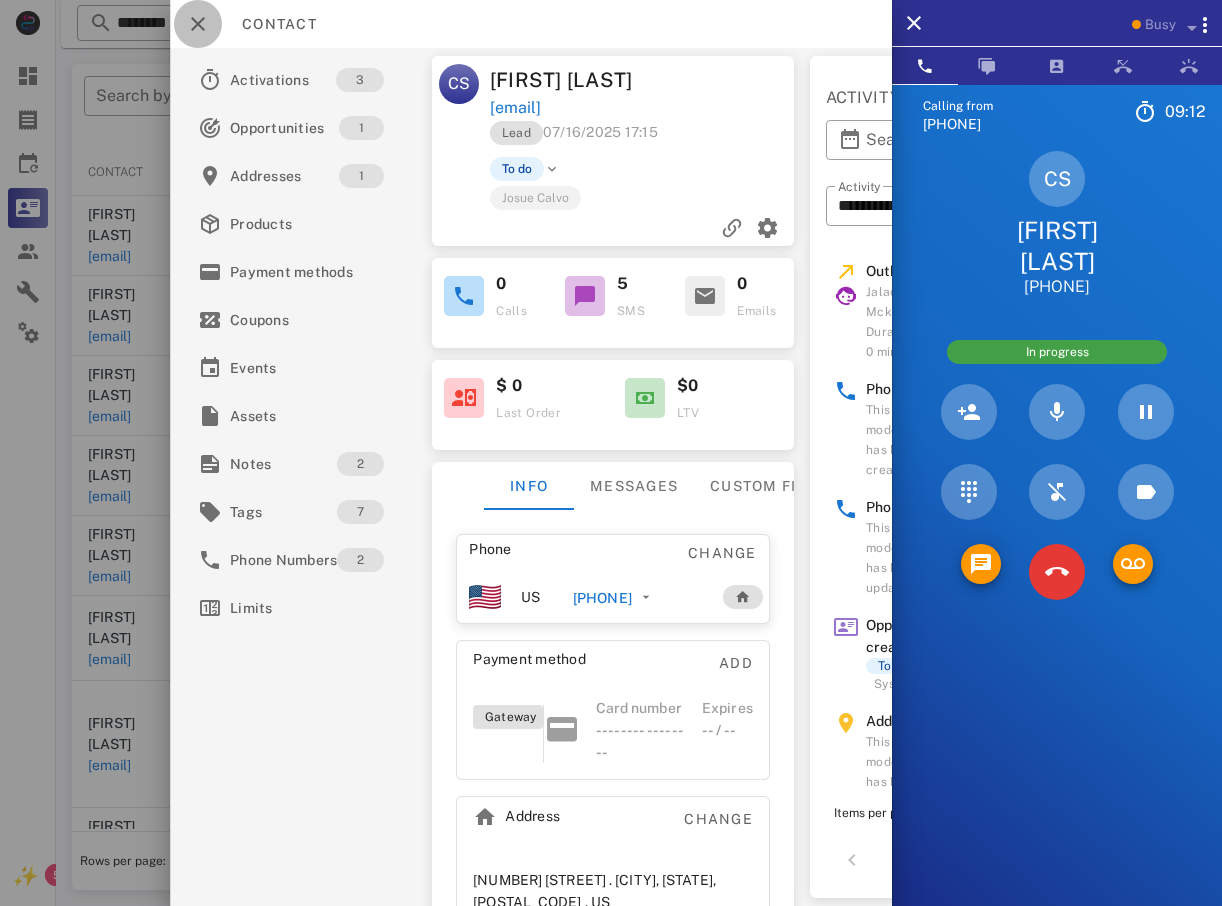 click at bounding box center (198, 24) 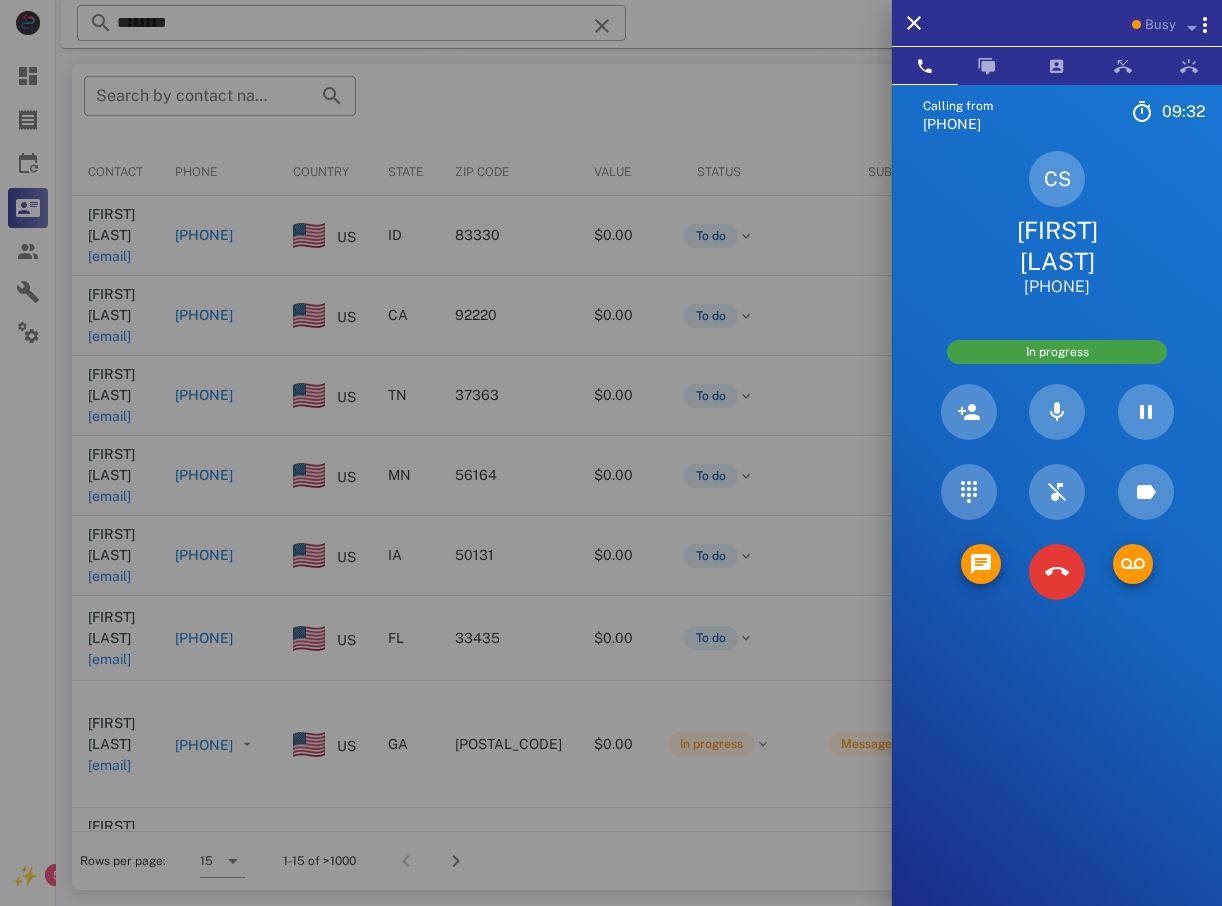 click on "[FIRST] [LAST]" at bounding box center [1057, 246] 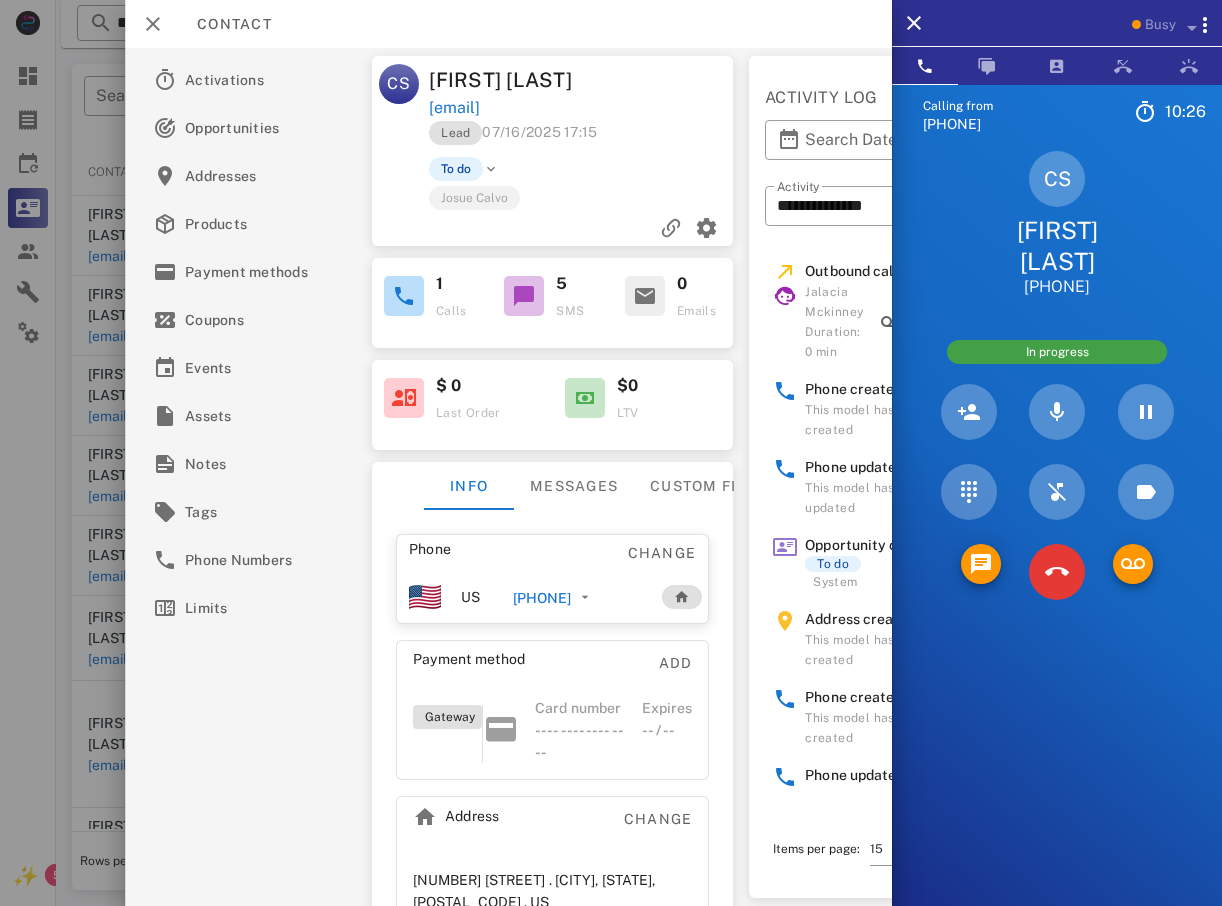 click on "Calling from [PHONE] ... [FIRST] [LAST] [PHONE]" at bounding box center [611, 263] 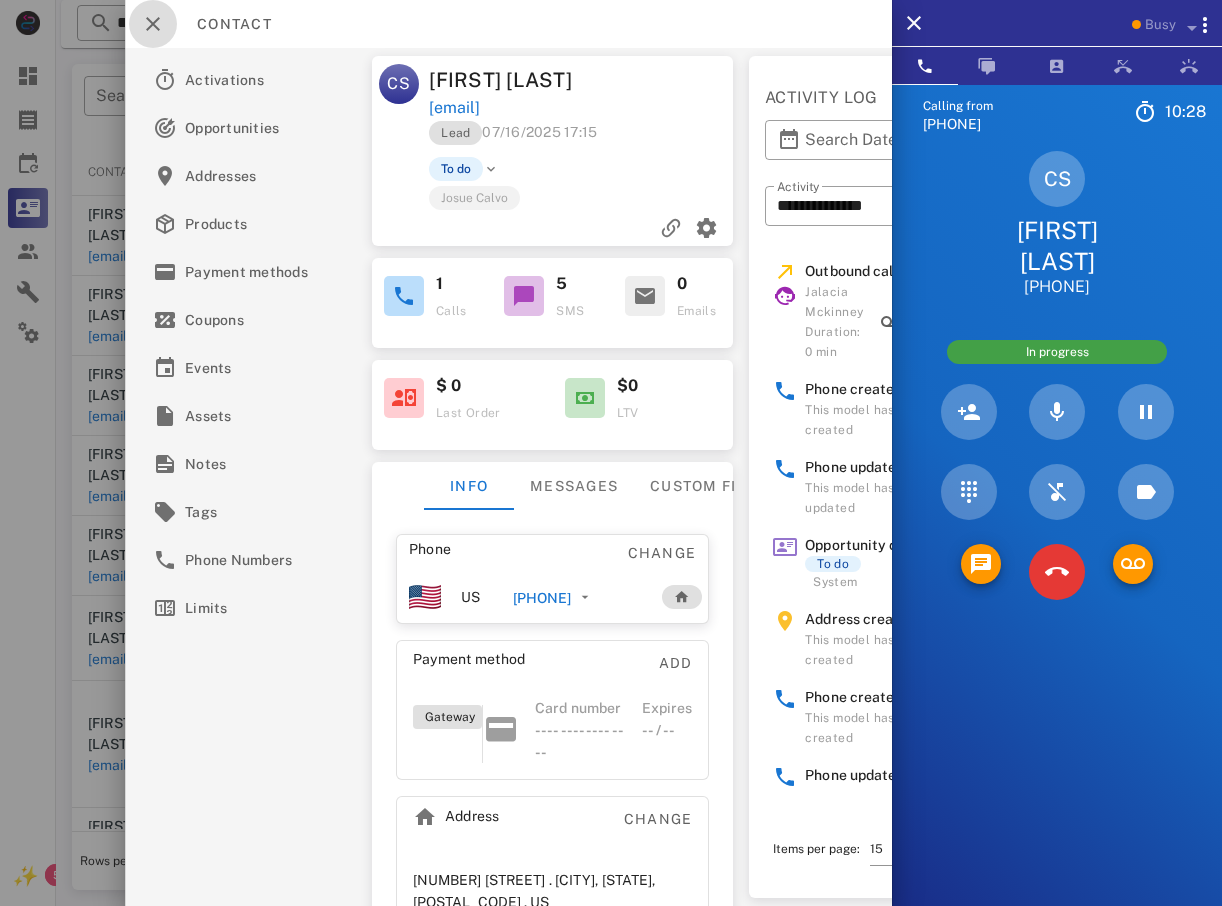 click at bounding box center [153, 24] 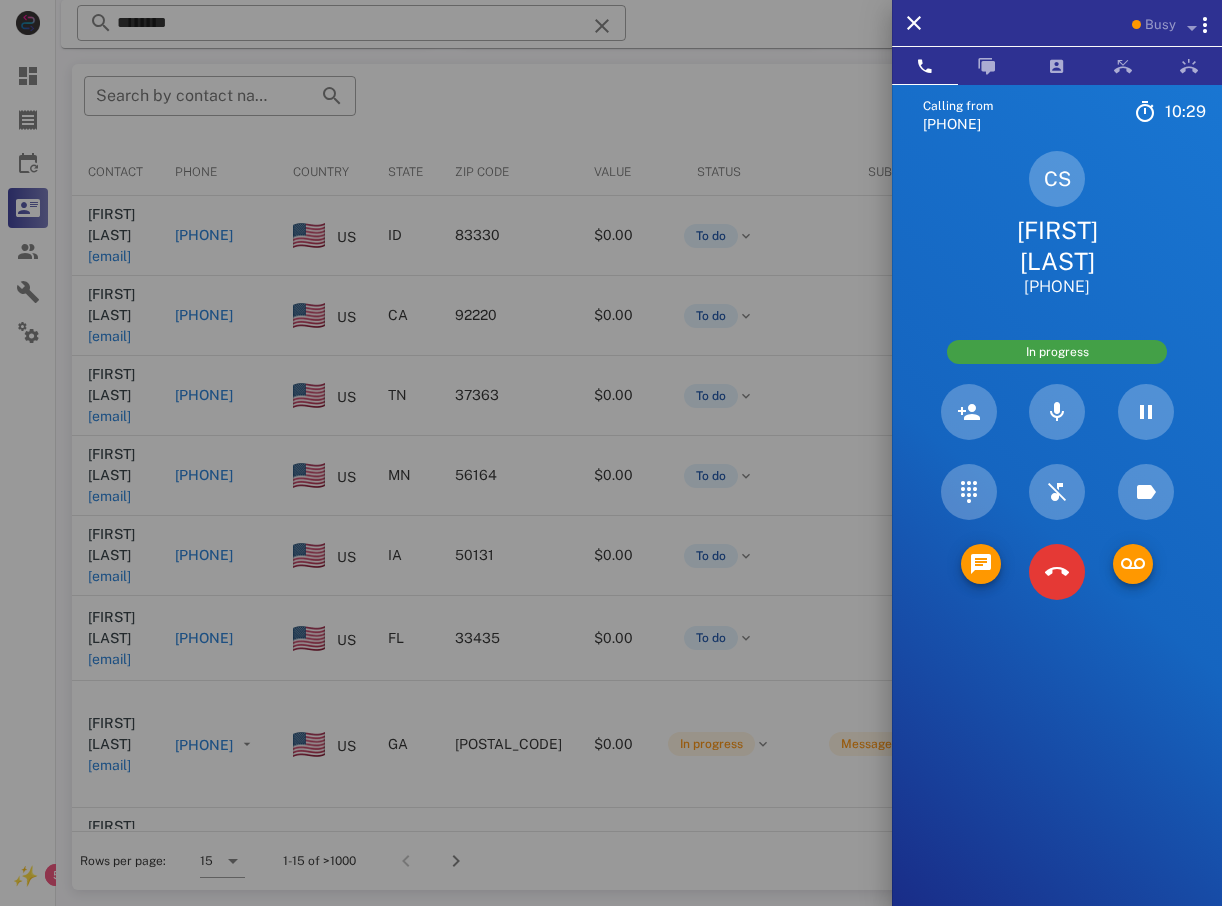 click at bounding box center (611, 453) 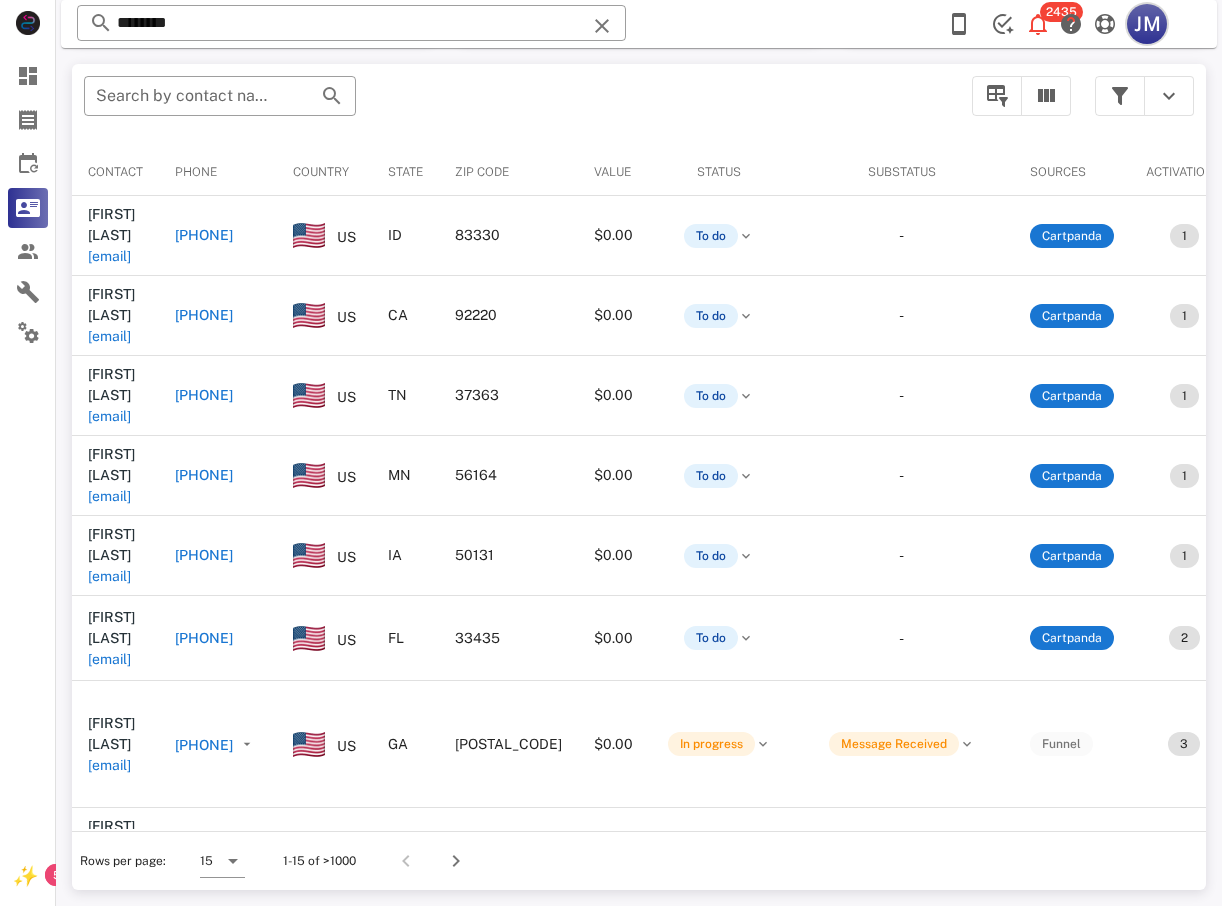 click on "JM" at bounding box center (1147, 24) 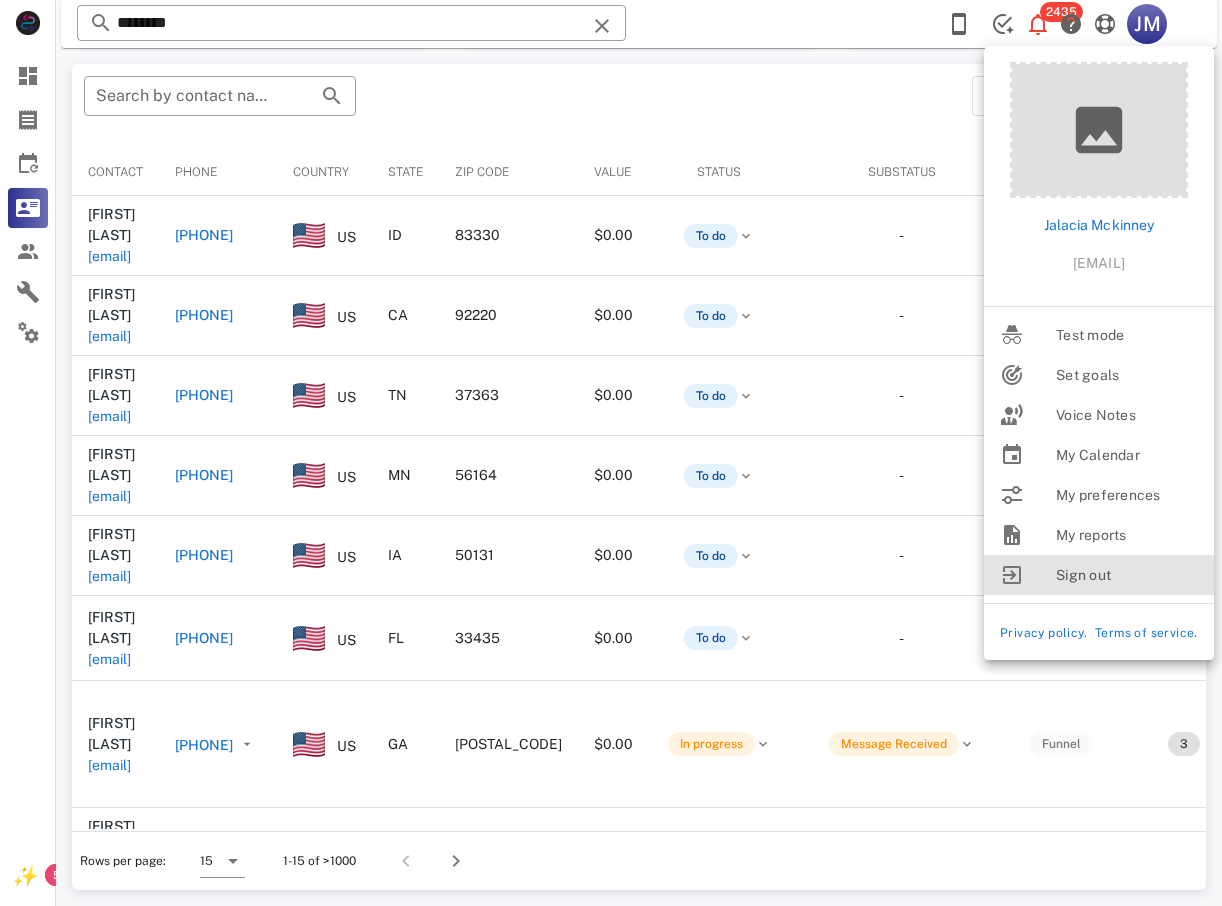 click on "Sign out" at bounding box center (1127, 575) 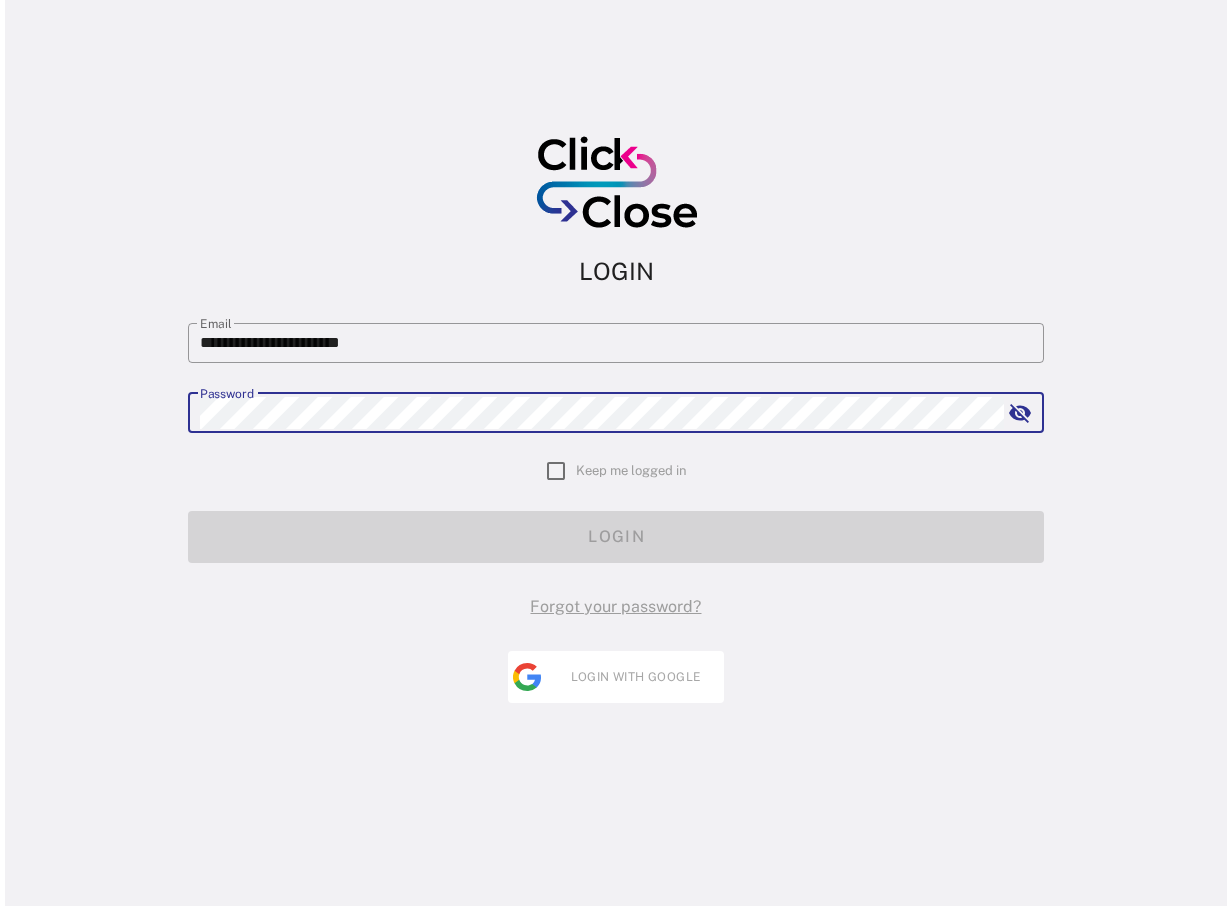 scroll, scrollTop: 0, scrollLeft: 0, axis: both 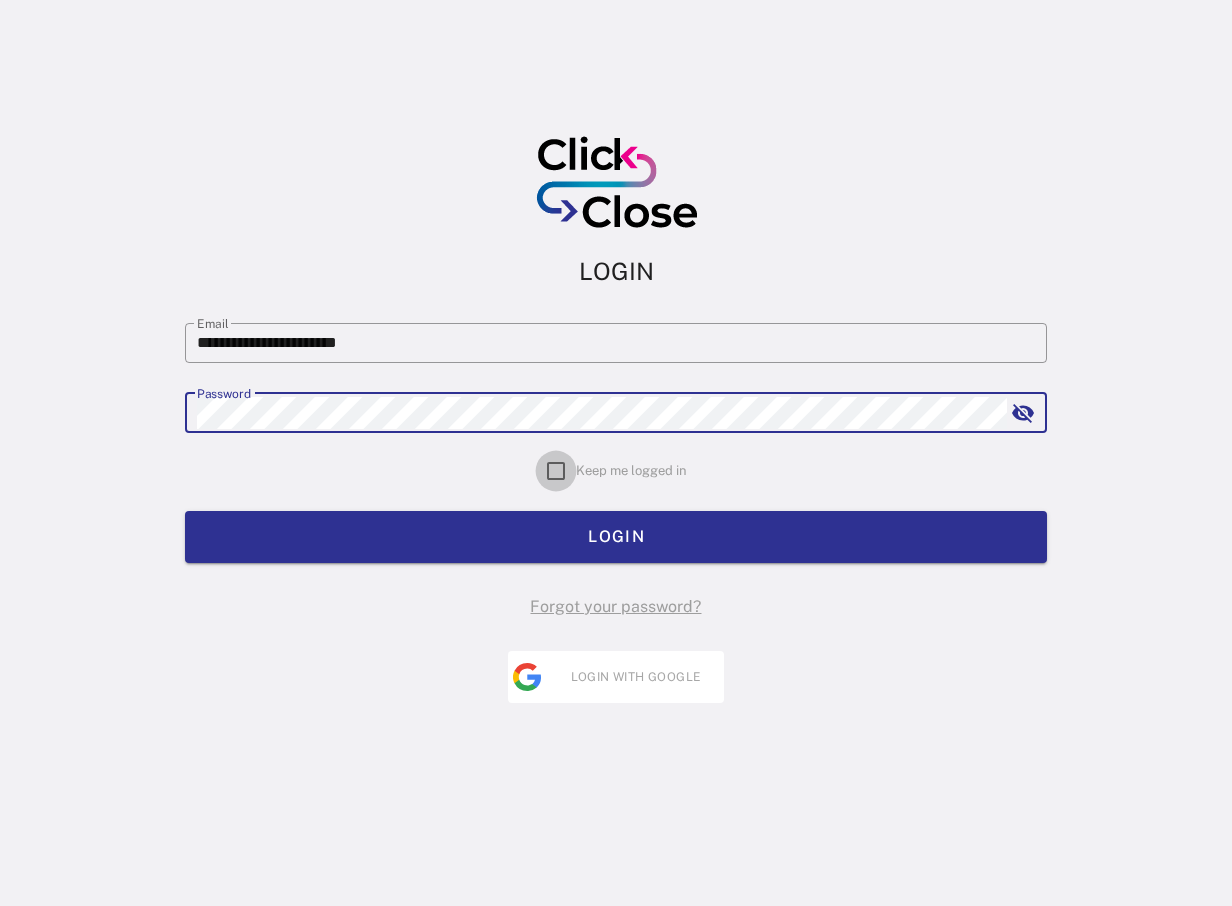 click at bounding box center [556, 471] 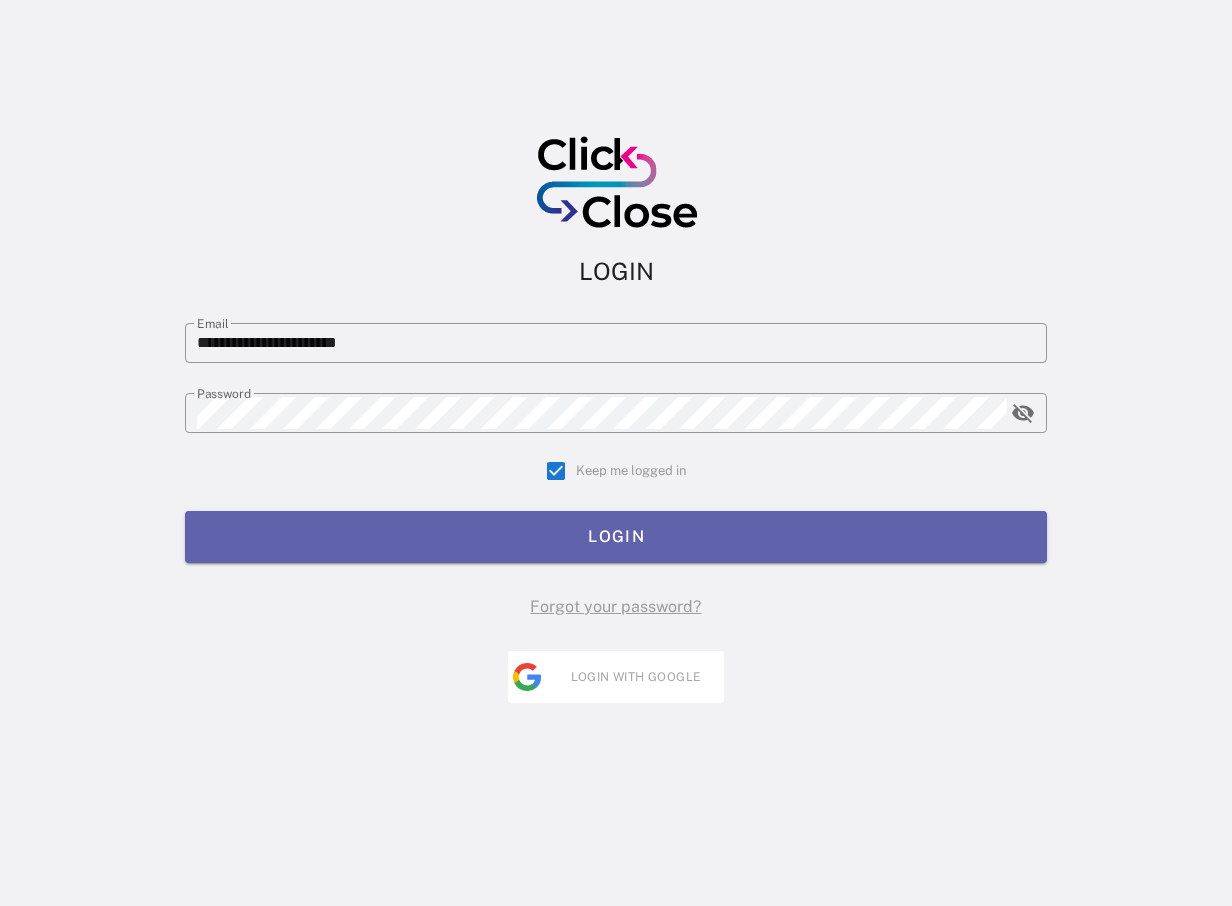click on "LOGIN" at bounding box center [616, 536] 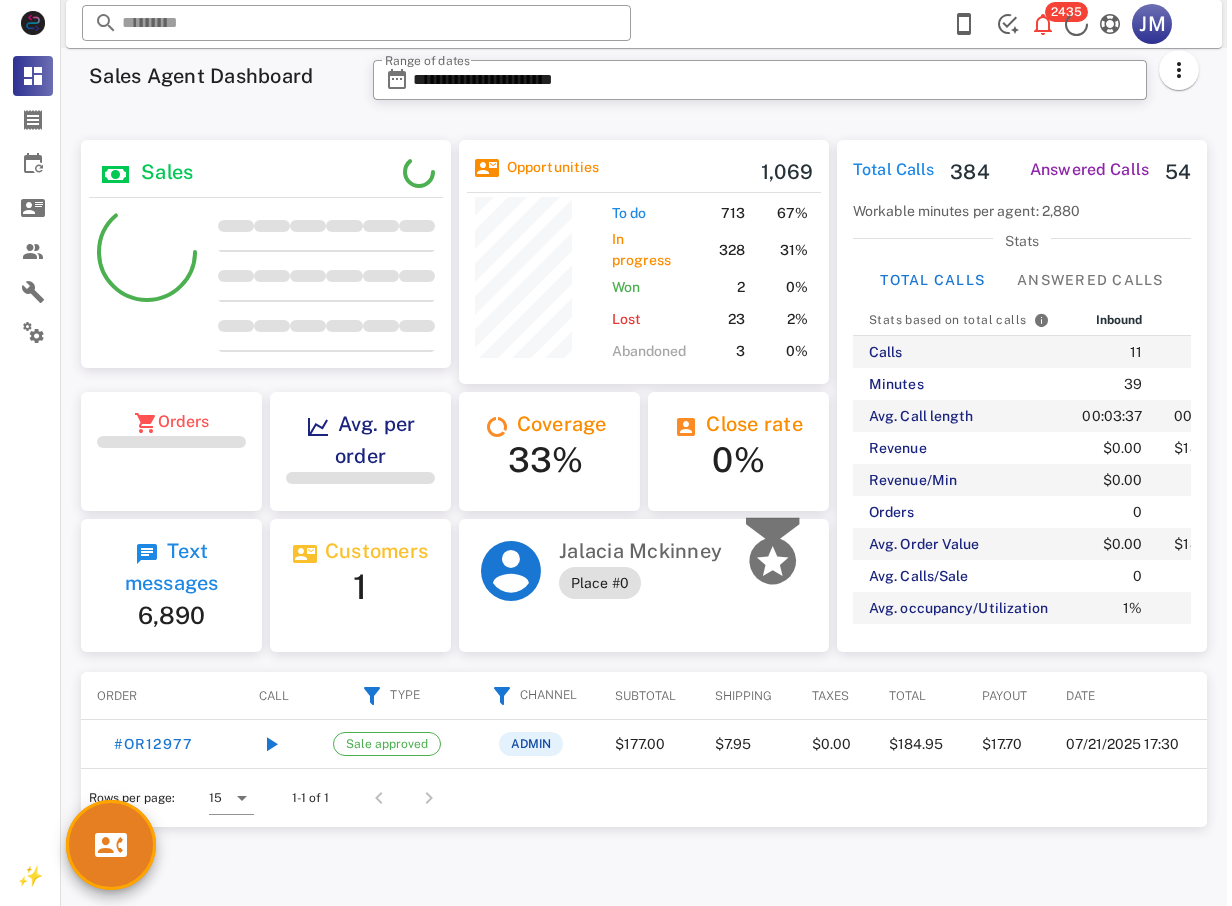 scroll, scrollTop: 0, scrollLeft: 0, axis: both 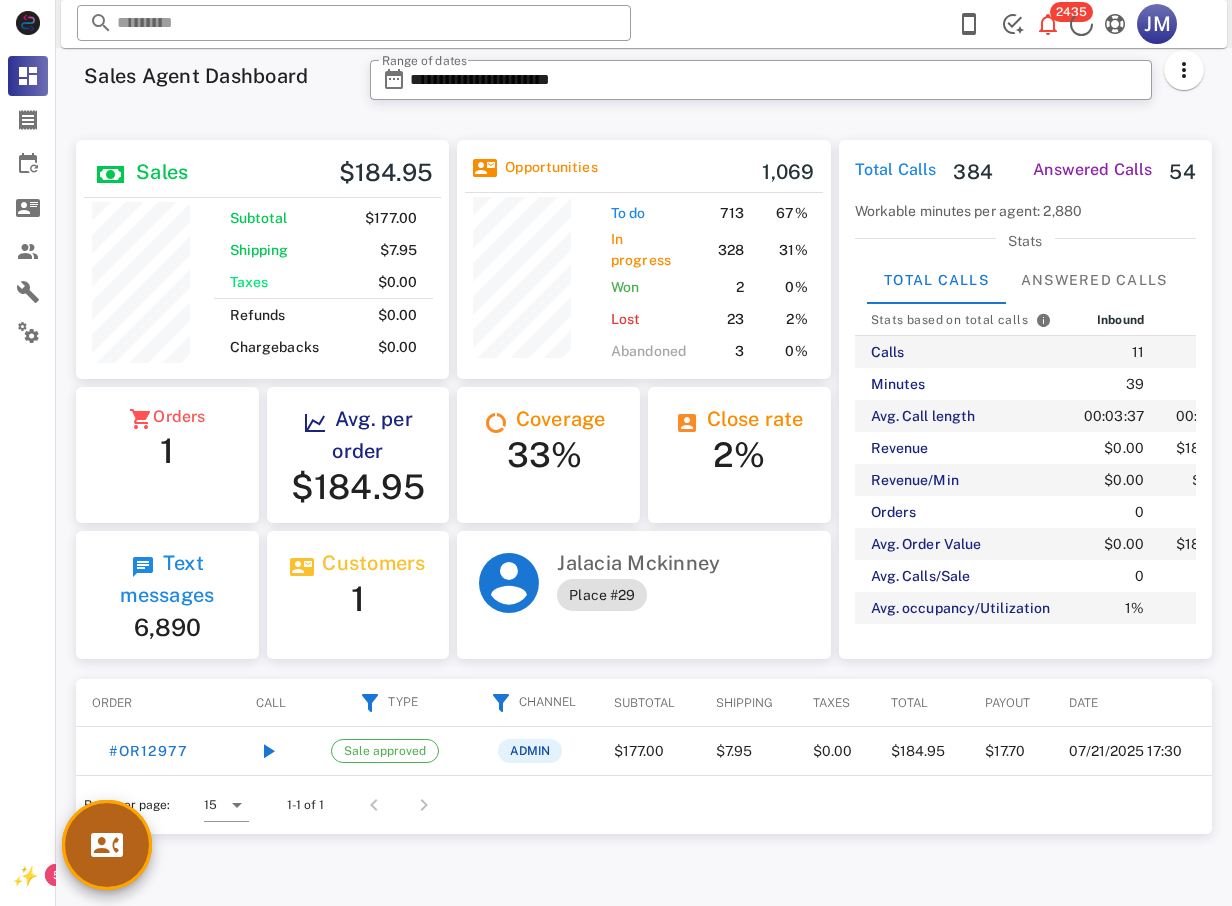 click at bounding box center (107, 845) 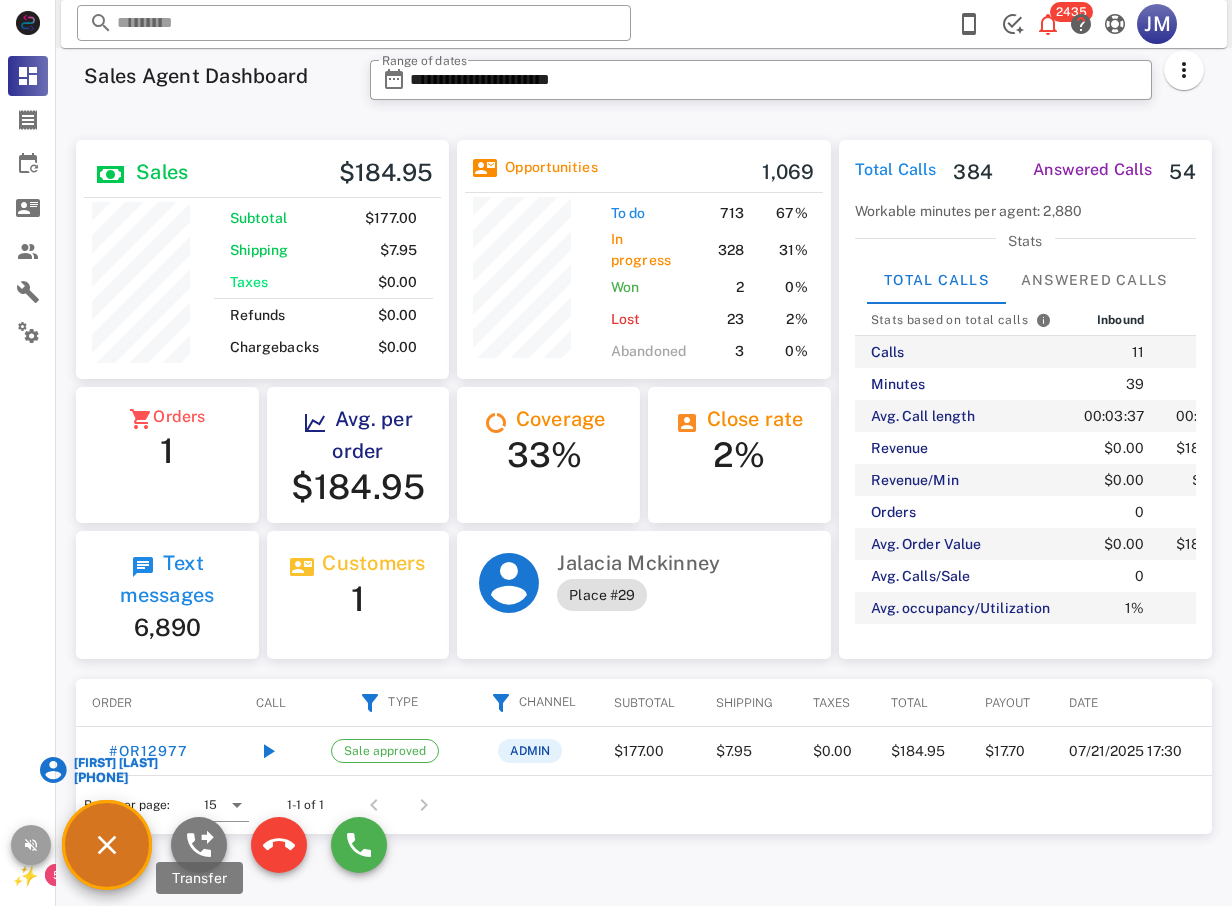 click at bounding box center [199, 845] 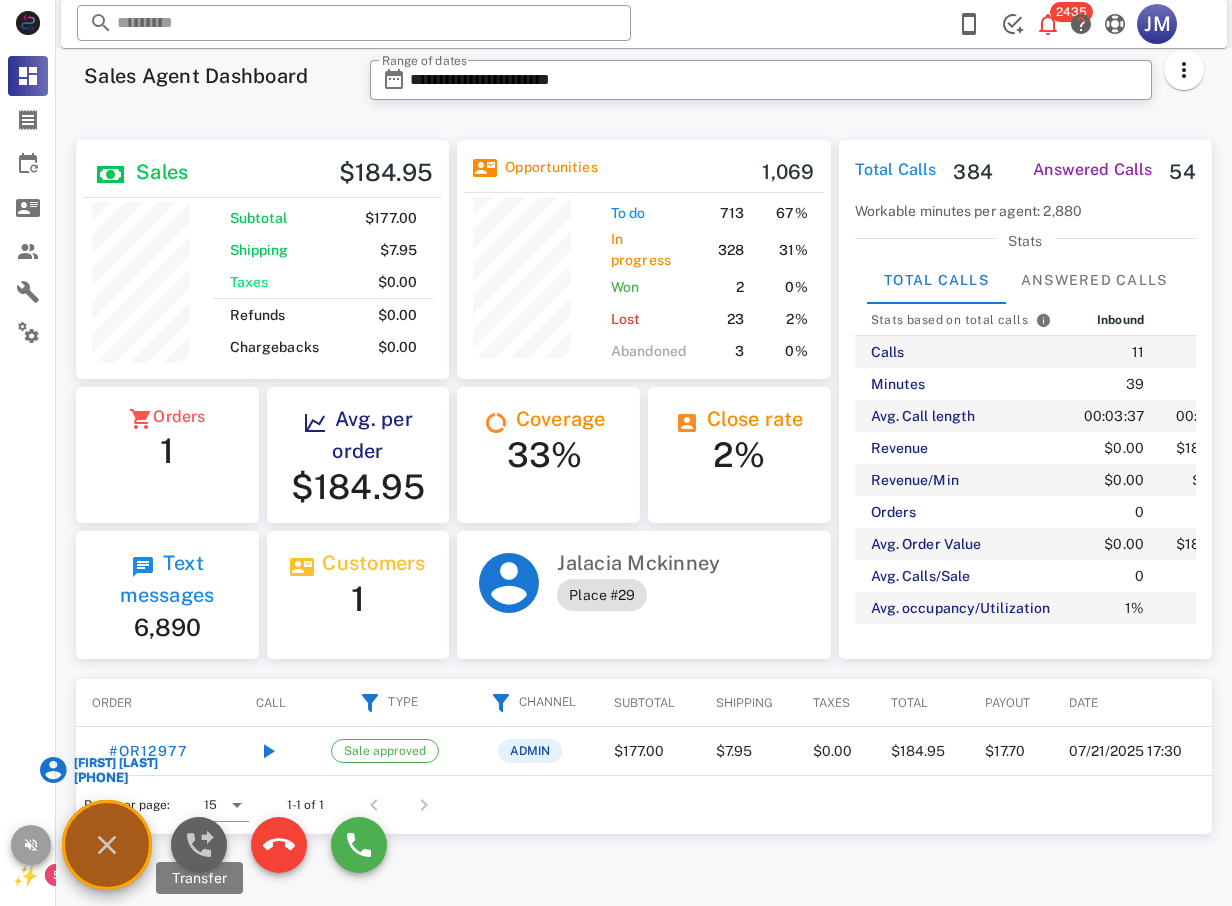 click at bounding box center (199, 845) 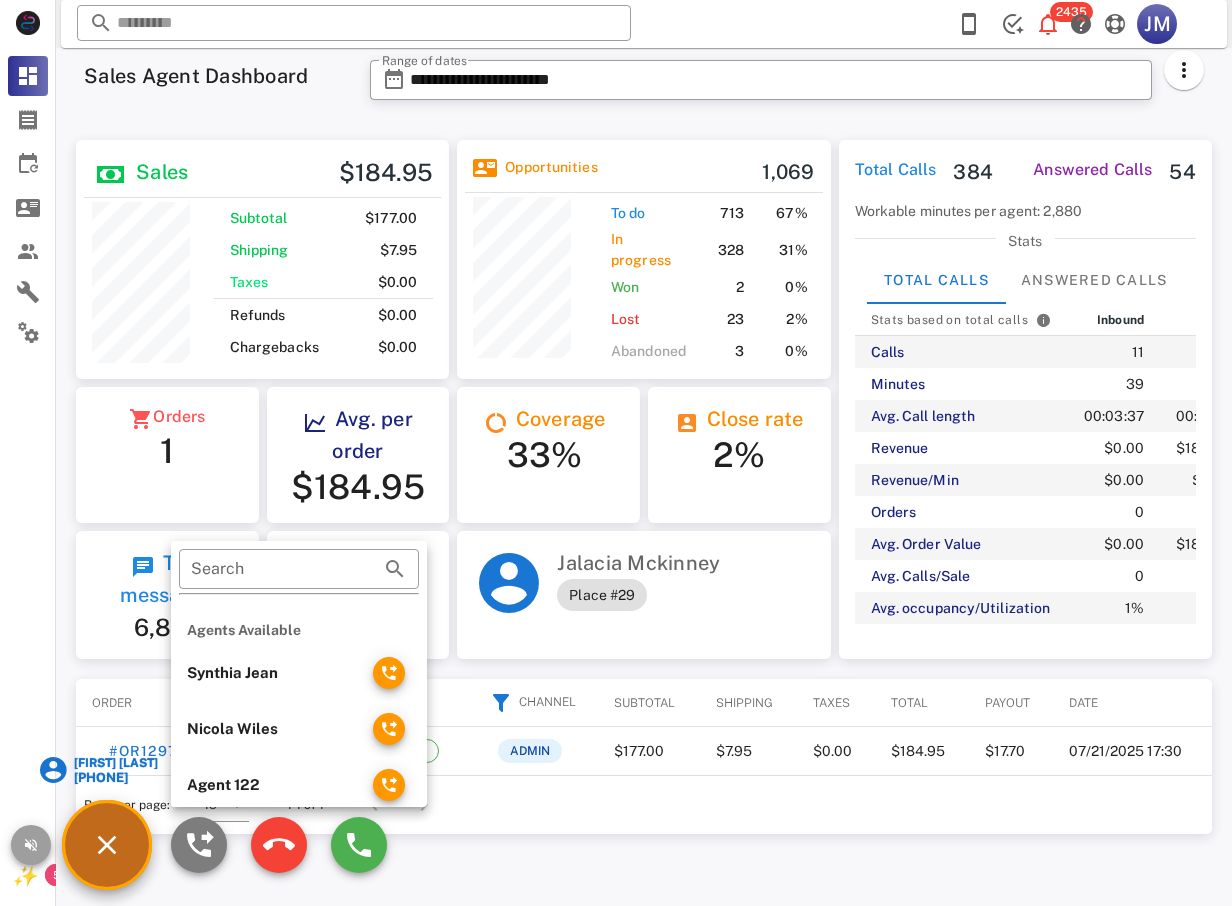 scroll, scrollTop: 300, scrollLeft: 0, axis: vertical 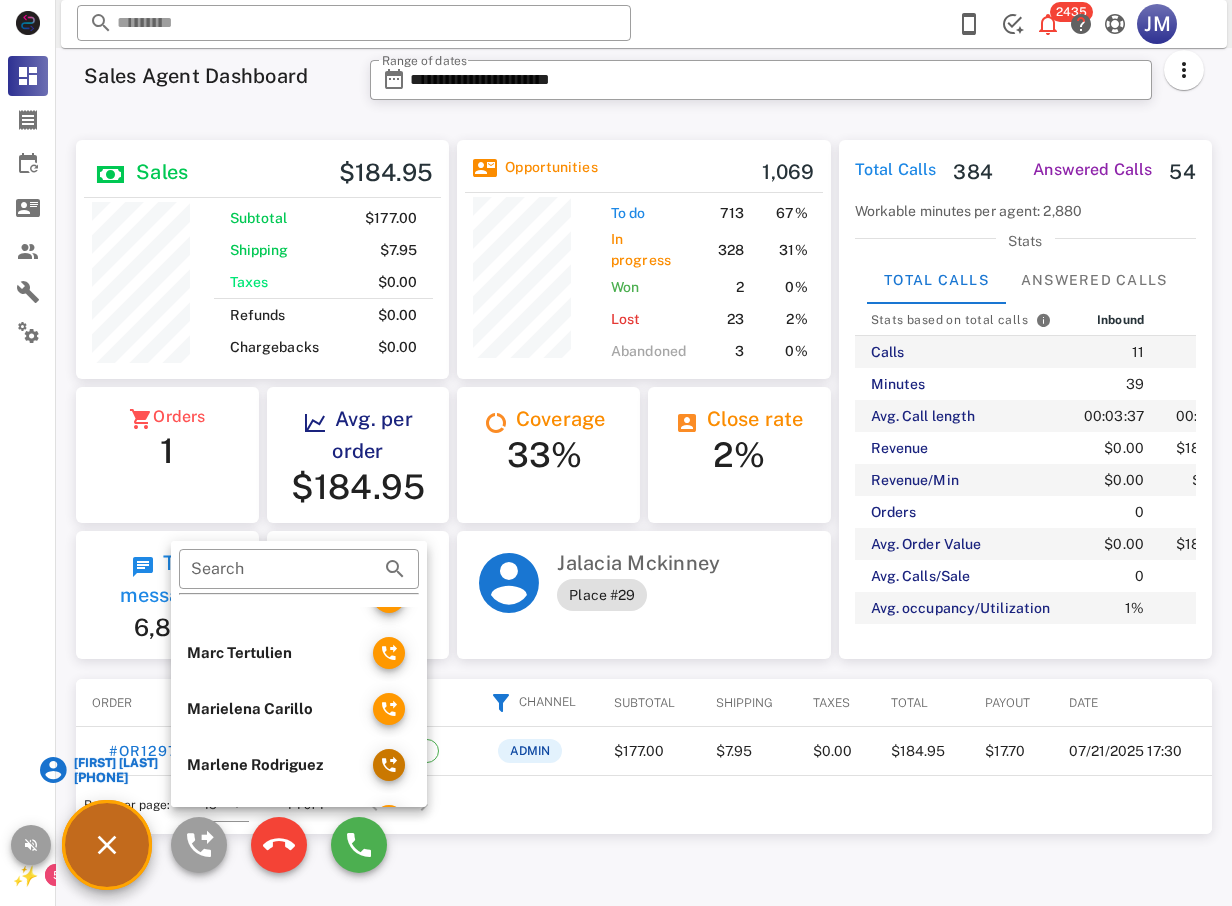 drag, startPoint x: 402, startPoint y: 763, endPoint x: 388, endPoint y: 765, distance: 14.142136 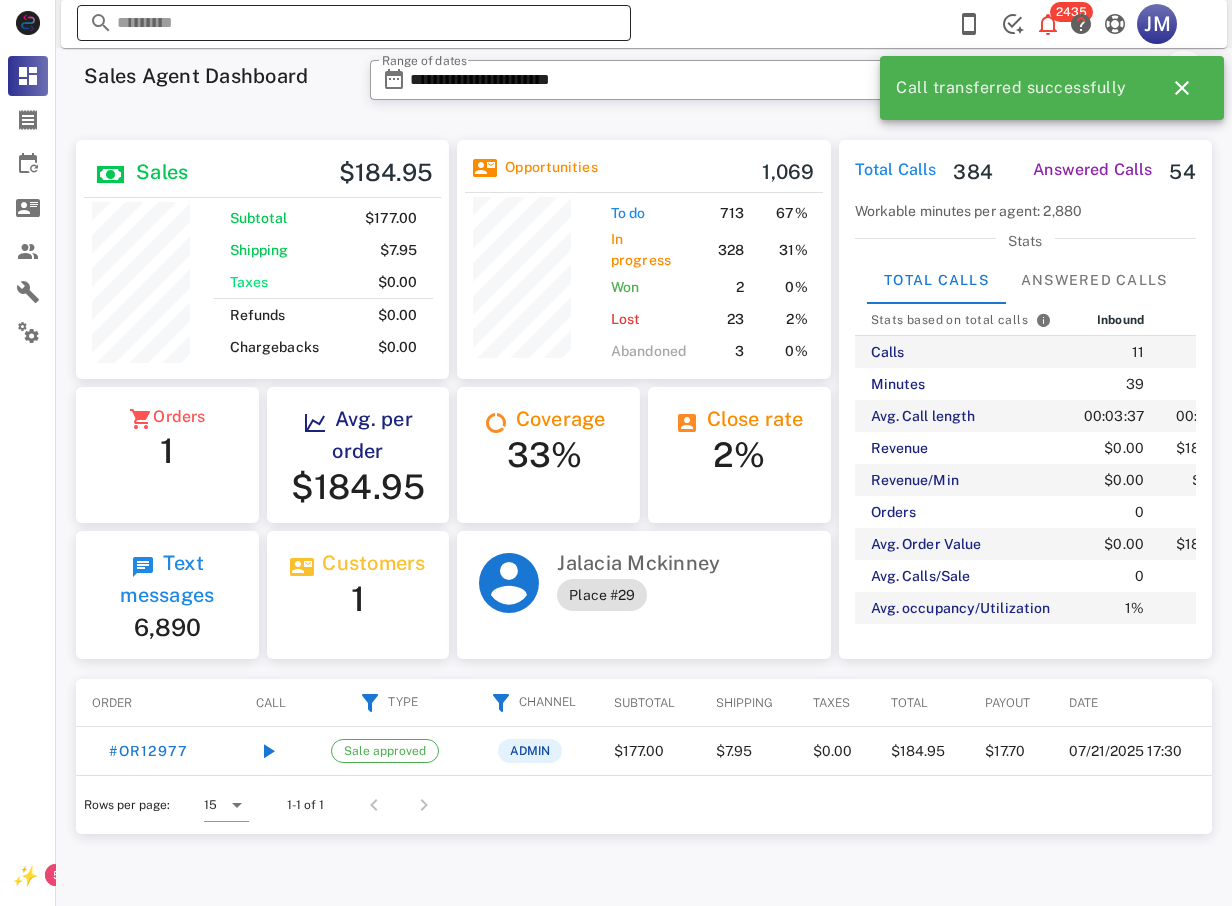 click at bounding box center (354, 23) 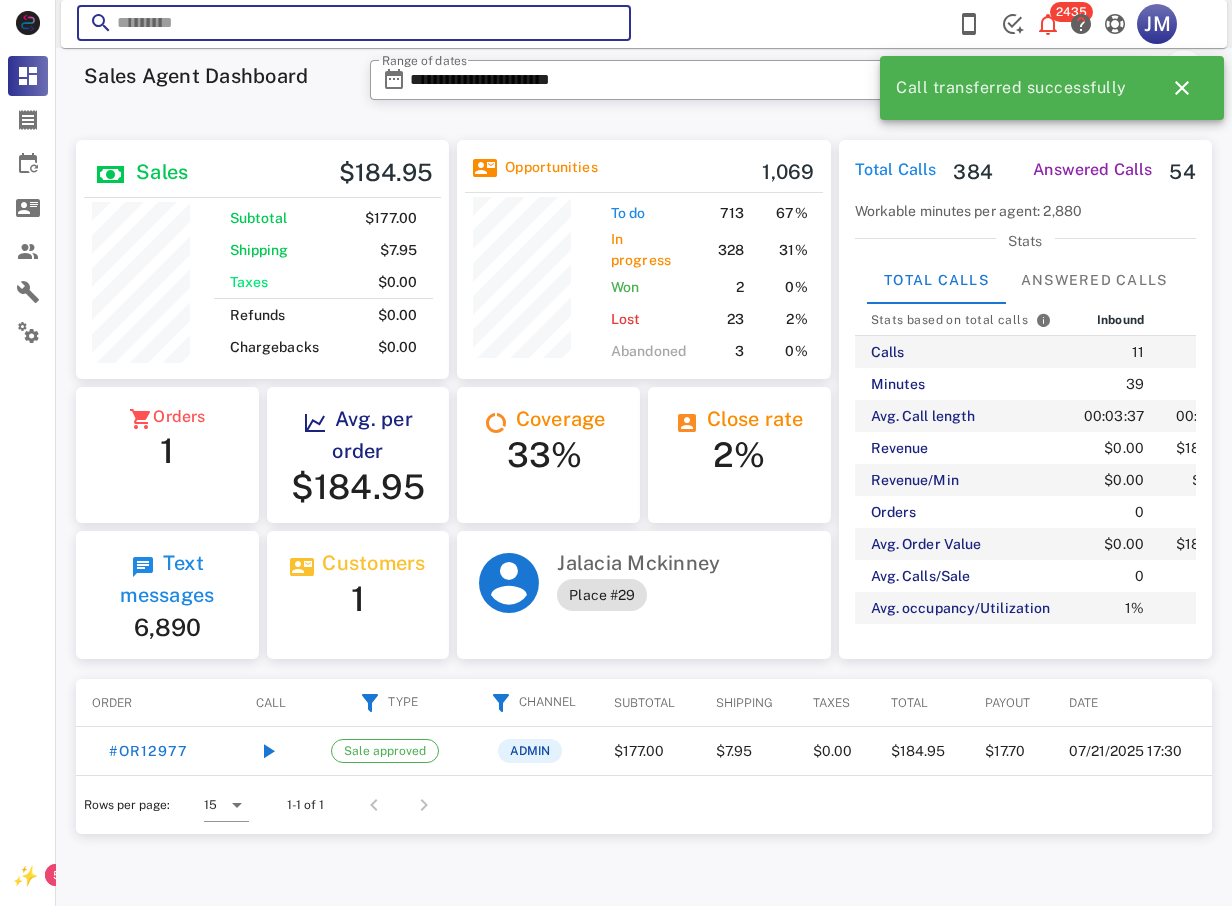 click at bounding box center (354, 23) 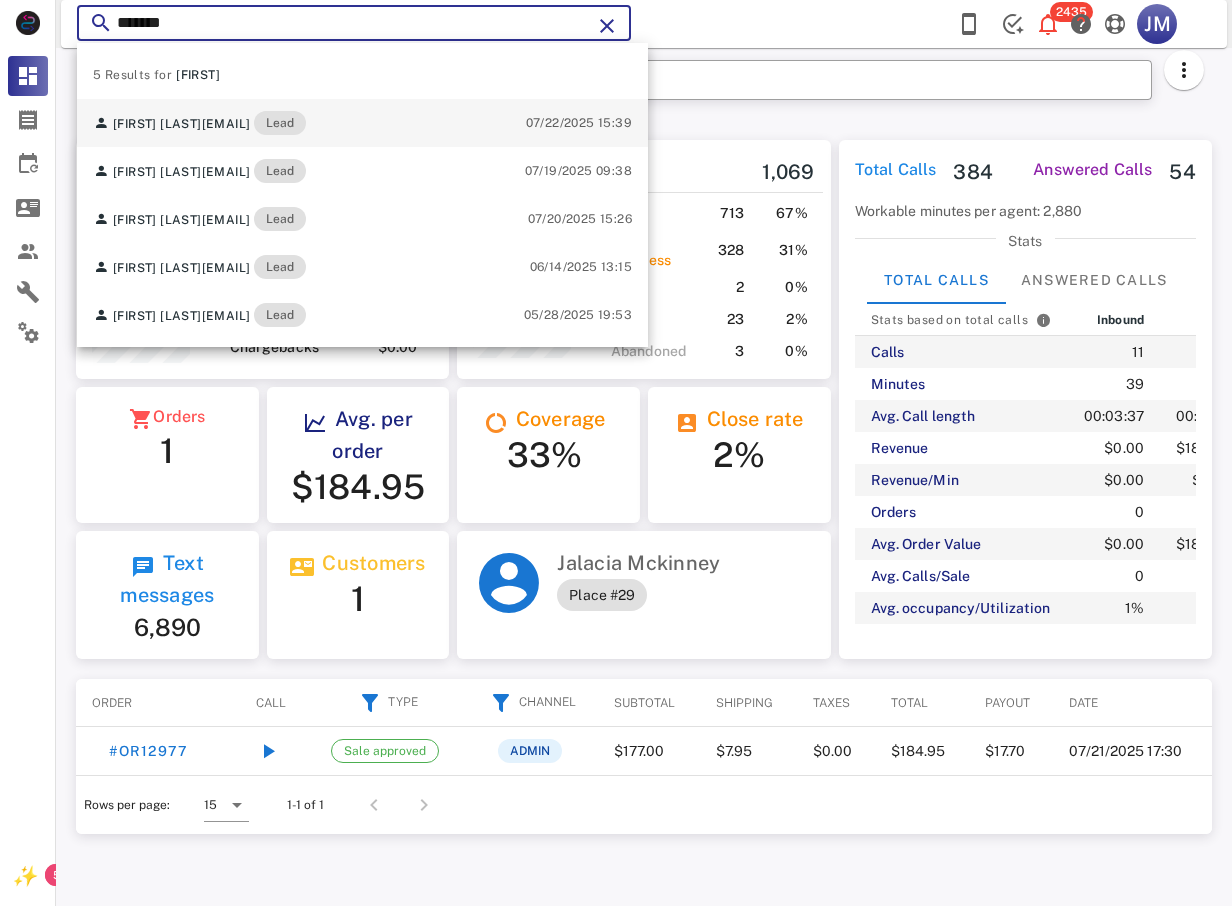 type on "*******" 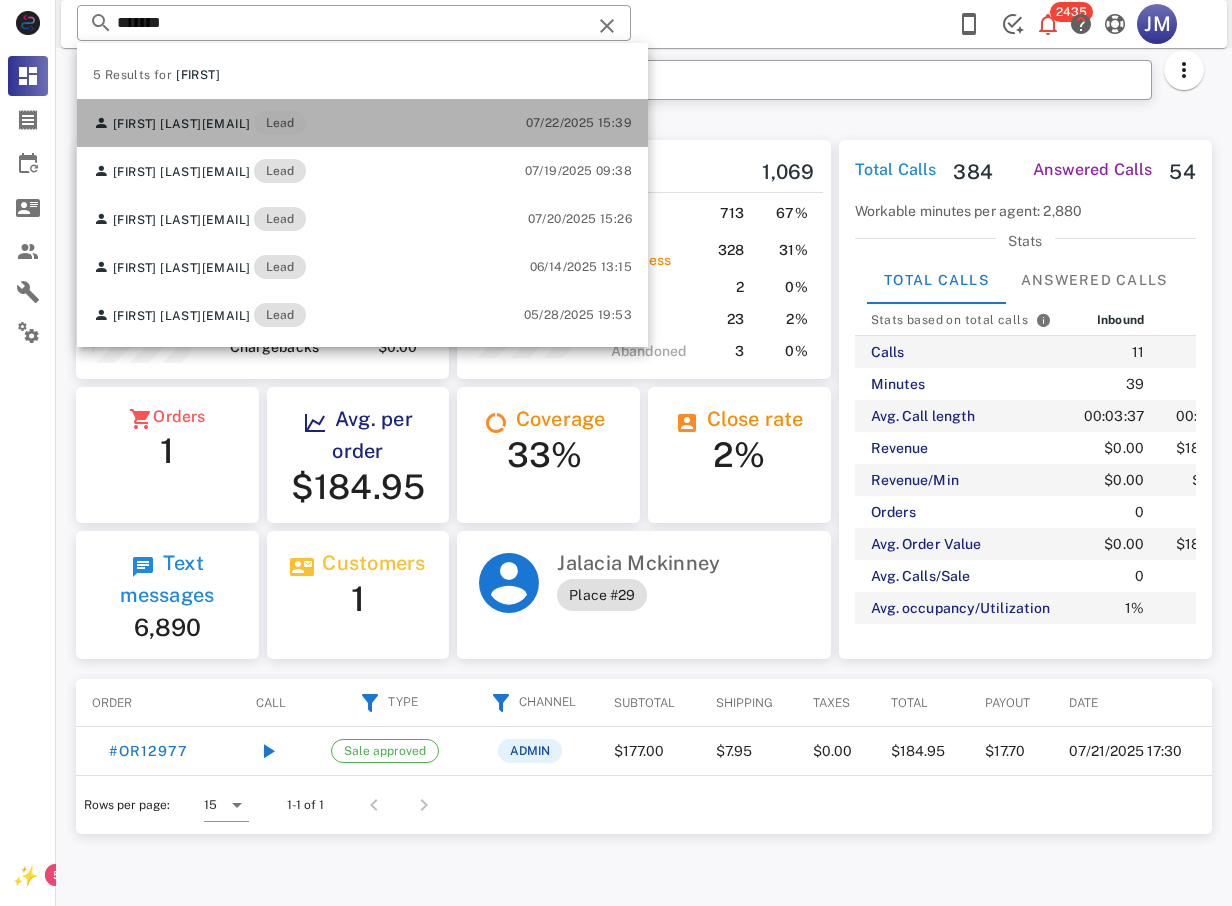 click on "[EMAIL]" at bounding box center [226, 124] 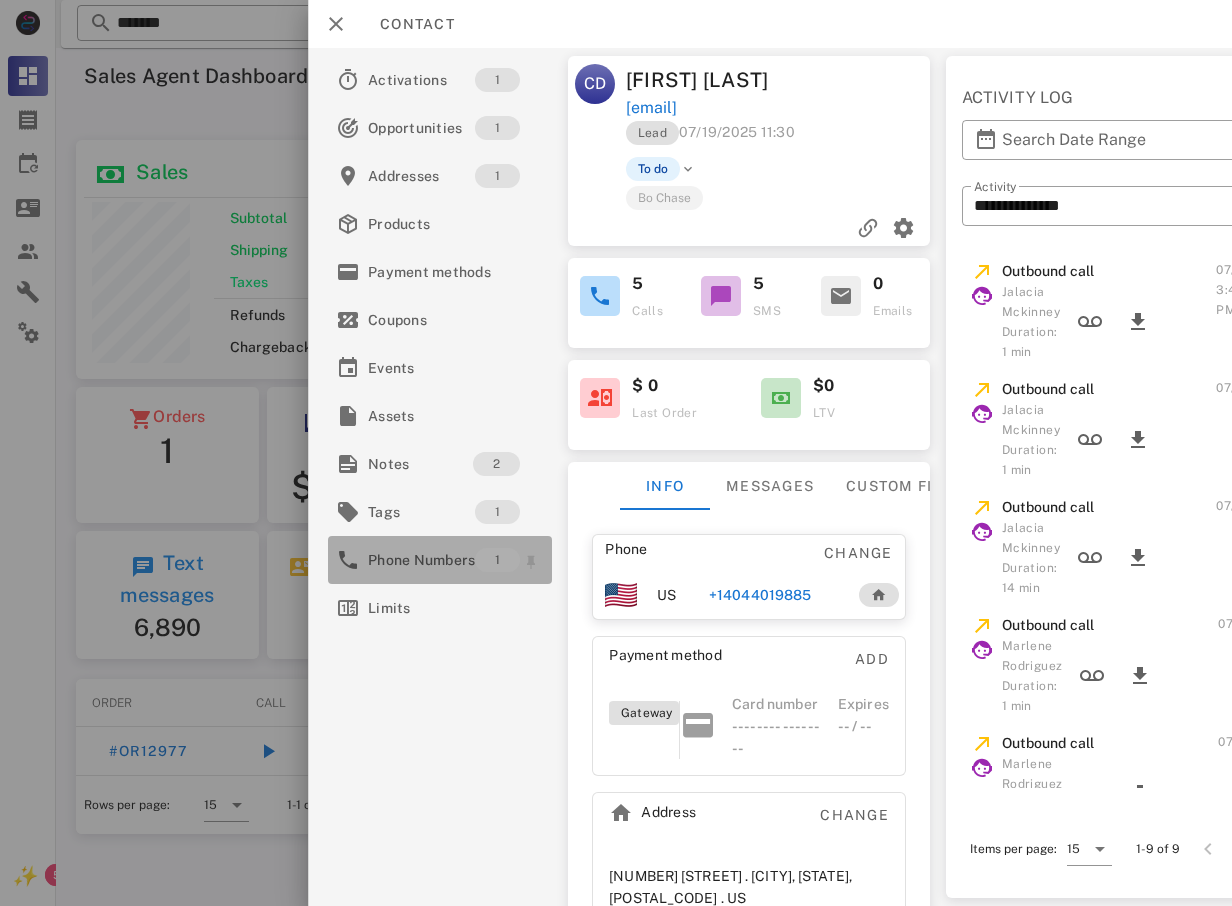click on "Phone Numbers" at bounding box center (421, 560) 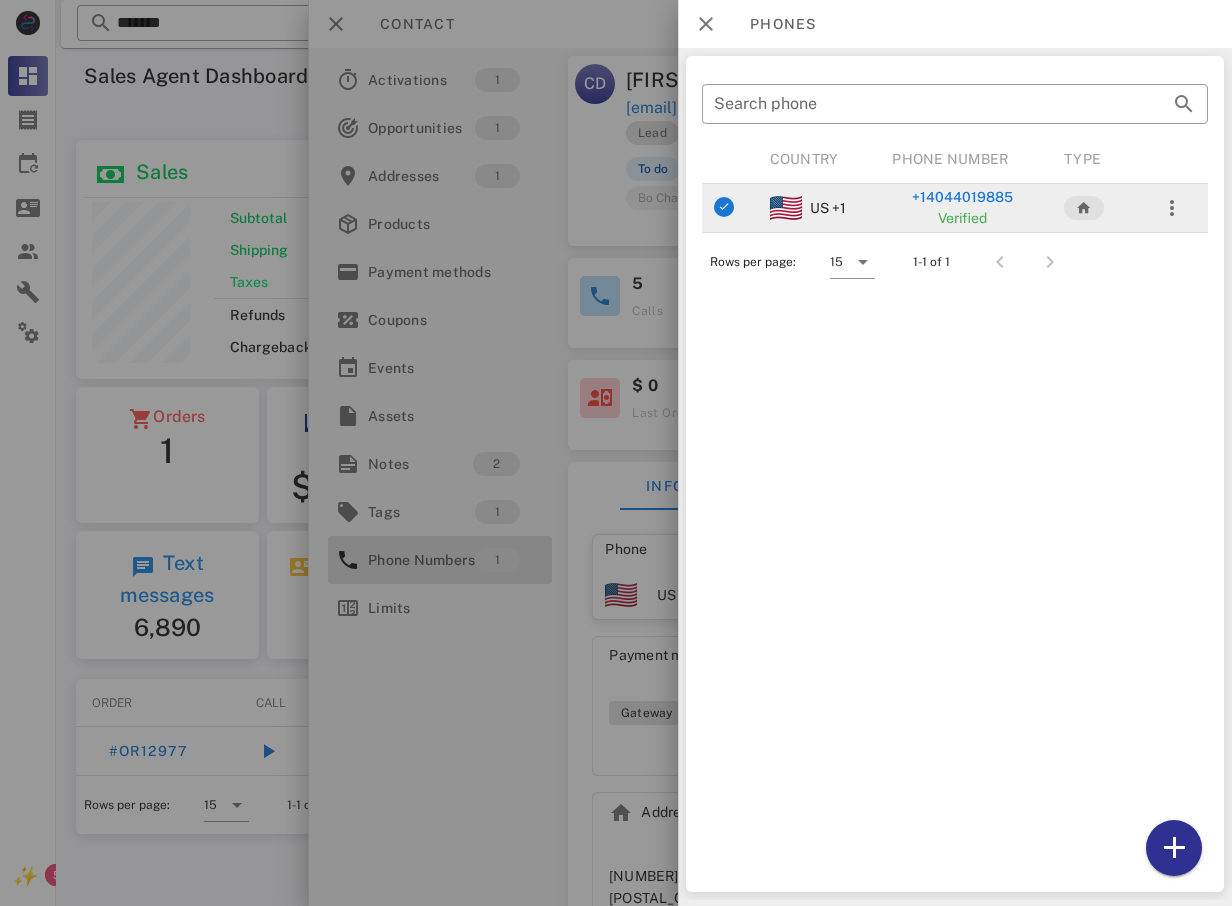 click on "+14044019885" at bounding box center (961, 197) 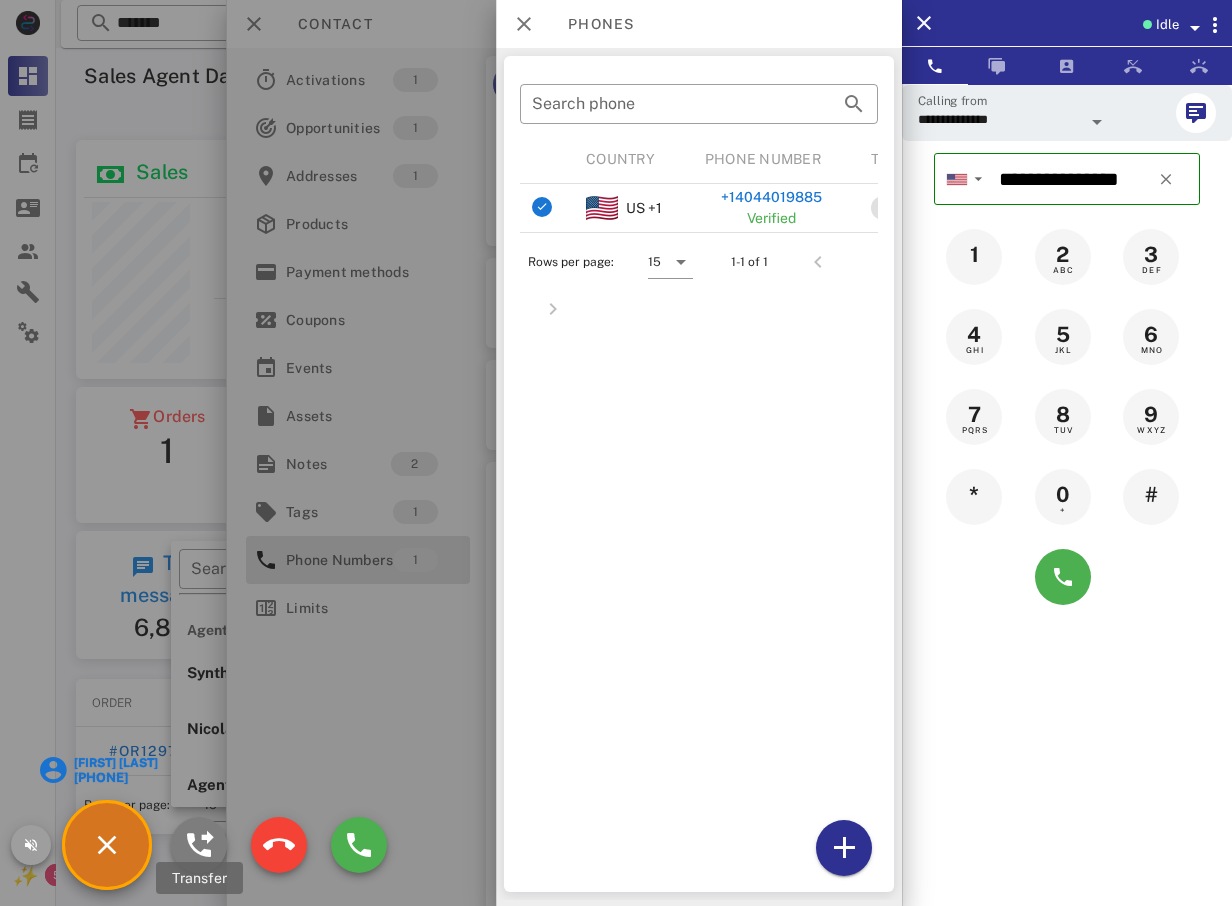 click at bounding box center (199, 845) 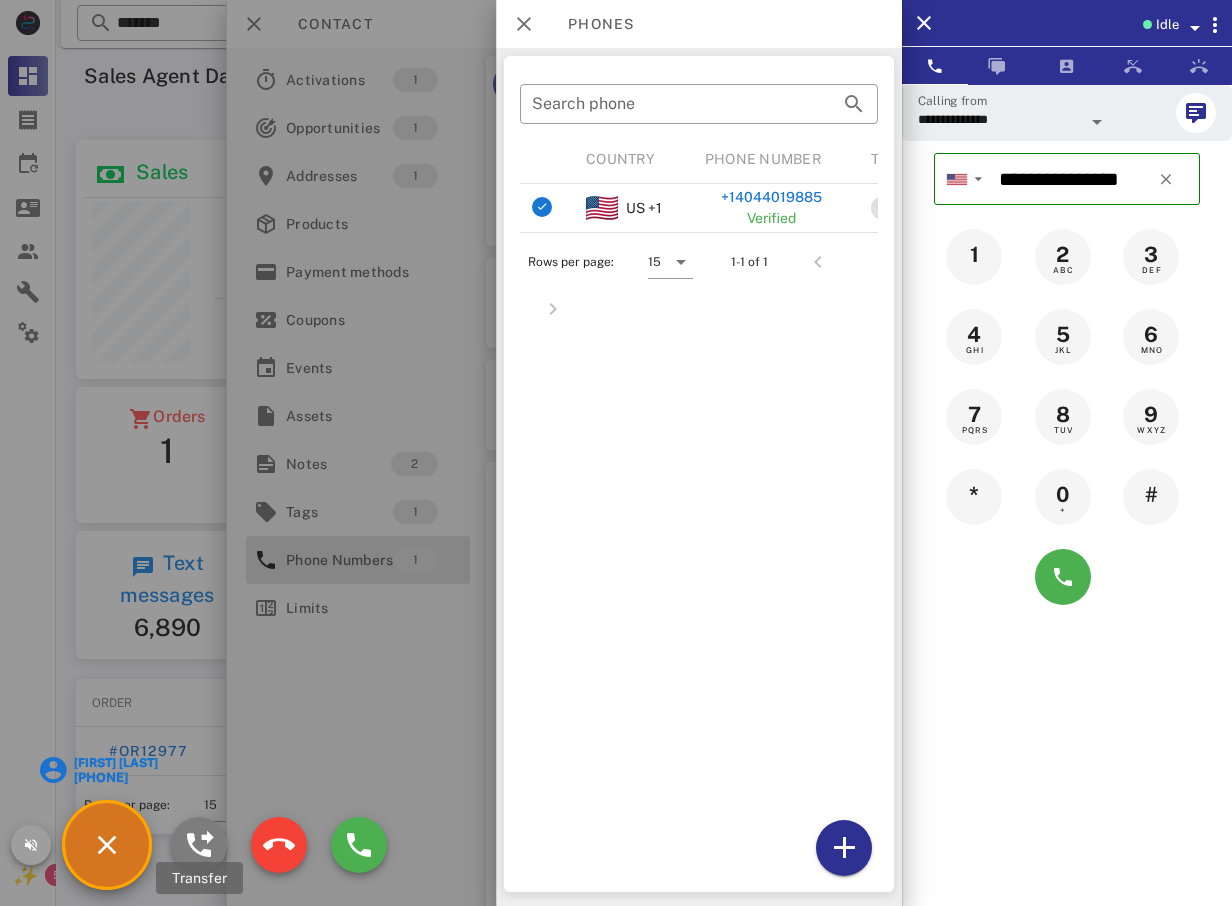 click at bounding box center [199, 845] 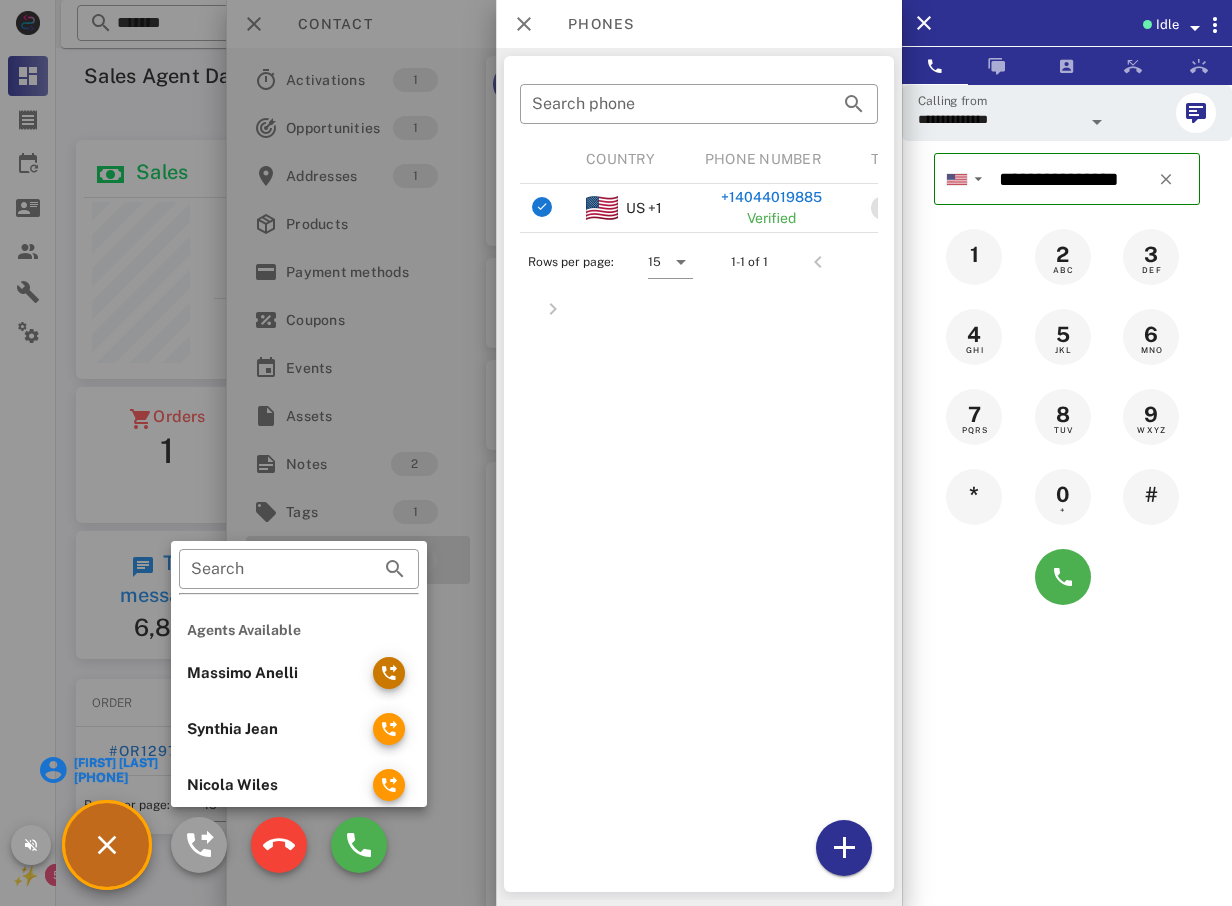 click at bounding box center [389, 673] 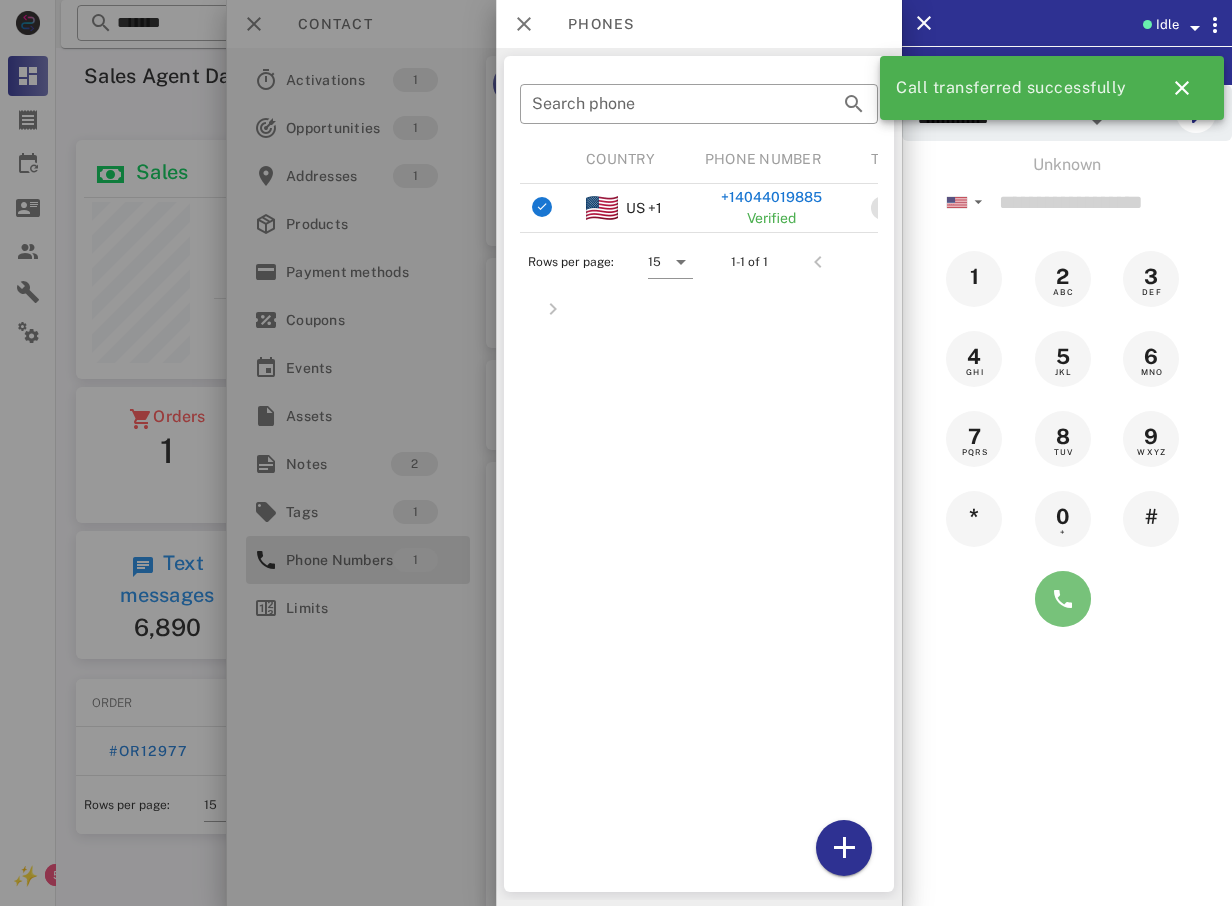 click at bounding box center [1063, 599] 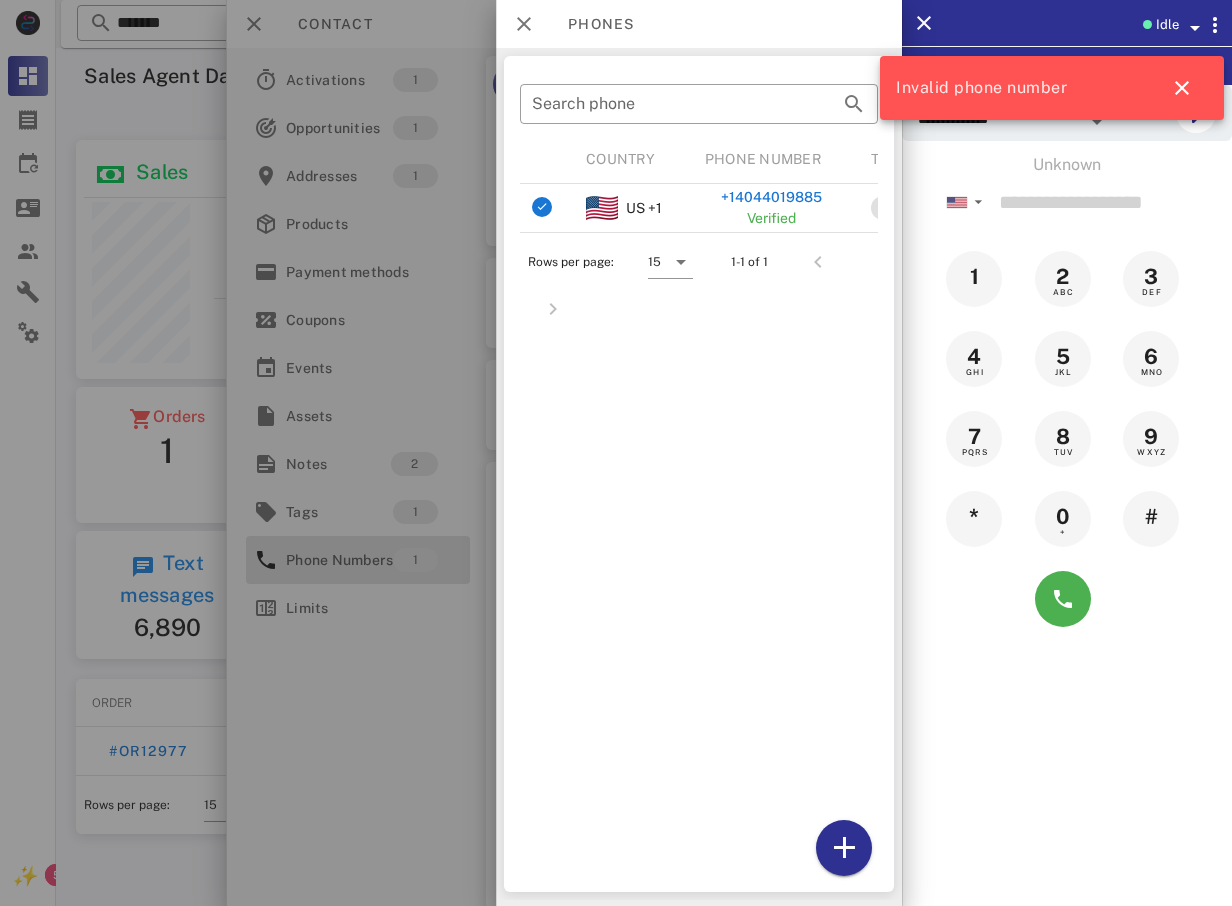click on "7 PQRS" at bounding box center [978, 439] 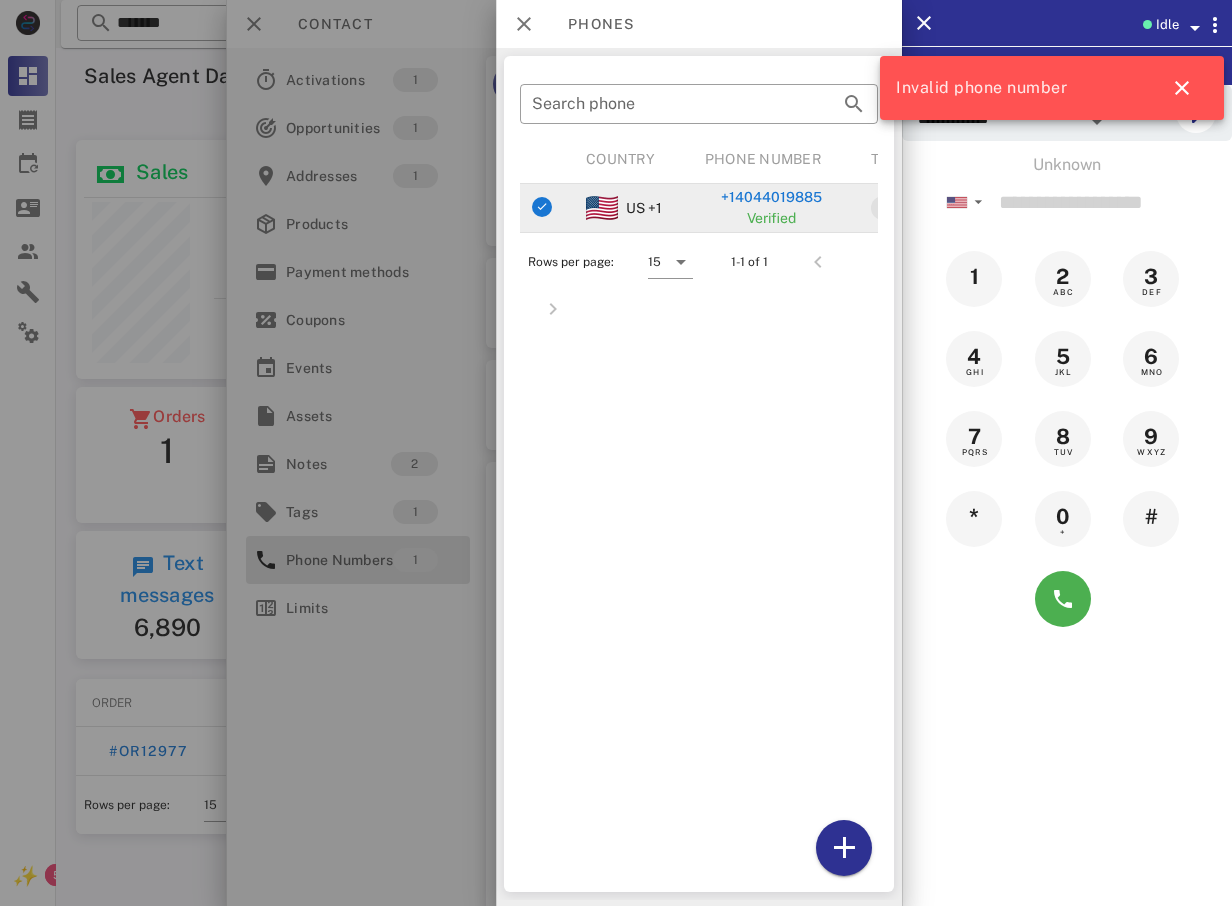 click on "+14044019885" at bounding box center (771, 197) 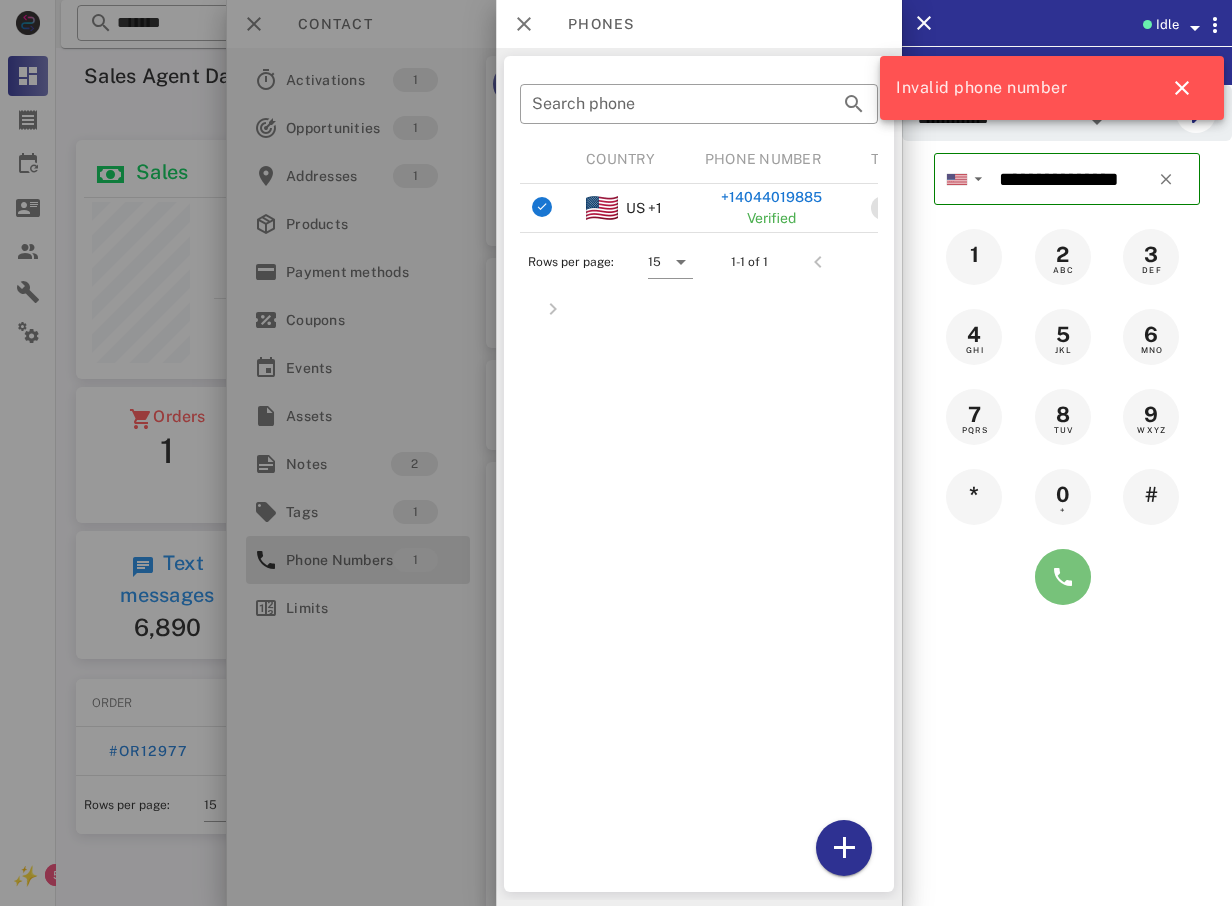 click at bounding box center (1063, 577) 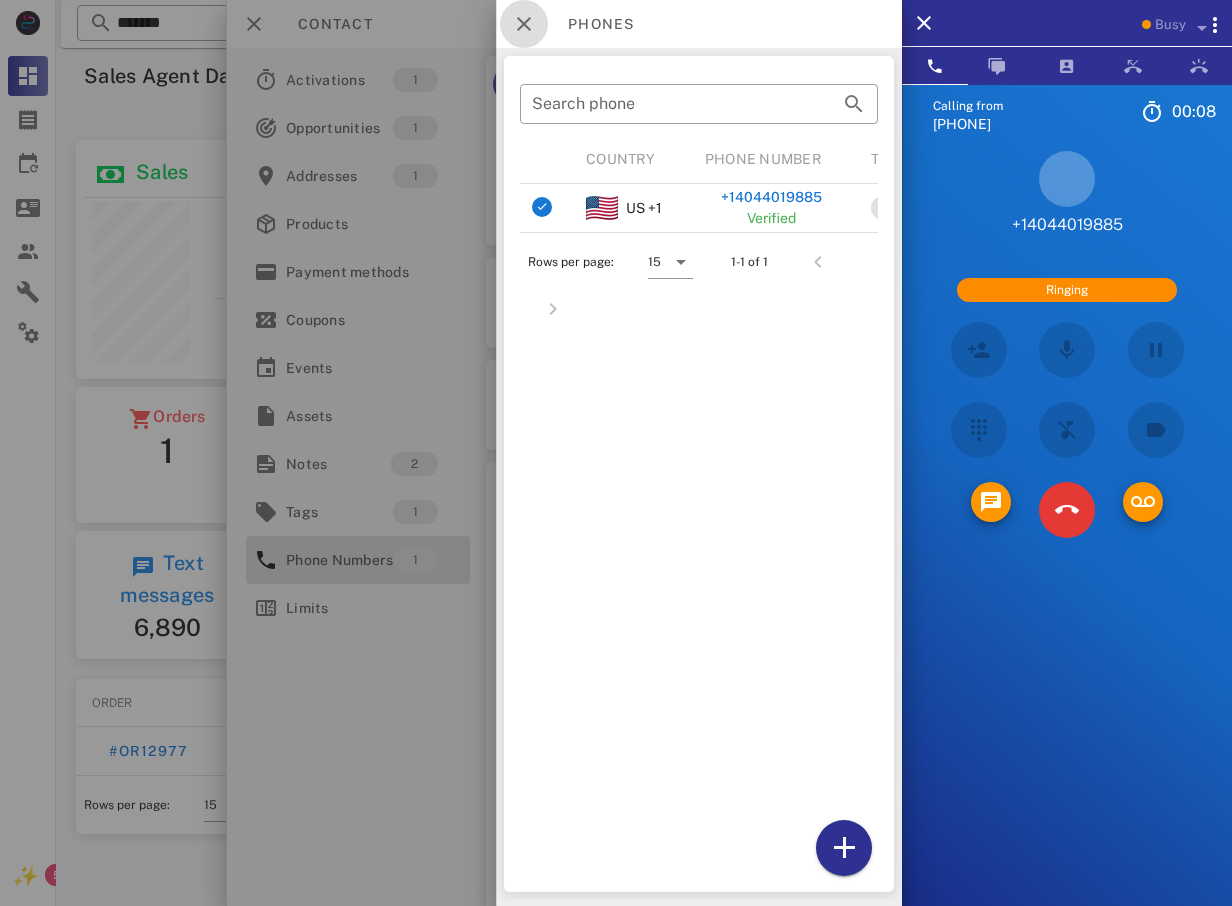click at bounding box center (524, 24) 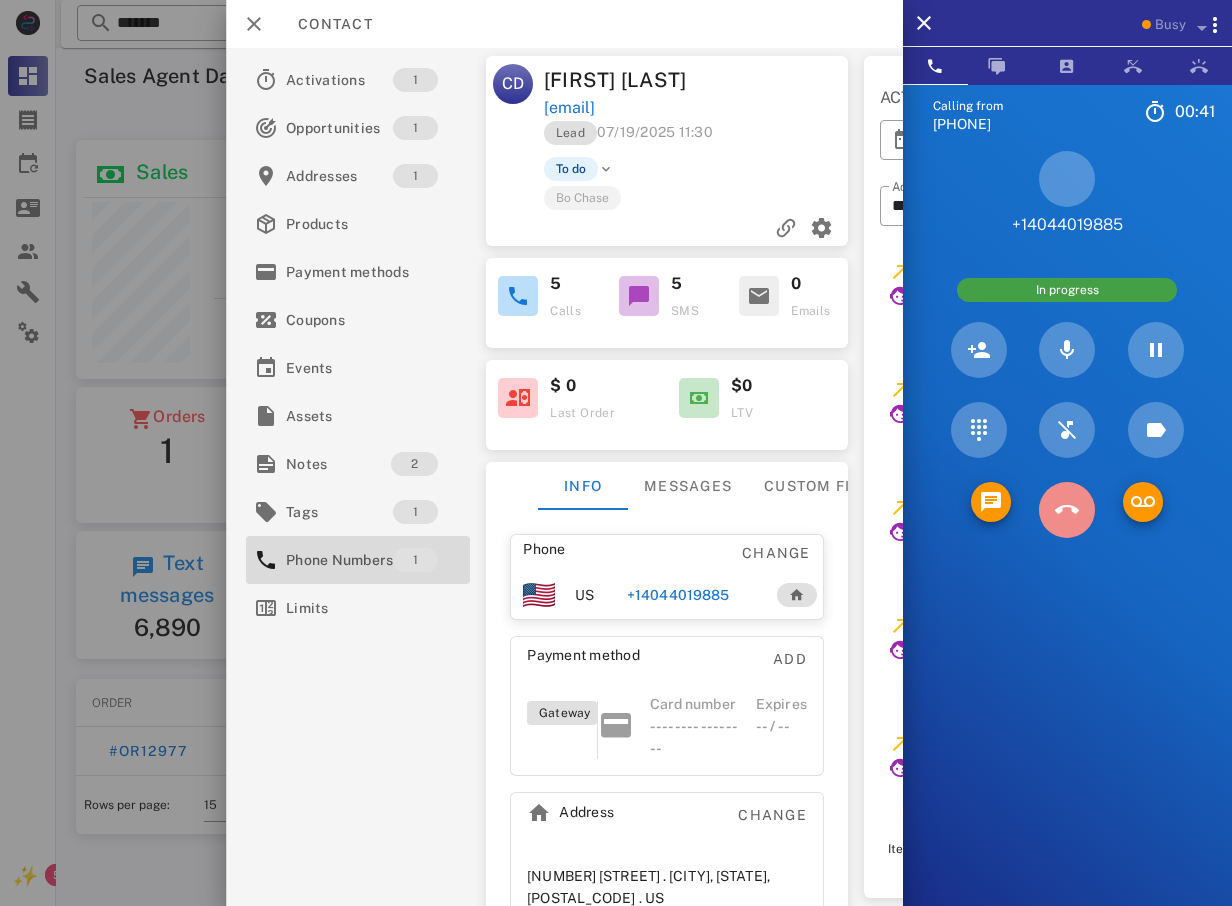 click at bounding box center [1067, 510] 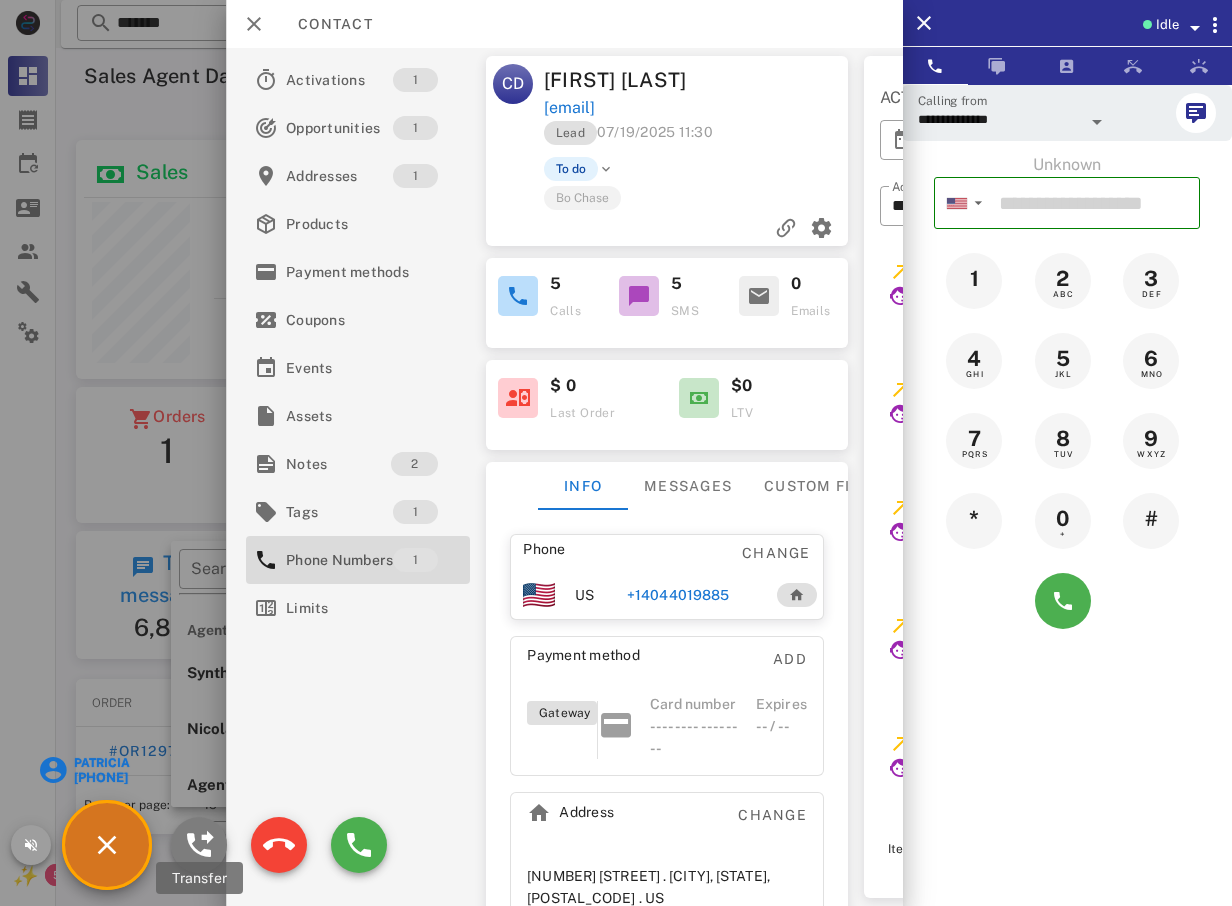 click at bounding box center [199, 845] 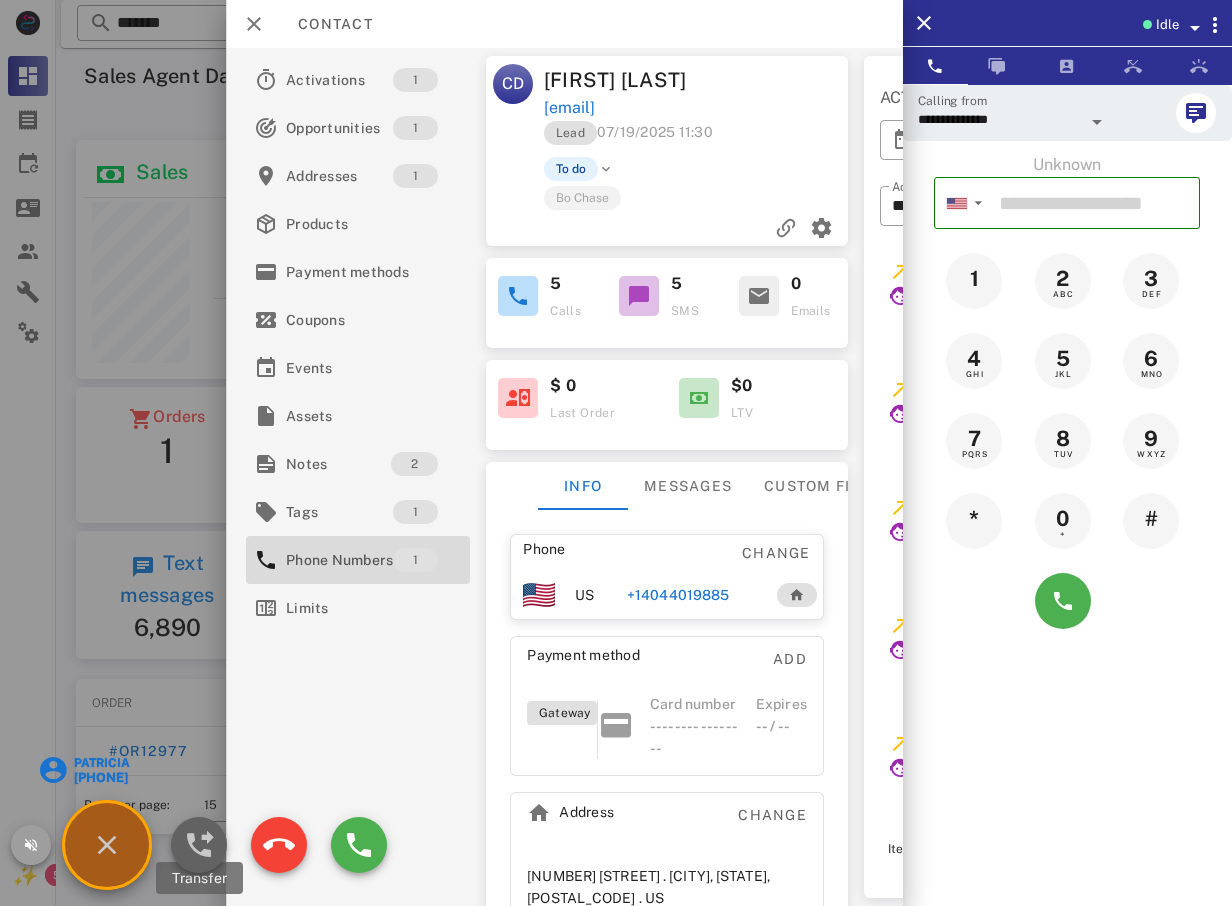 click at bounding box center (199, 845) 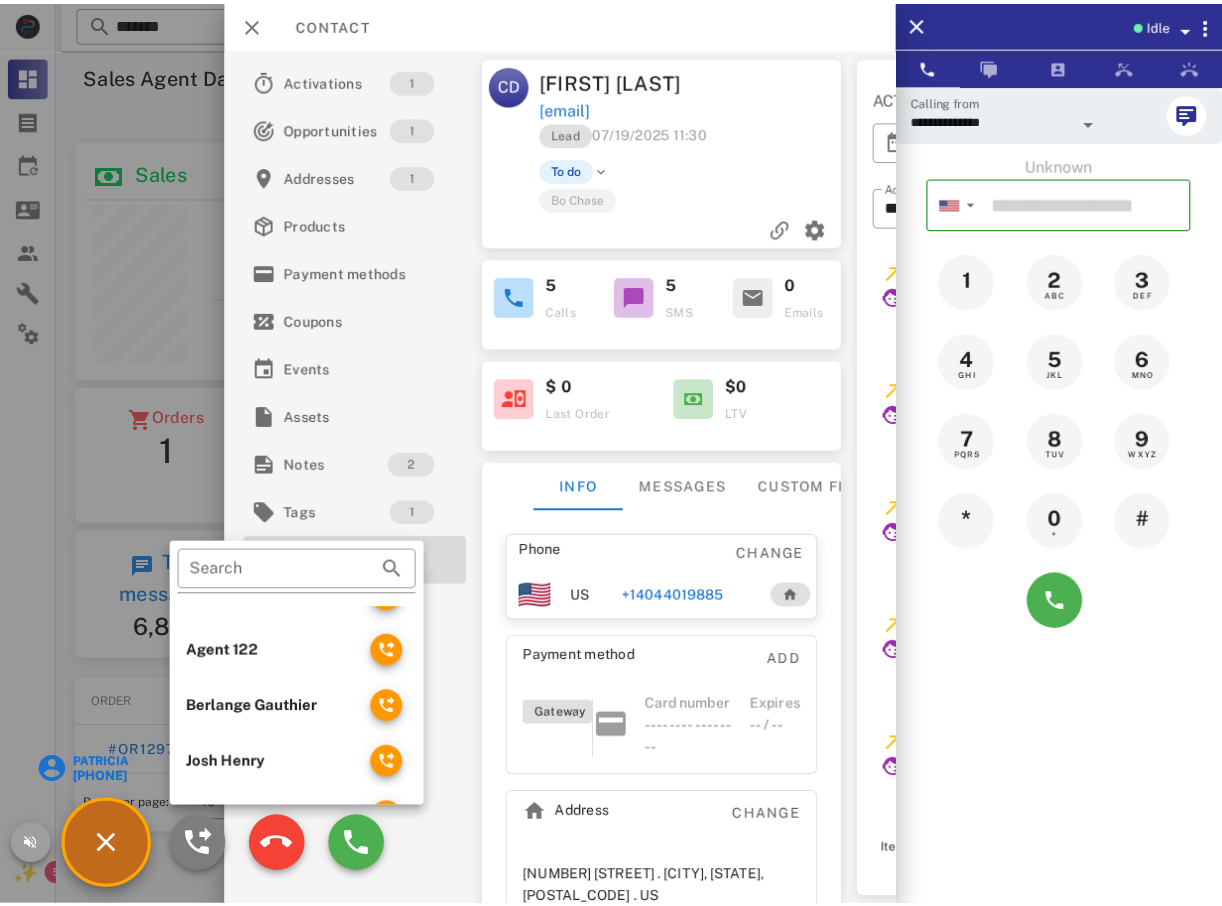 scroll, scrollTop: 400, scrollLeft: 0, axis: vertical 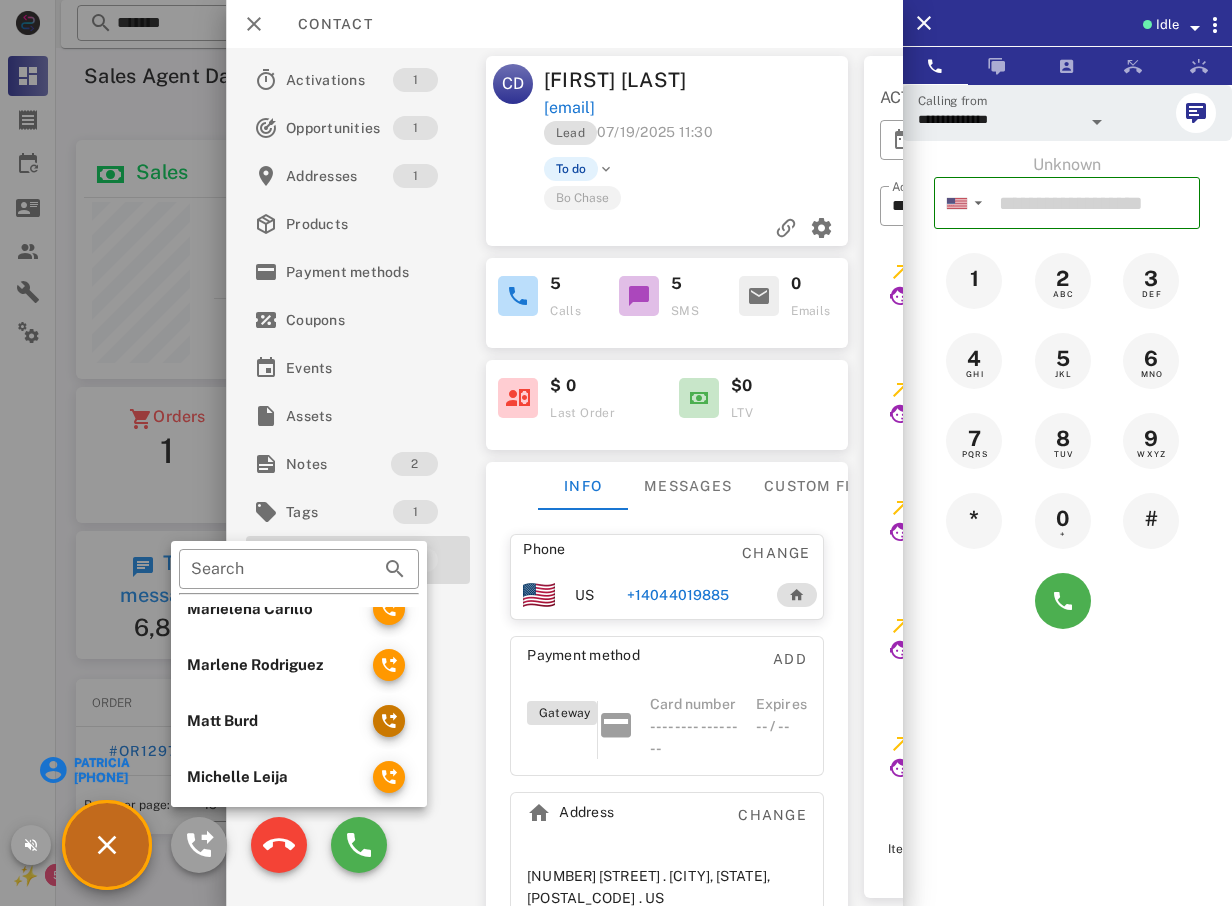 click at bounding box center (389, 721) 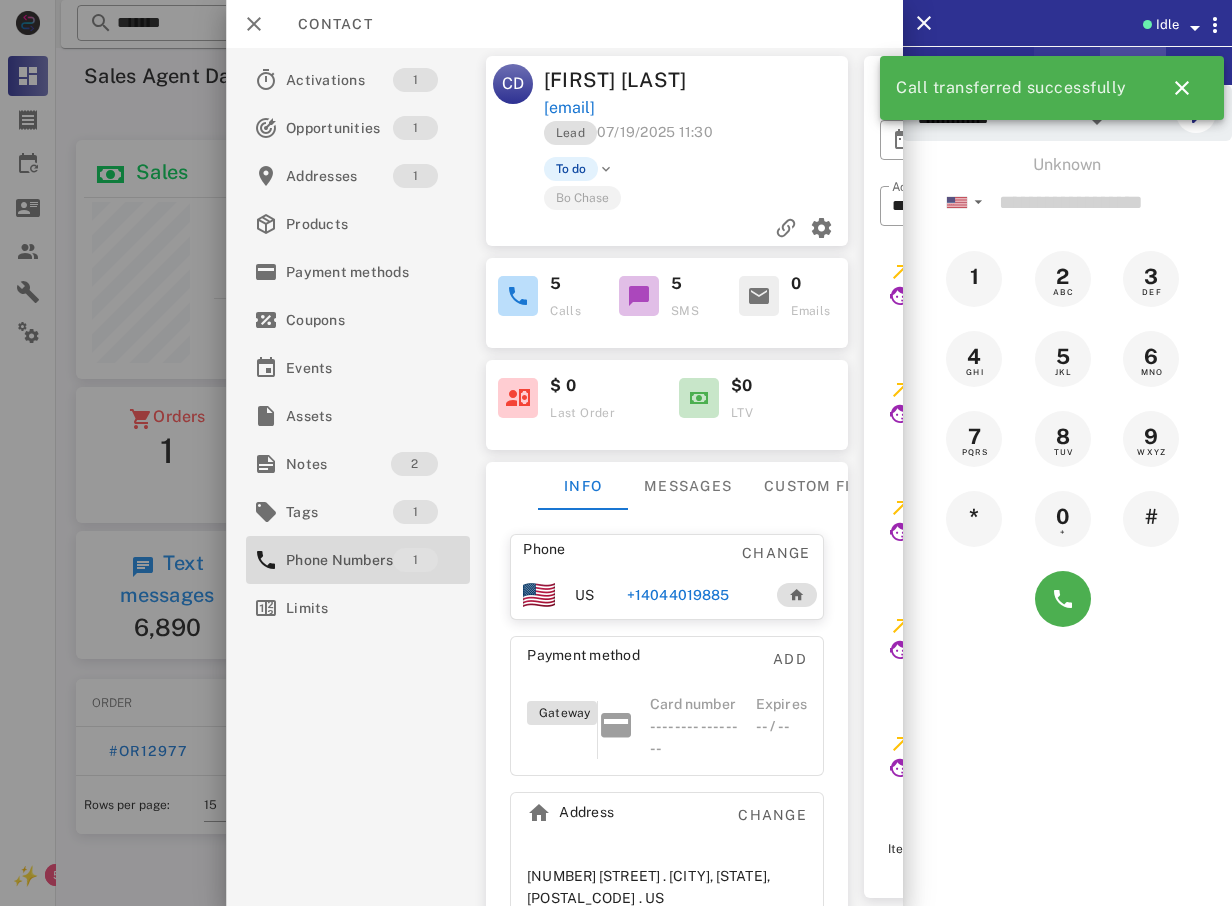 drag, startPoint x: 1106, startPoint y: 47, endPoint x: 1061, endPoint y: 50, distance: 45.099888 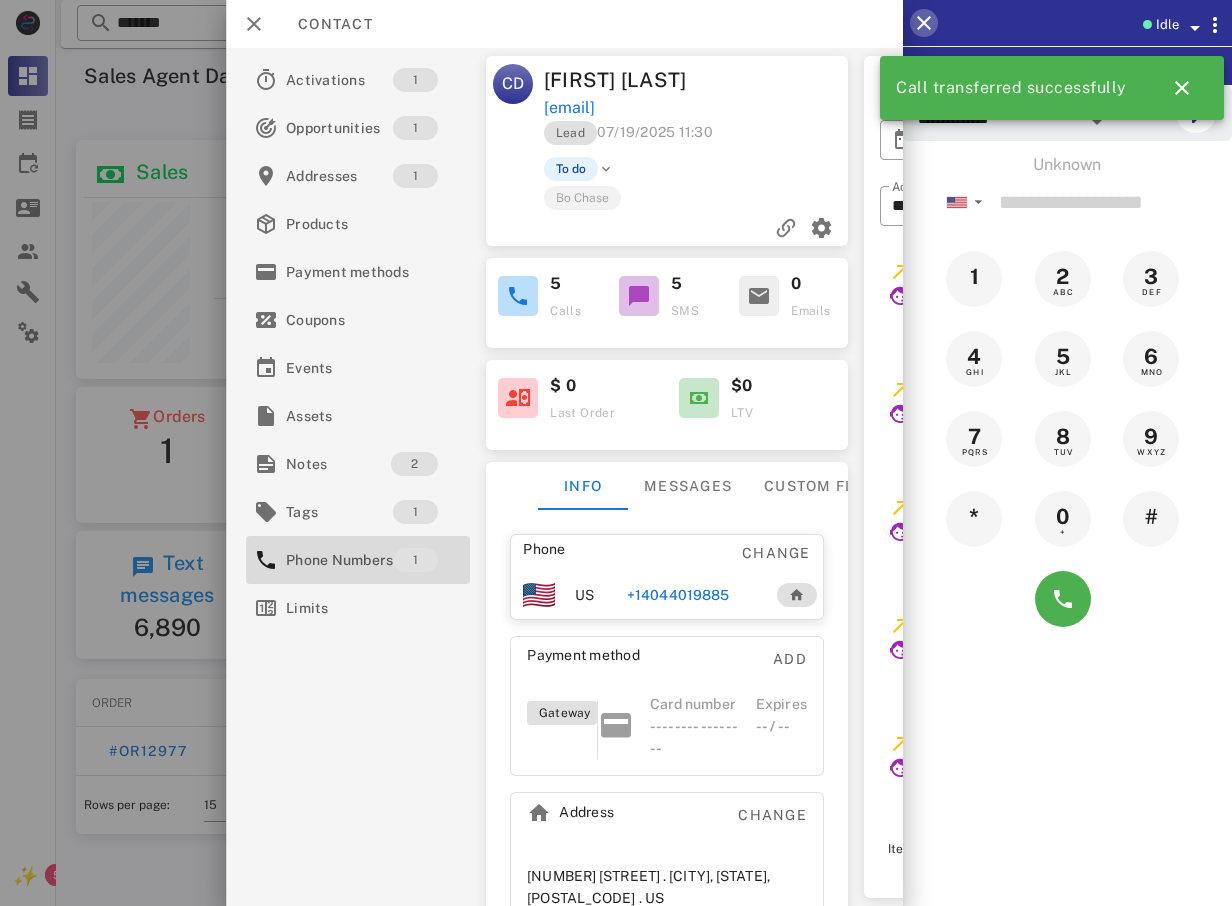 click at bounding box center [924, 23] 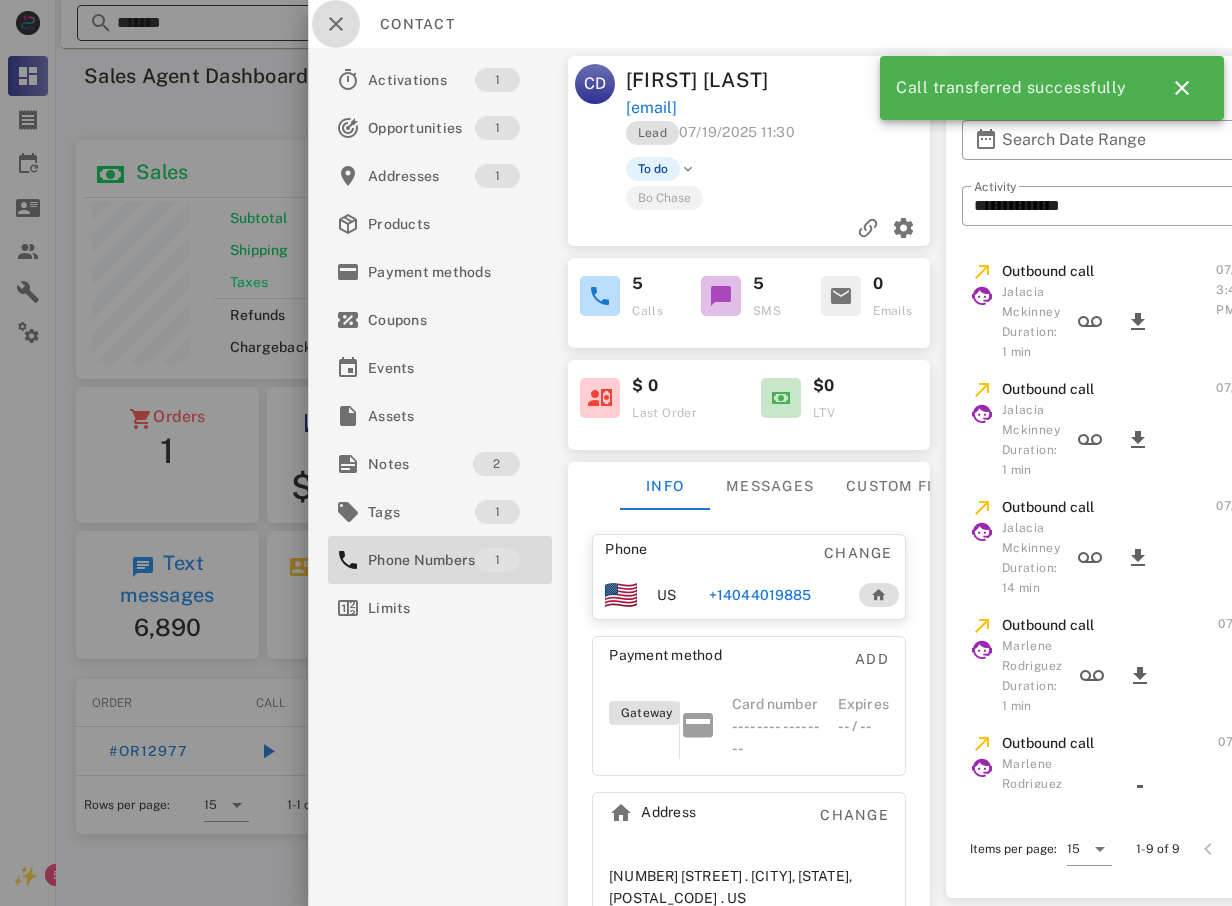 click at bounding box center [336, 24] 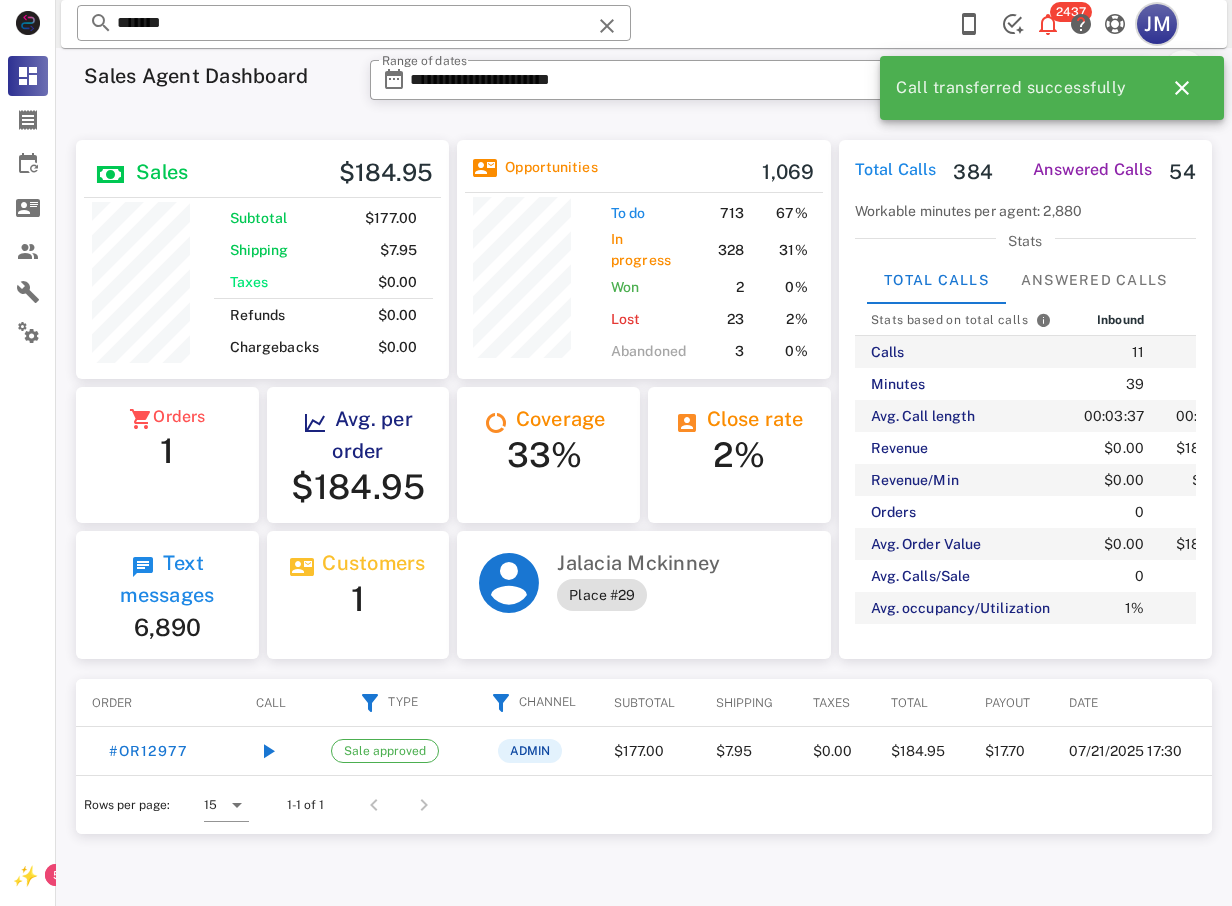 click on "JM" at bounding box center [1157, 24] 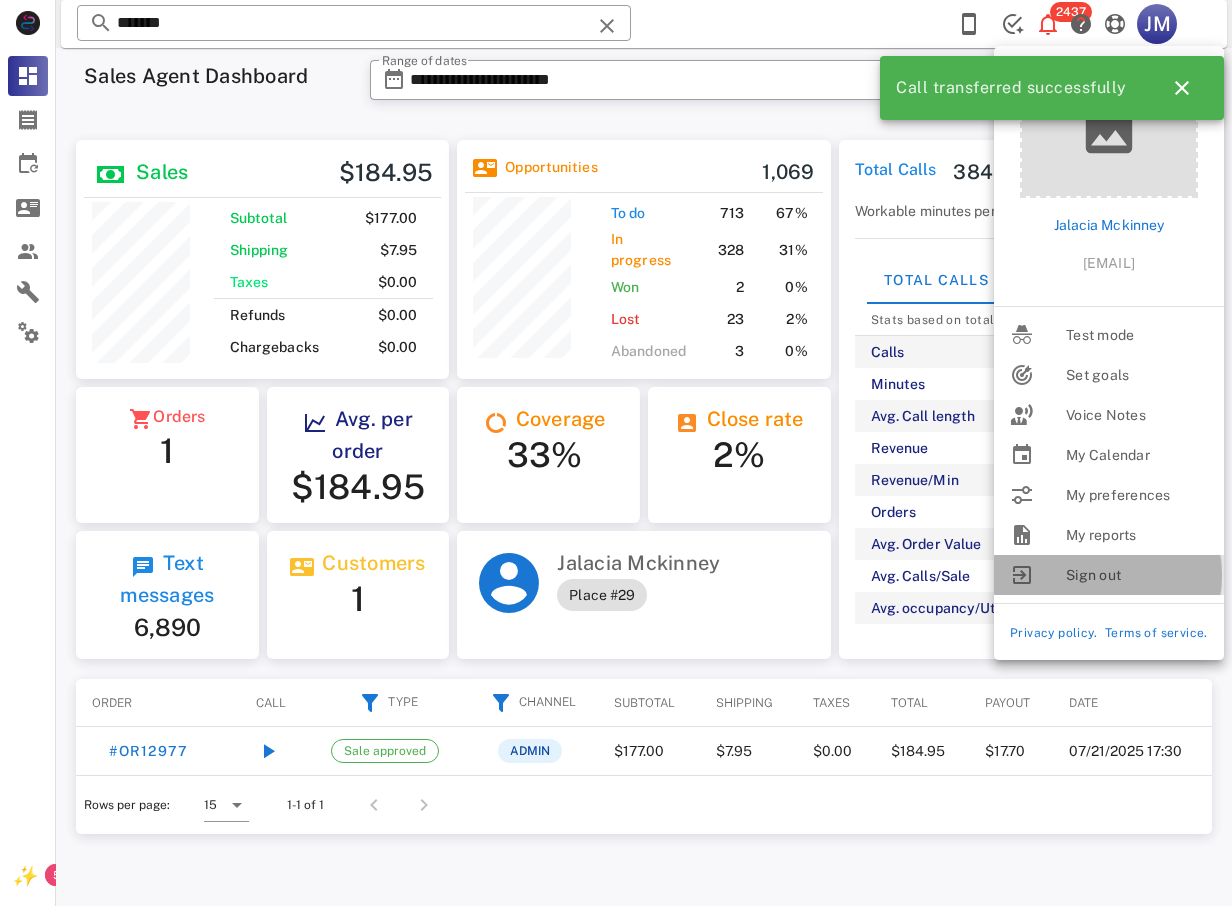 click on "Sign out" at bounding box center [1137, 575] 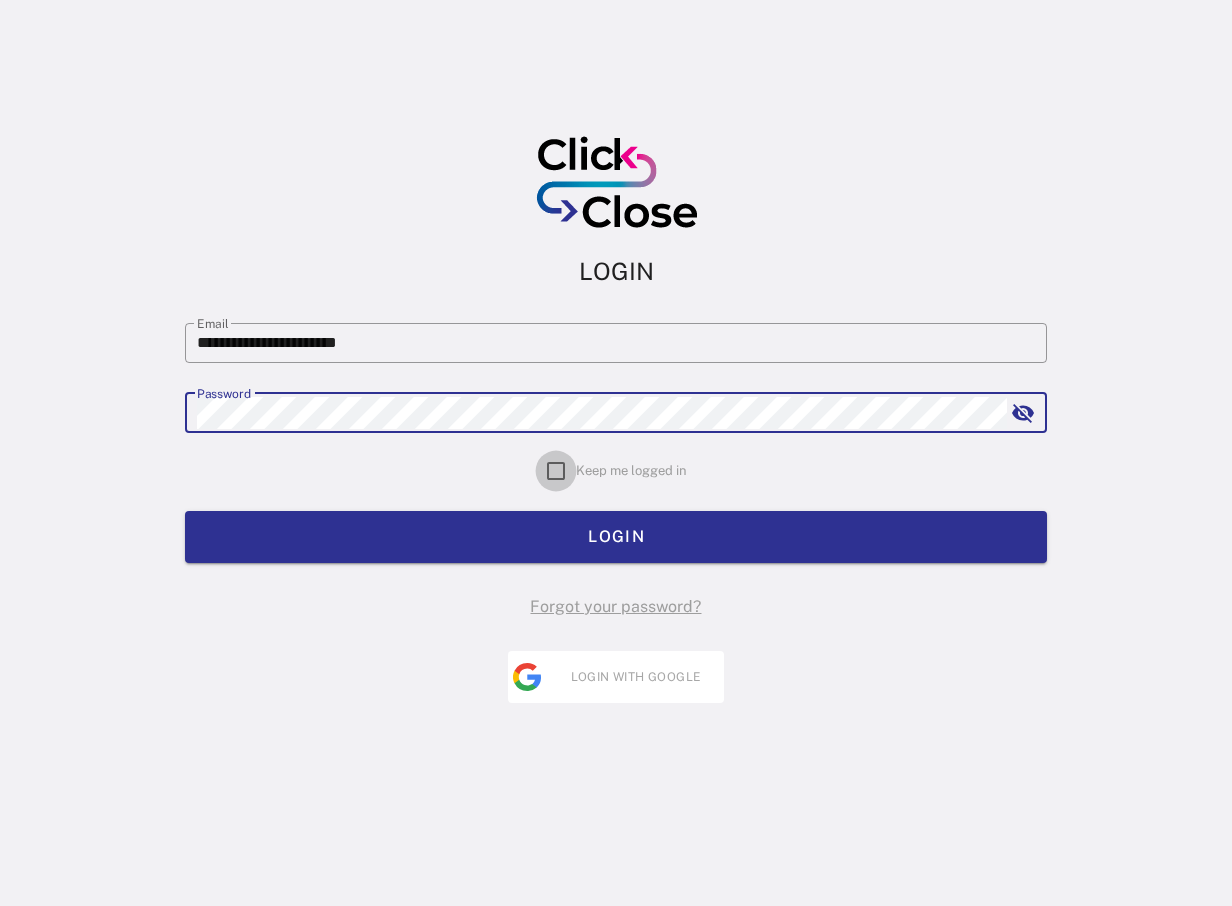 click at bounding box center [556, 471] 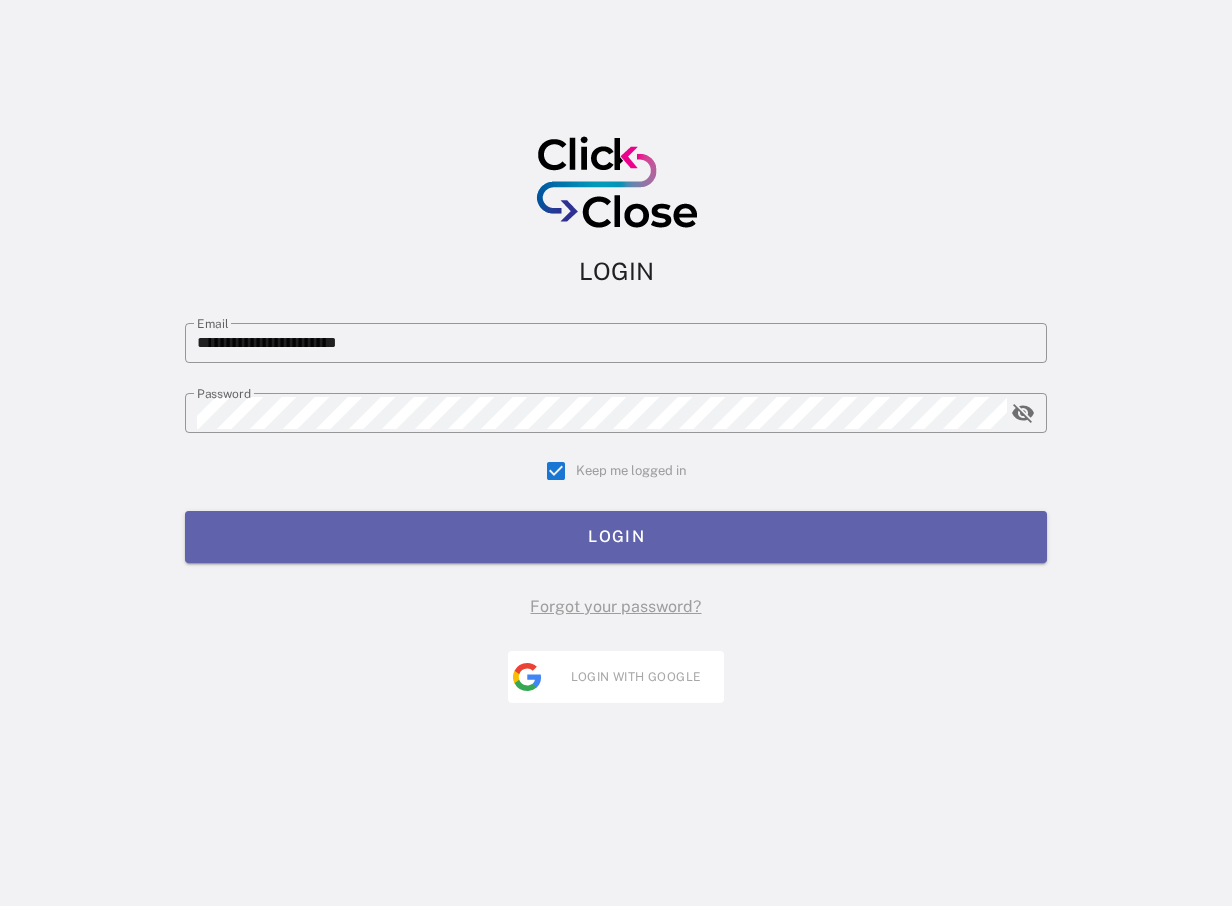 click on "LOGIN" at bounding box center (616, 537) 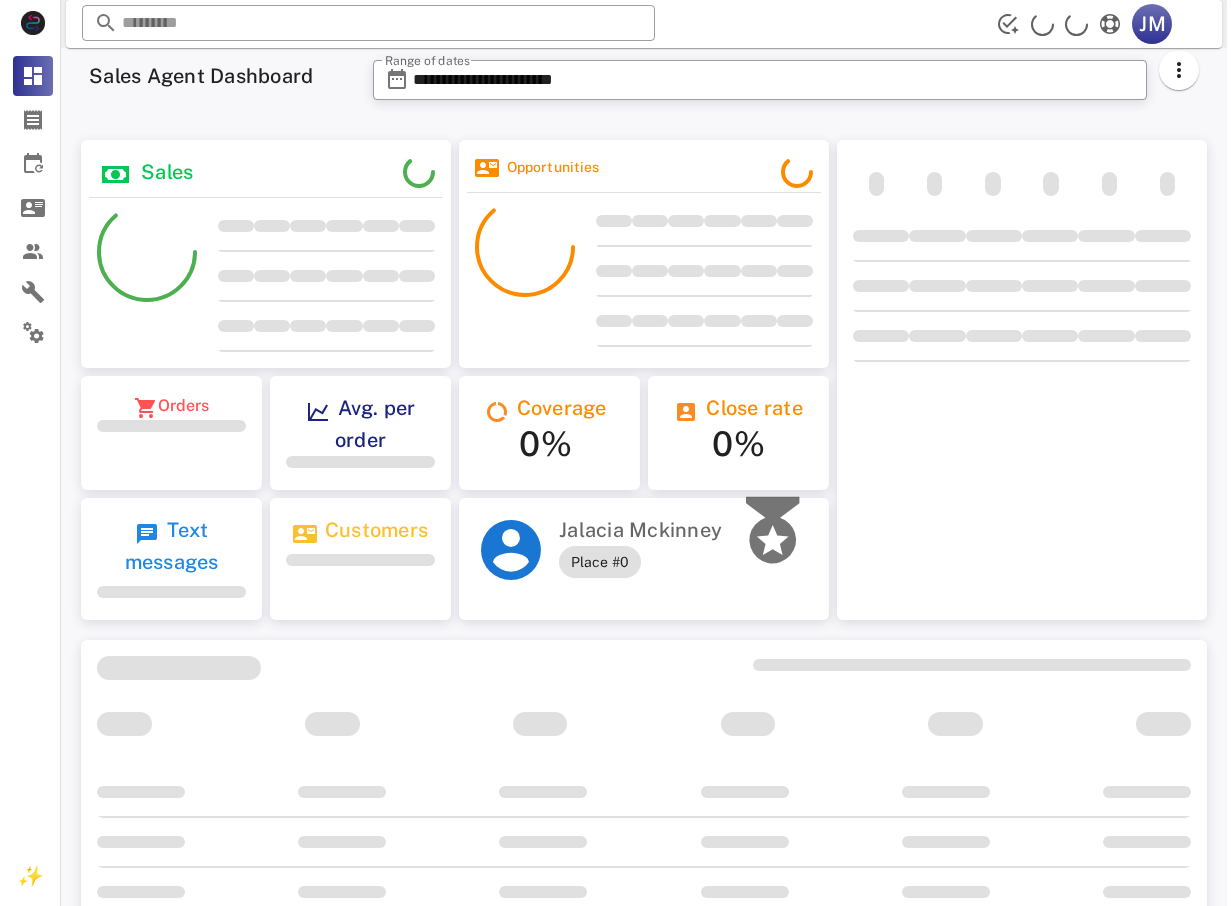 scroll, scrollTop: 0, scrollLeft: 0, axis: both 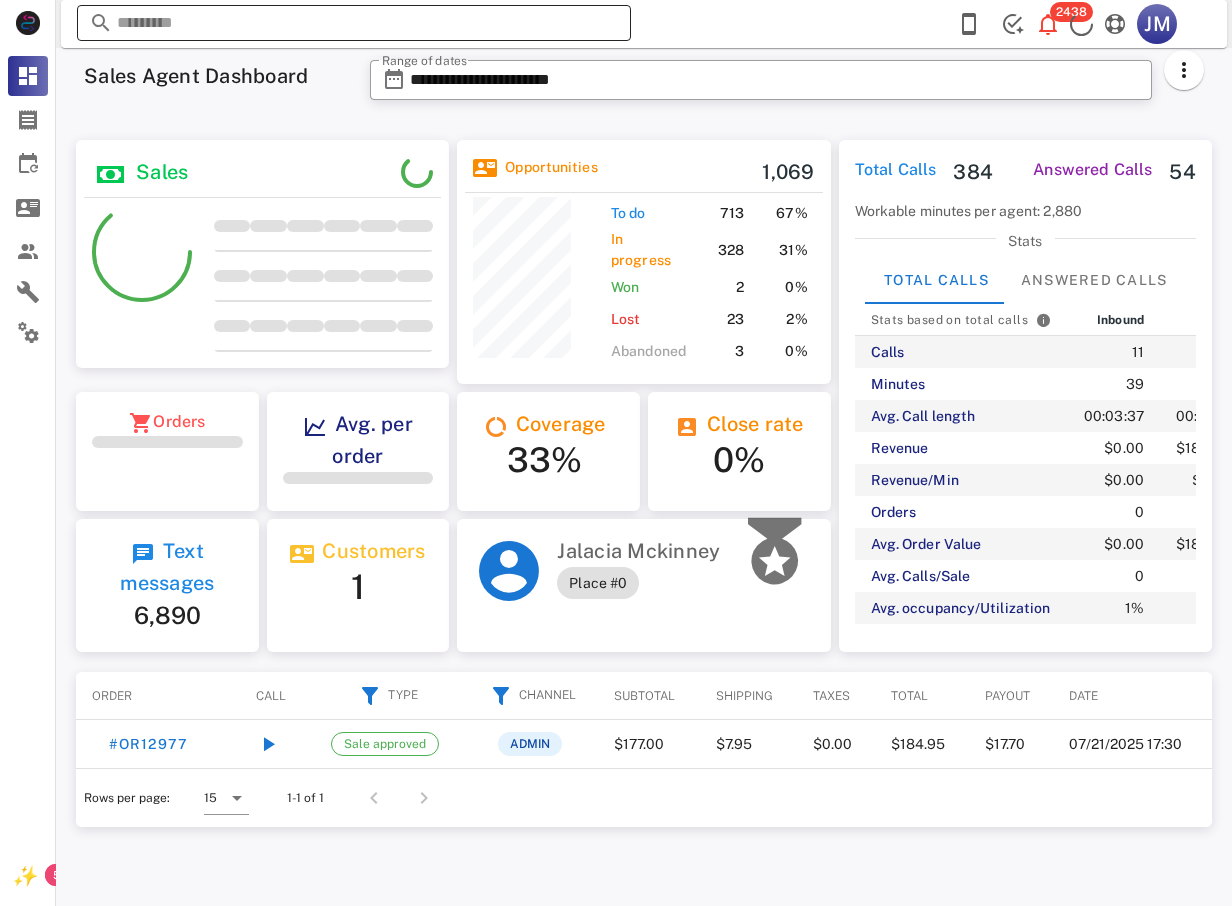 click at bounding box center (354, 23) 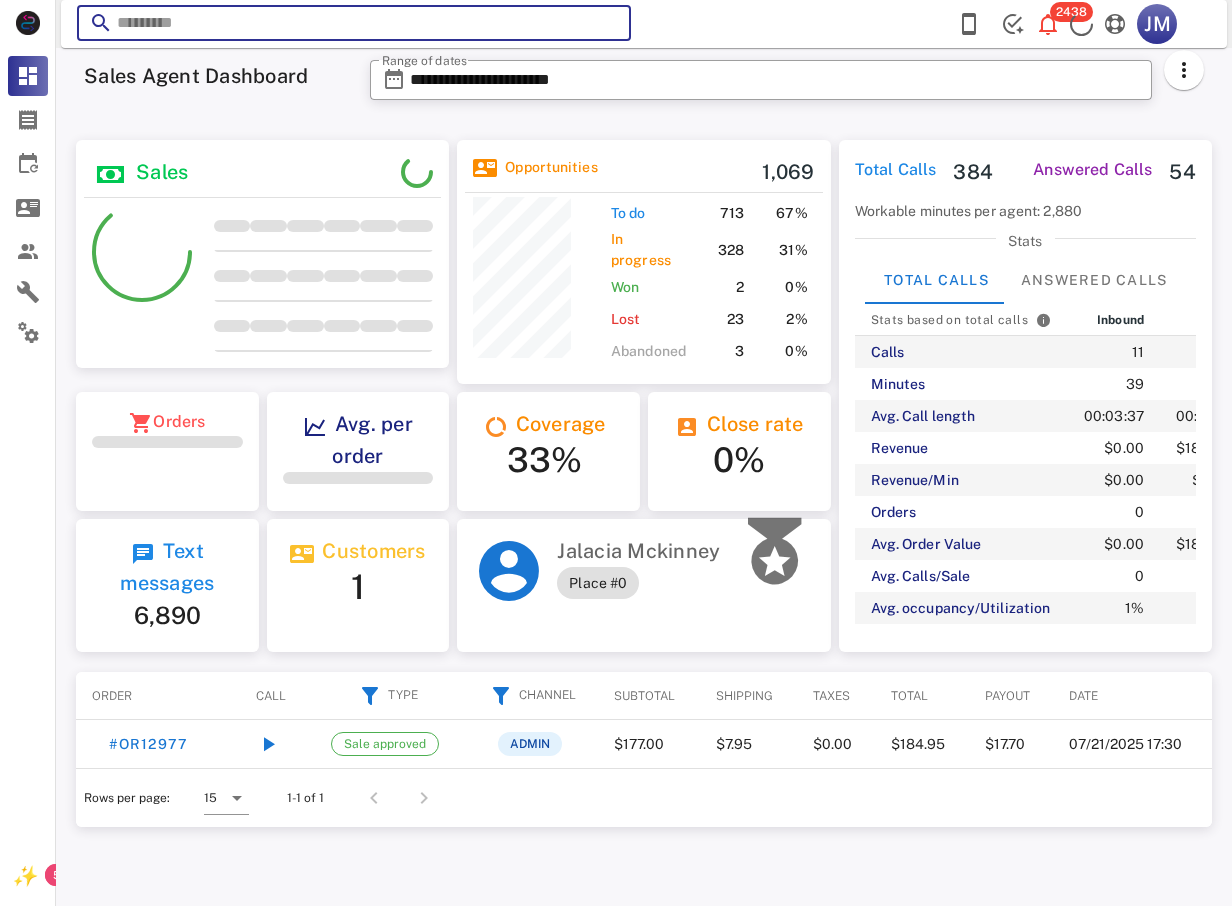 scroll, scrollTop: 243, scrollLeft: 374, axis: both 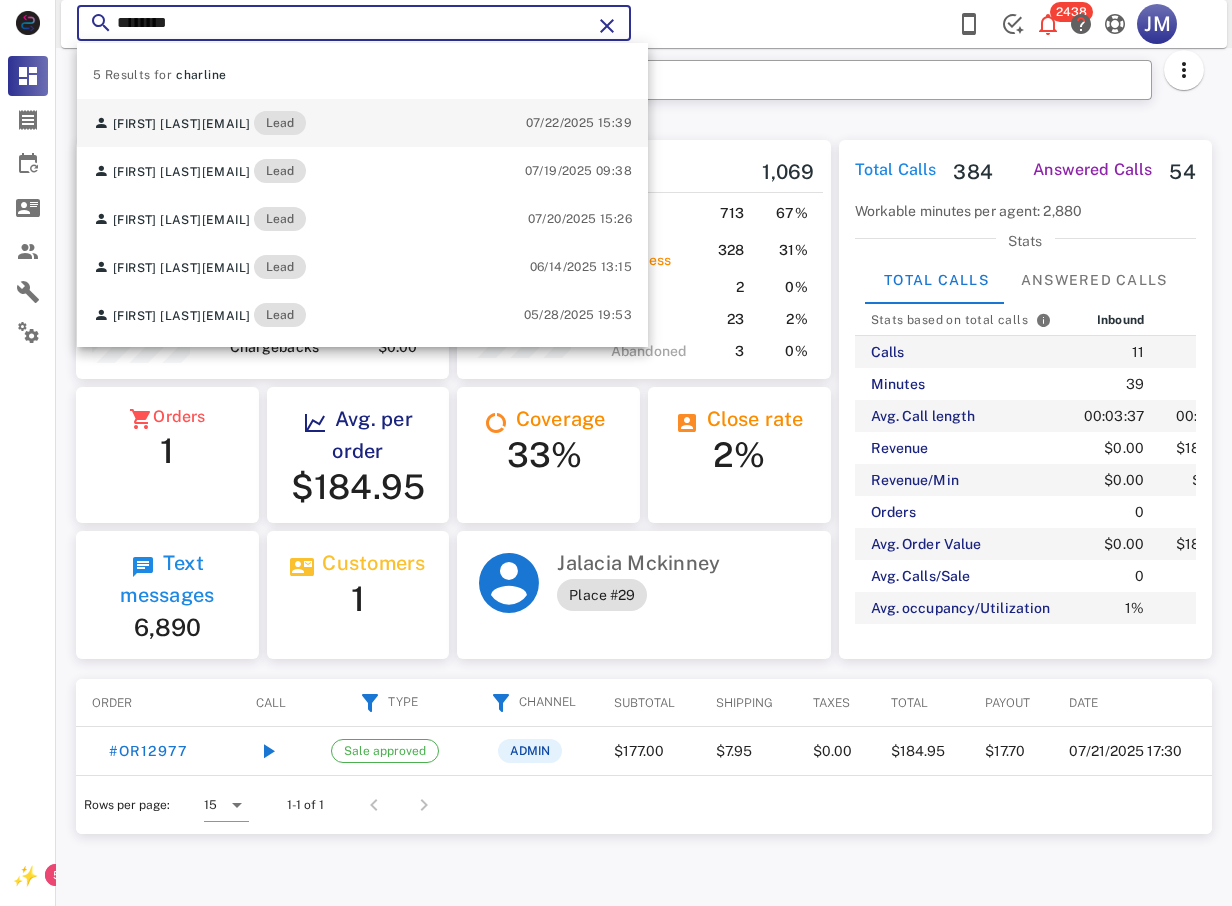 type on "********" 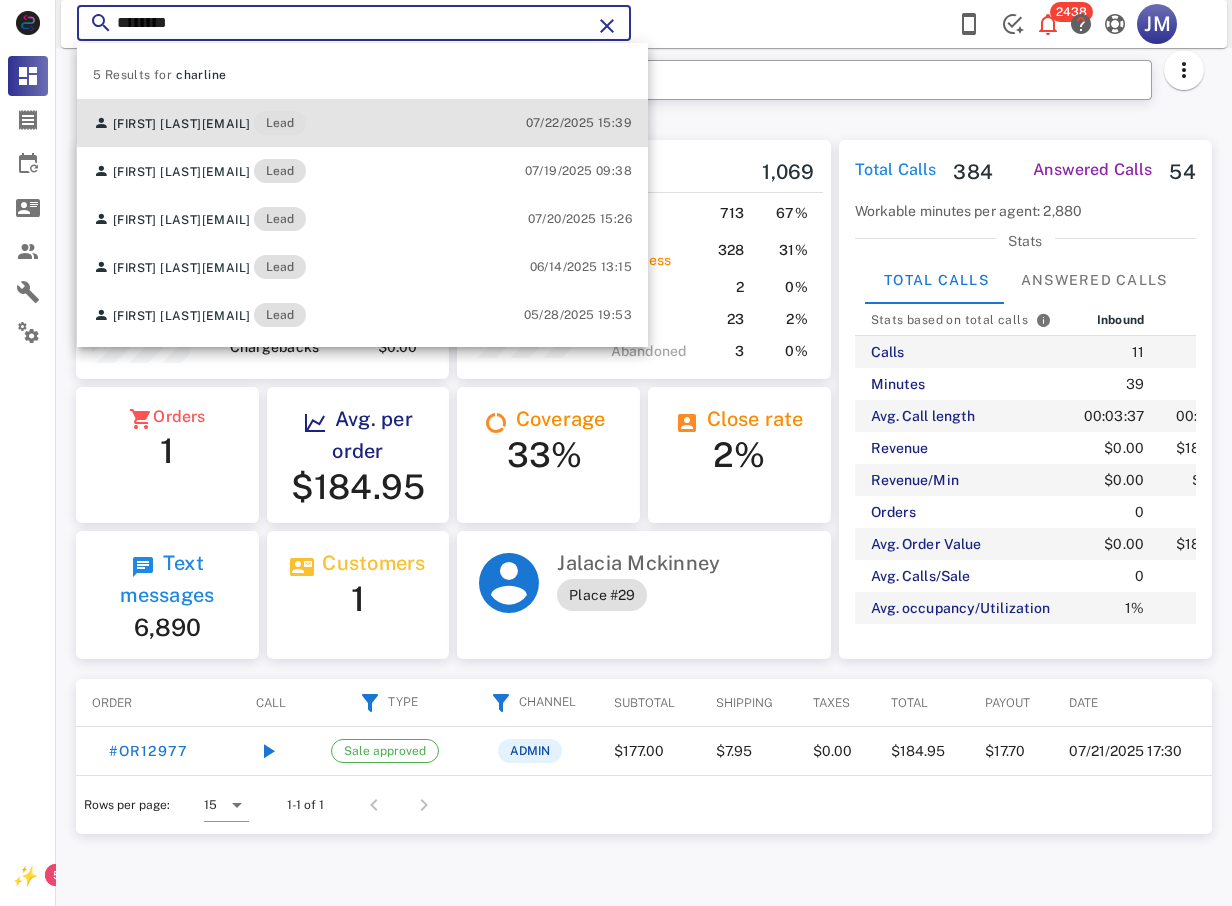 click on "[FIRST] [LAST]   [EMAIL]   Lead" at bounding box center [199, 123] 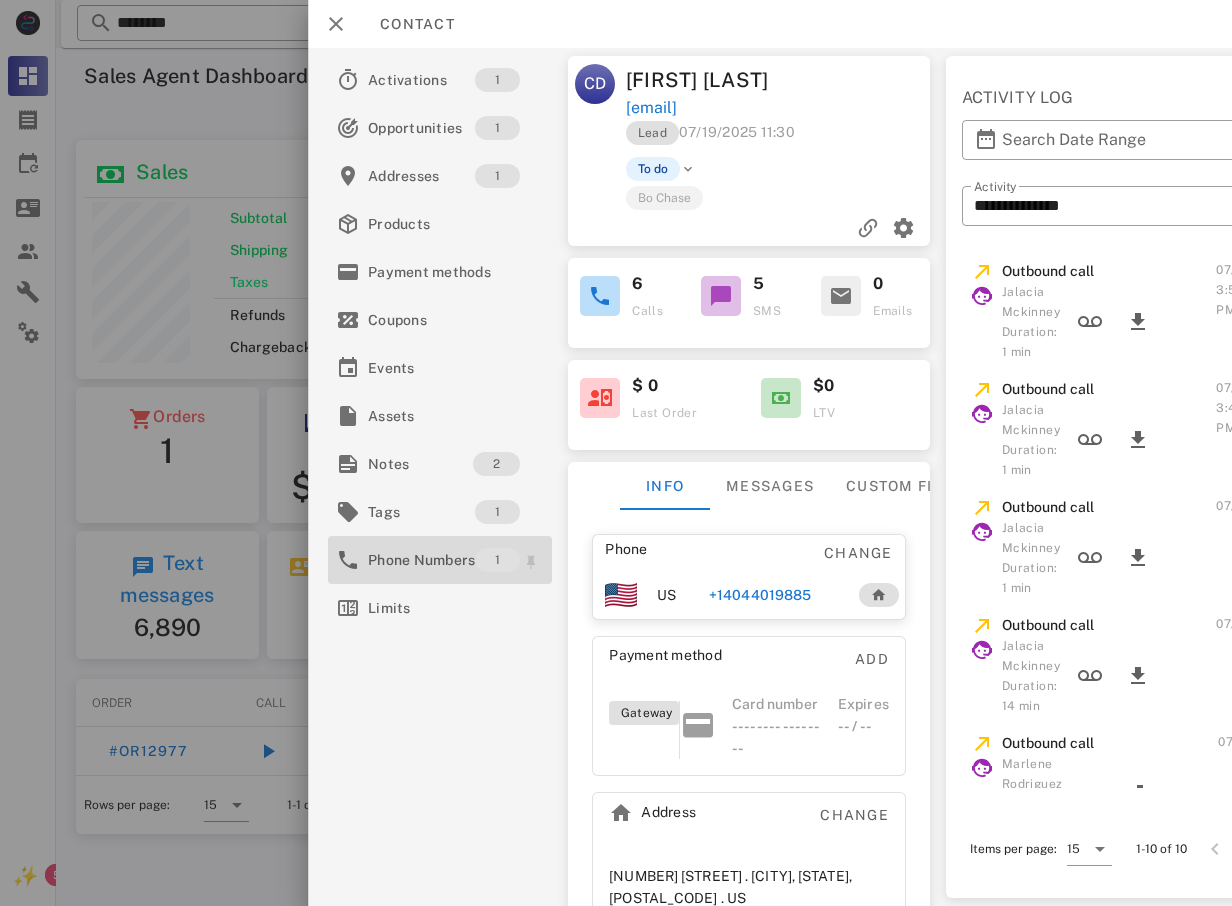 click on "Phone Numbers" at bounding box center (421, 560) 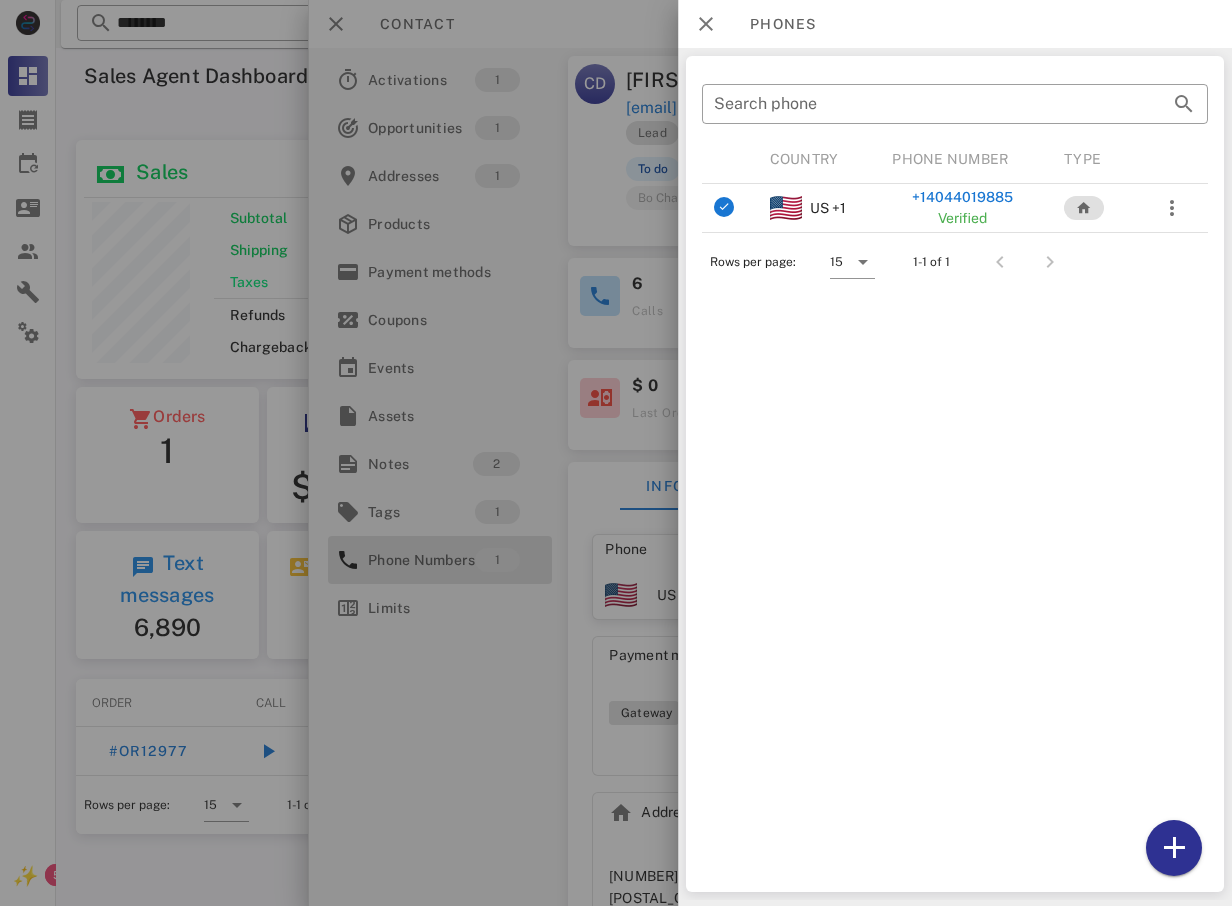 click on "+14044019885" at bounding box center (961, 197) 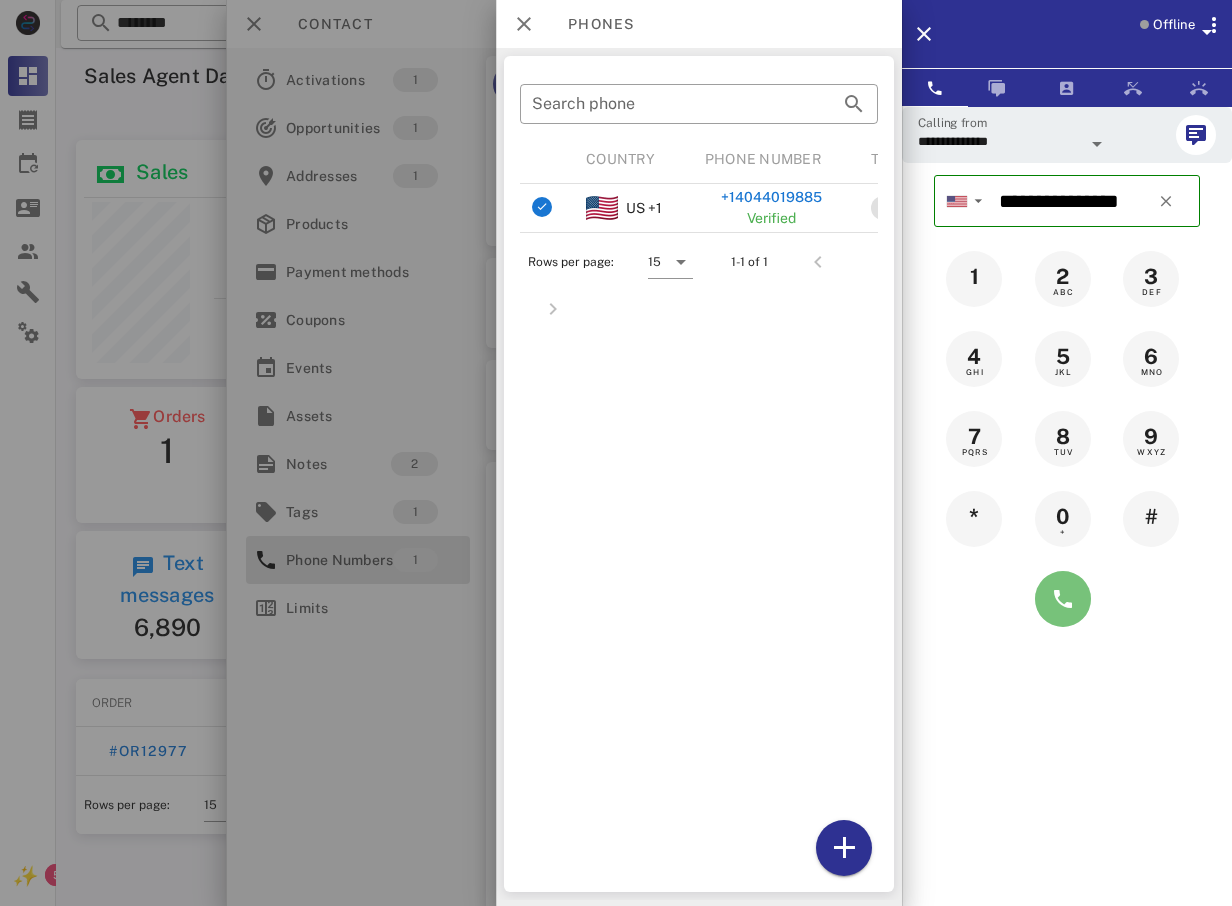 click at bounding box center [1063, 599] 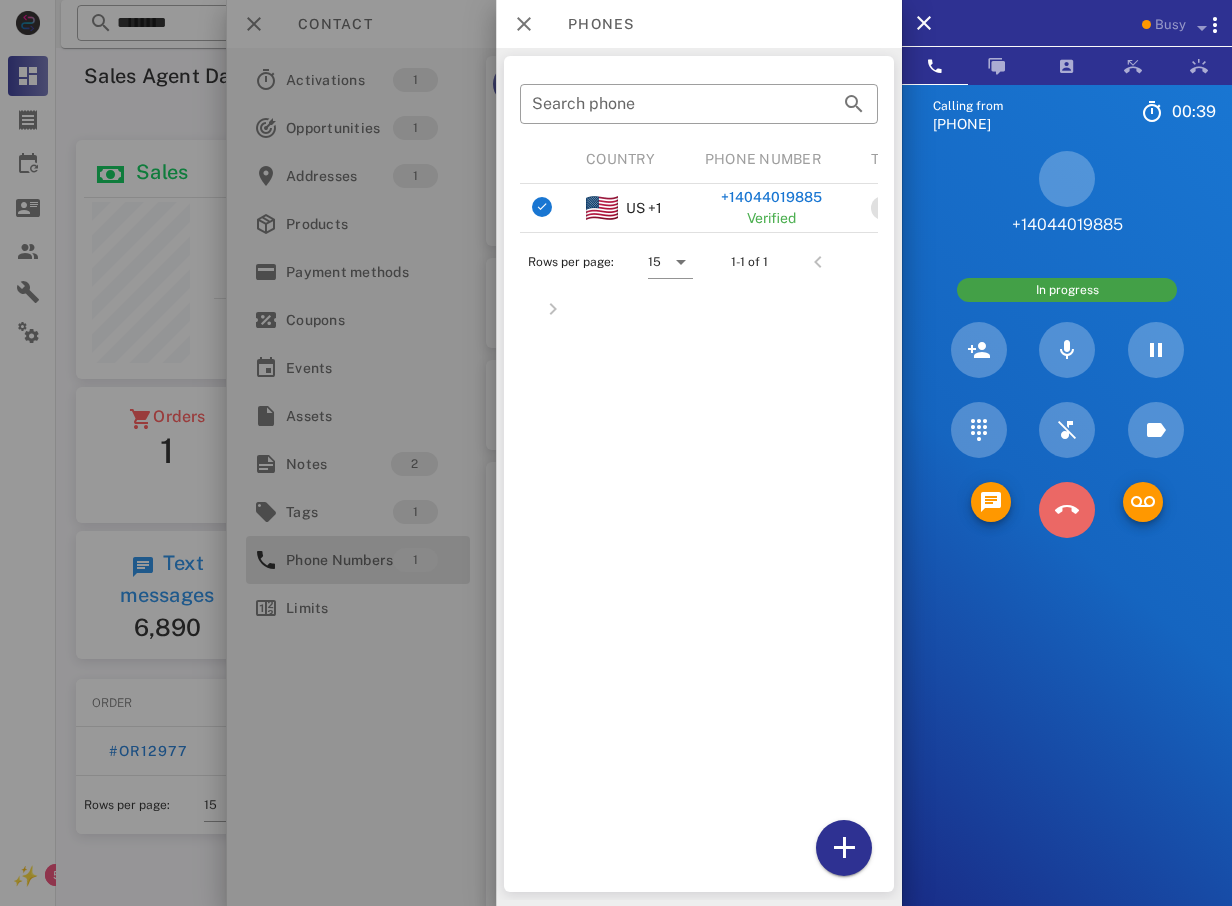 click at bounding box center (1067, 510) 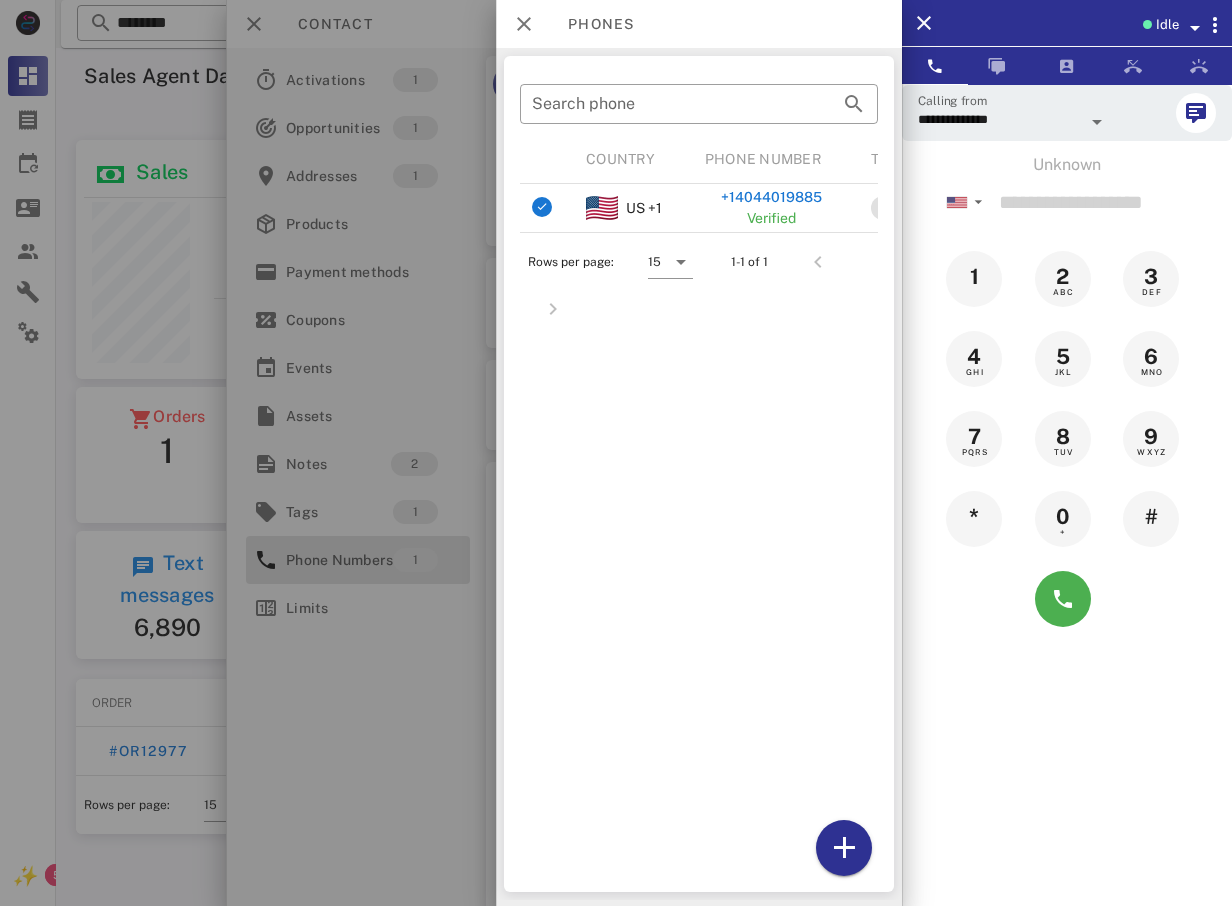 click at bounding box center (616, 453) 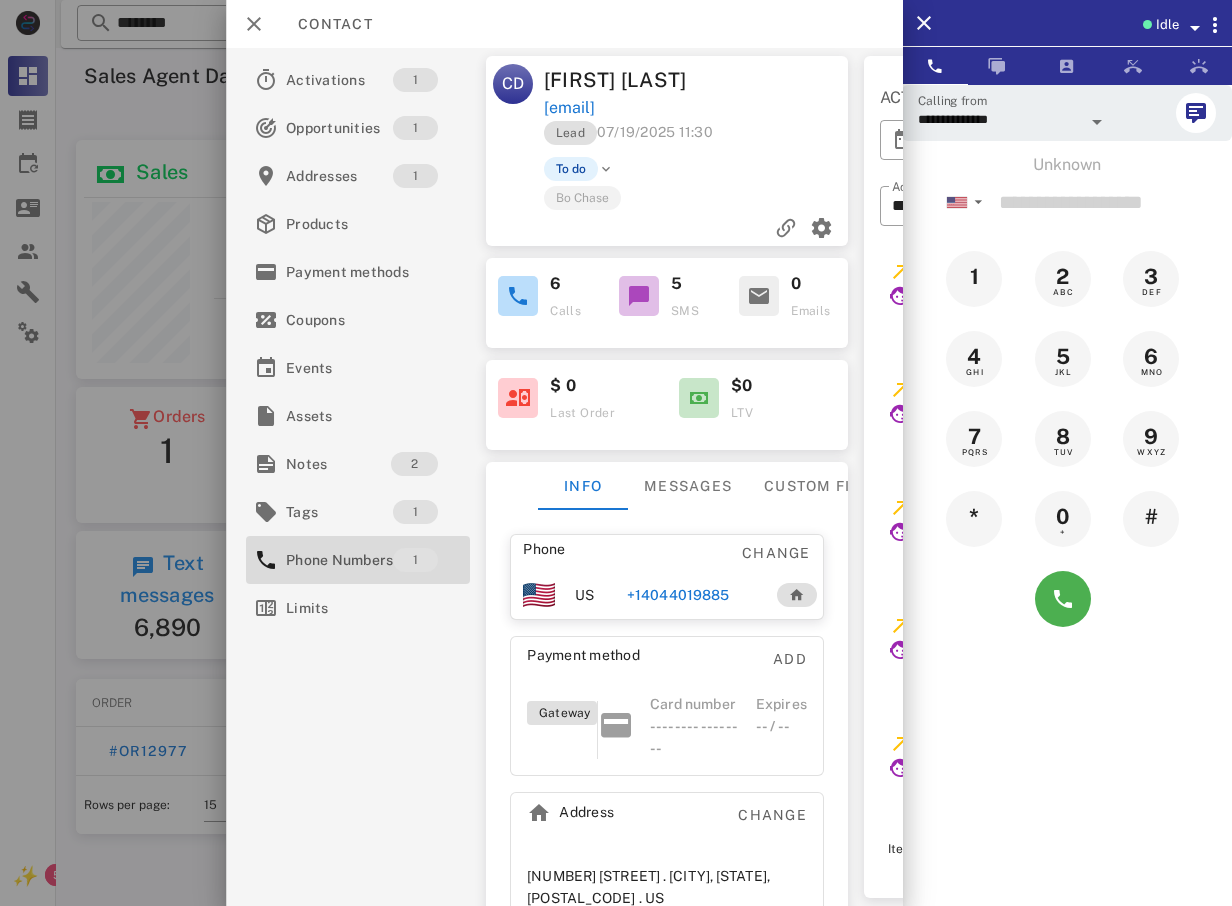 click at bounding box center [616, 453] 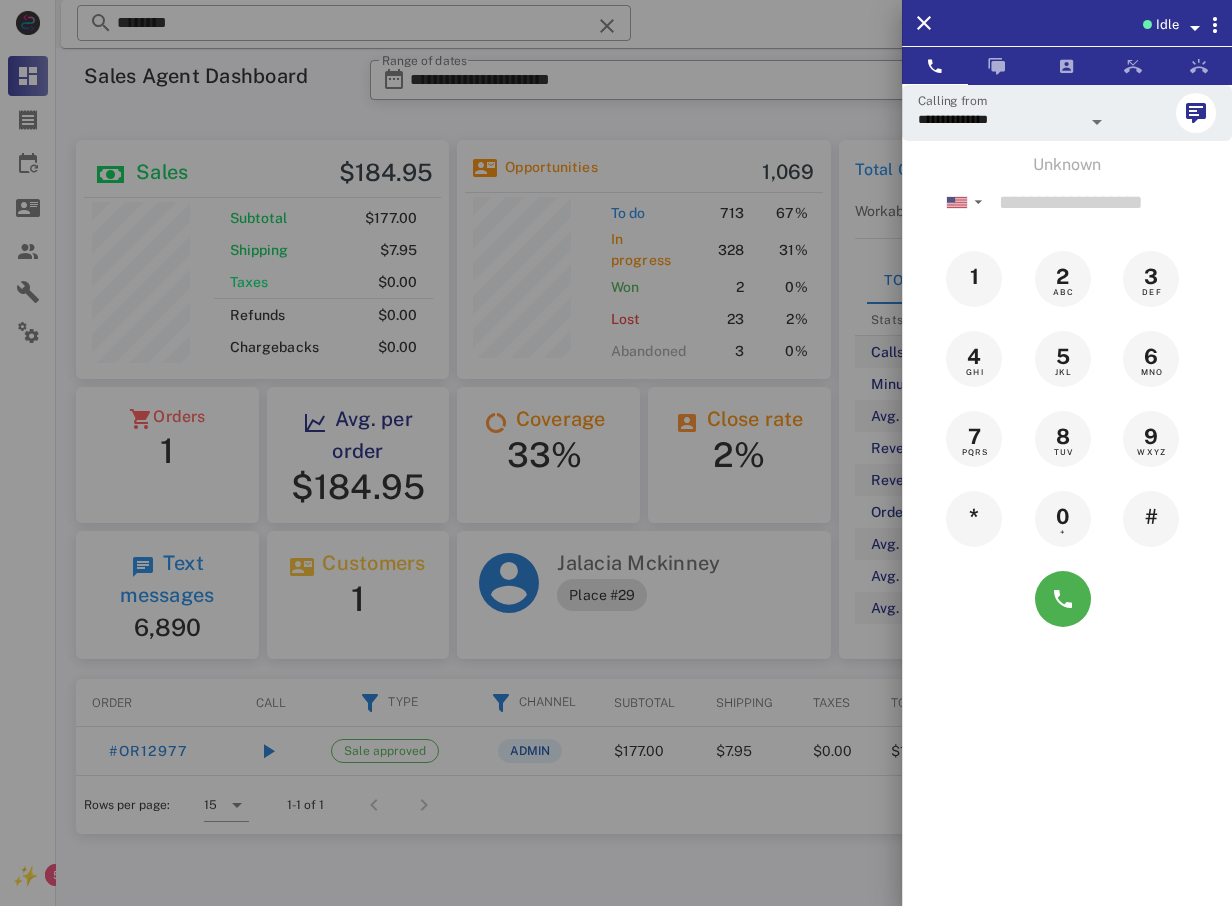 click at bounding box center (616, 453) 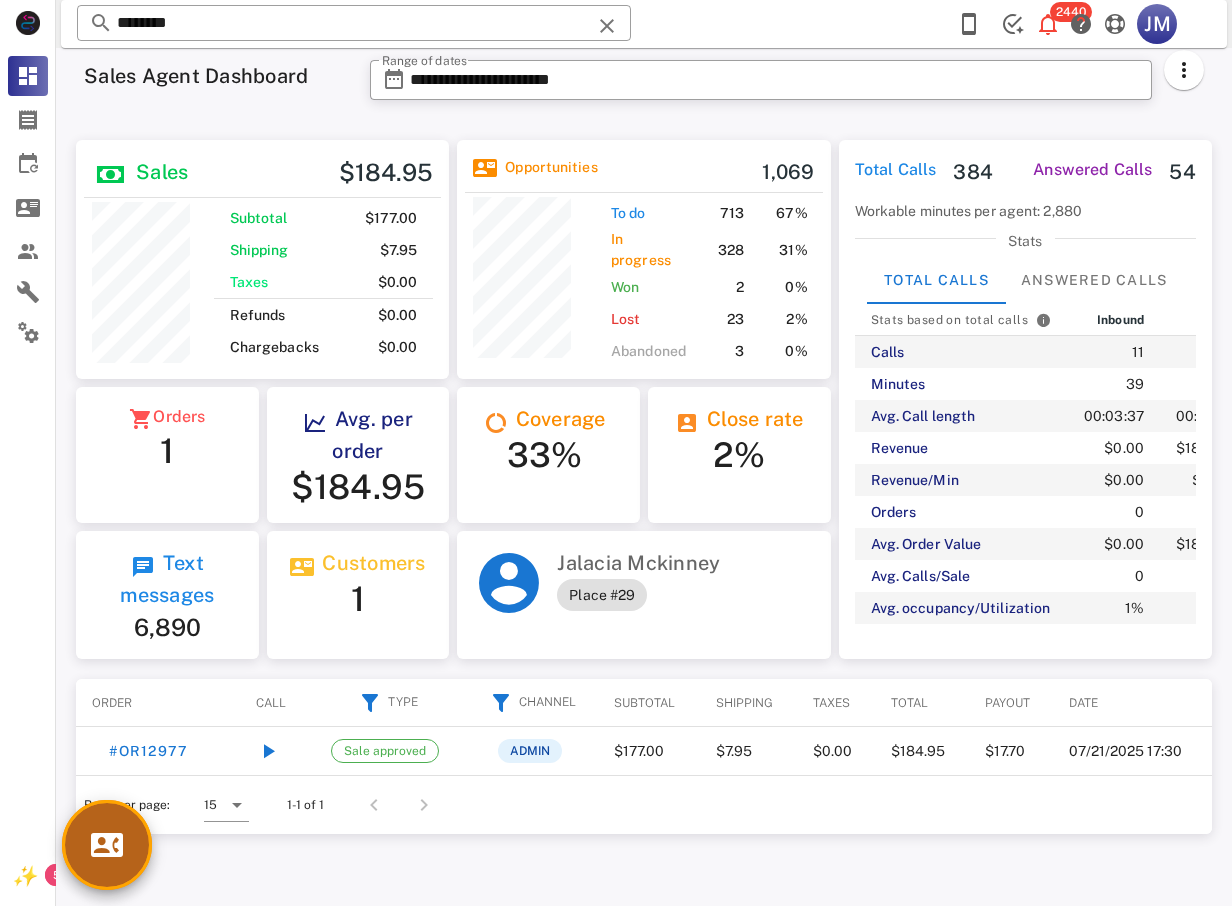 click at bounding box center [107, 845] 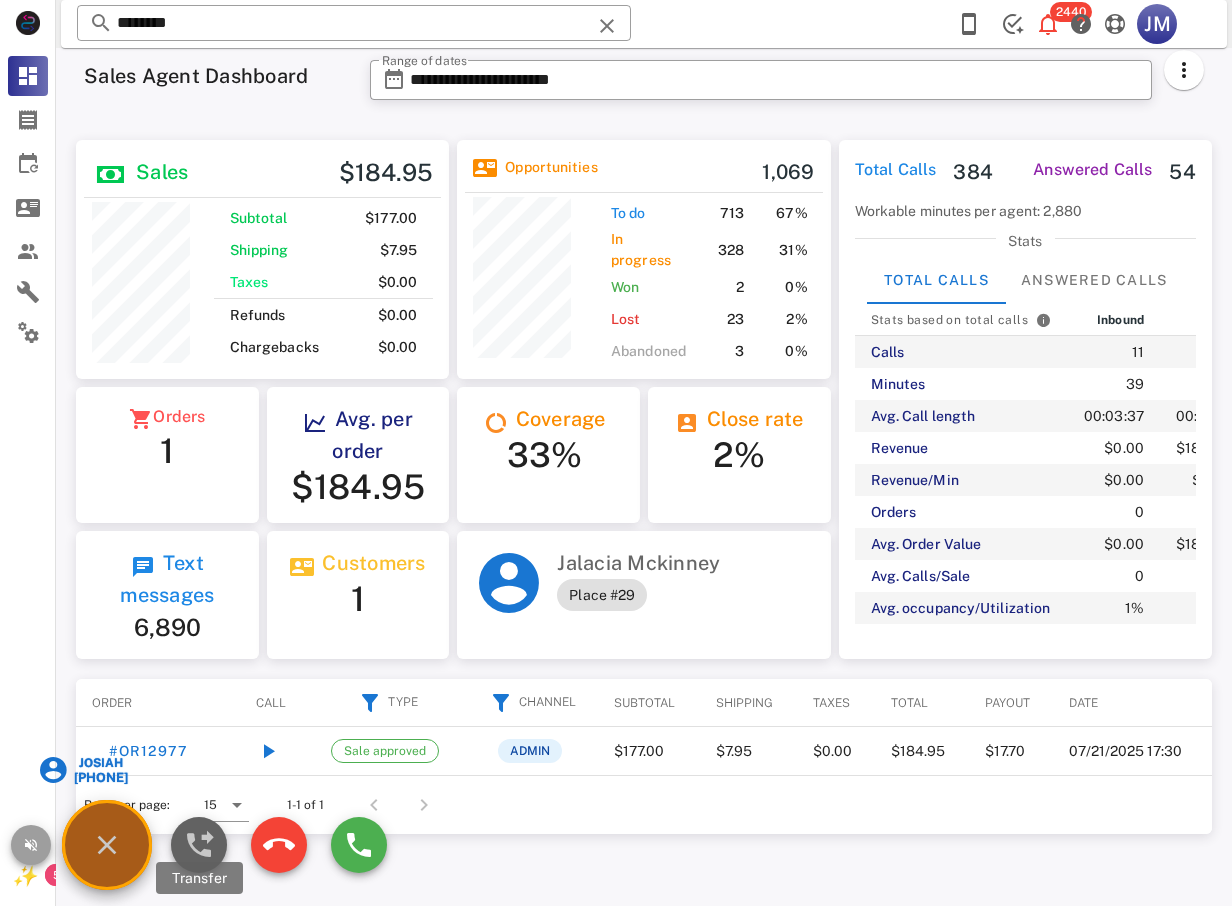 click at bounding box center [199, 845] 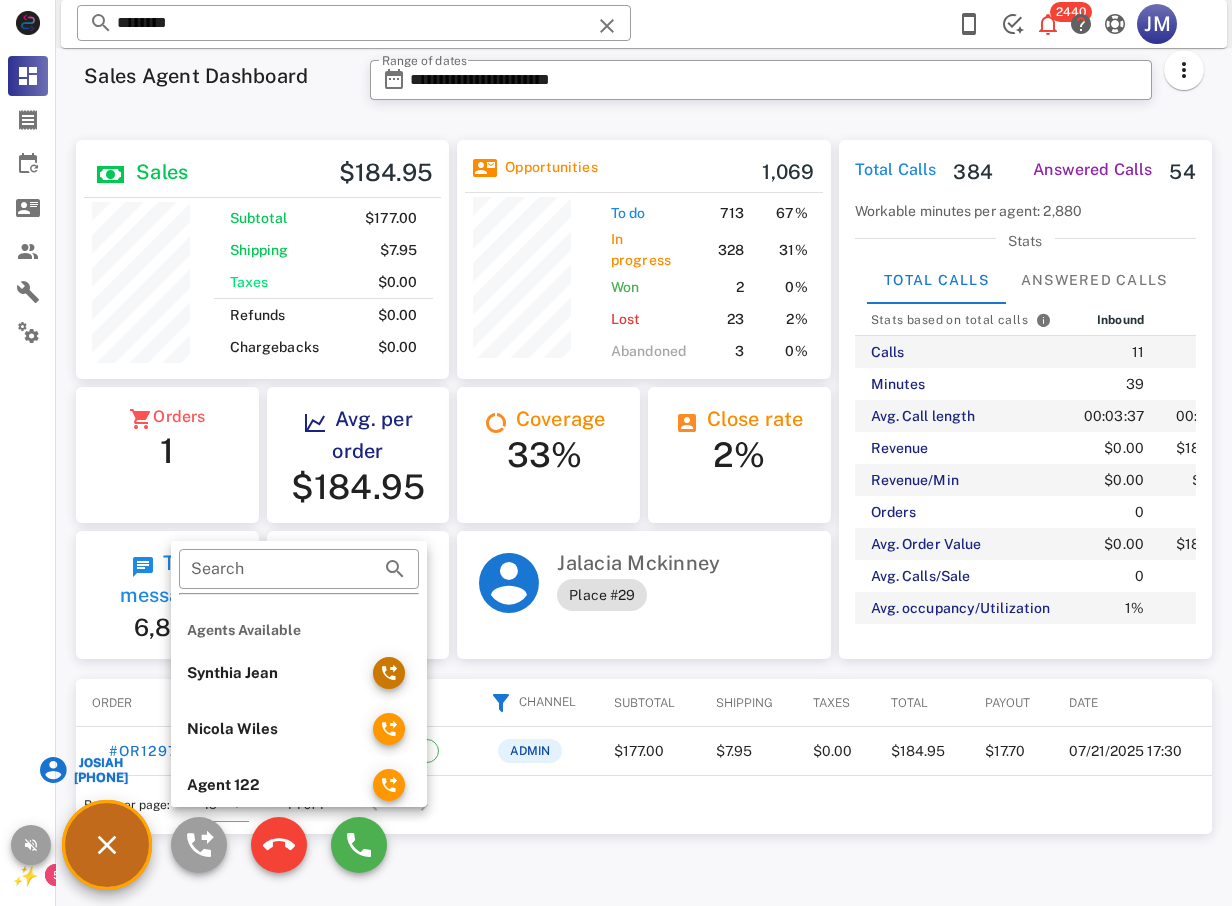 click at bounding box center [389, 673] 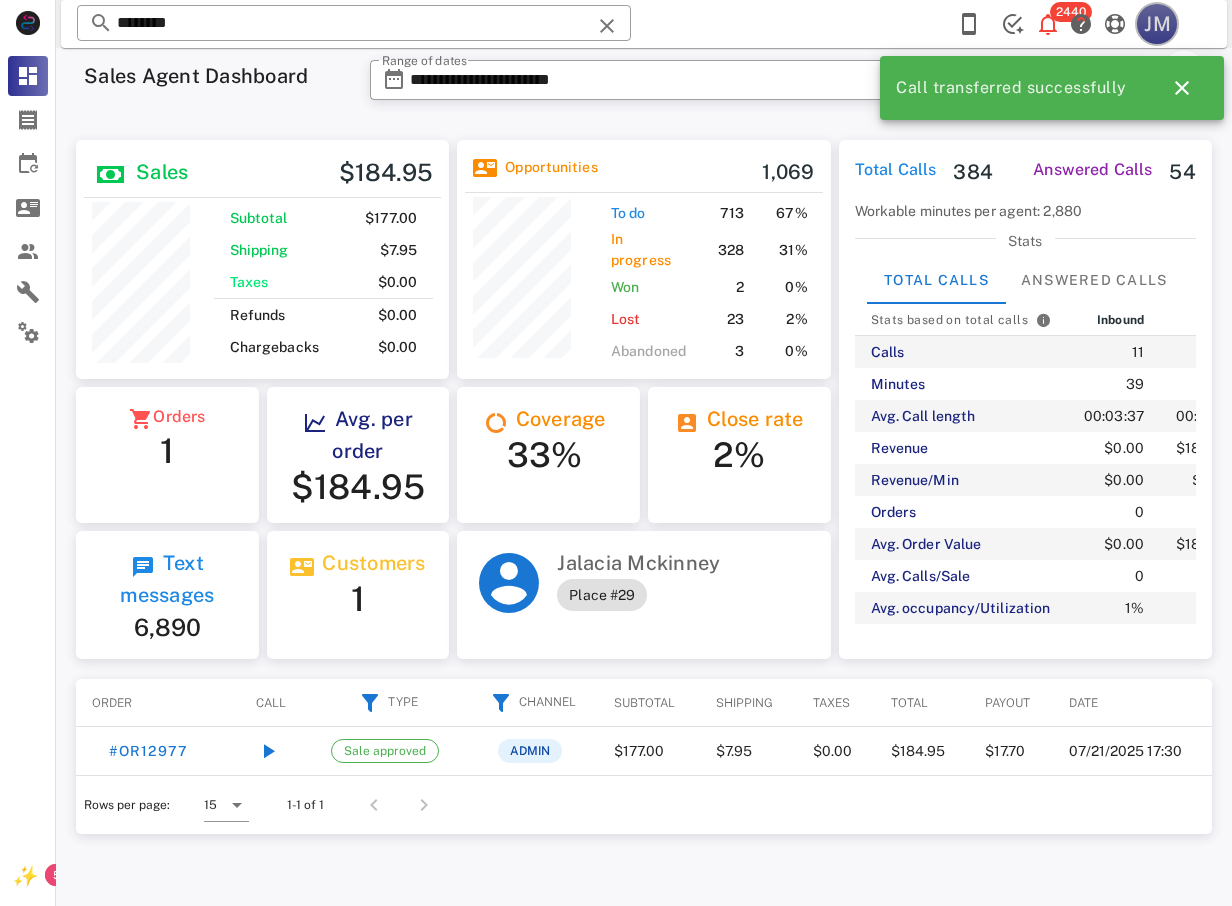 click on "JM" at bounding box center (1157, 24) 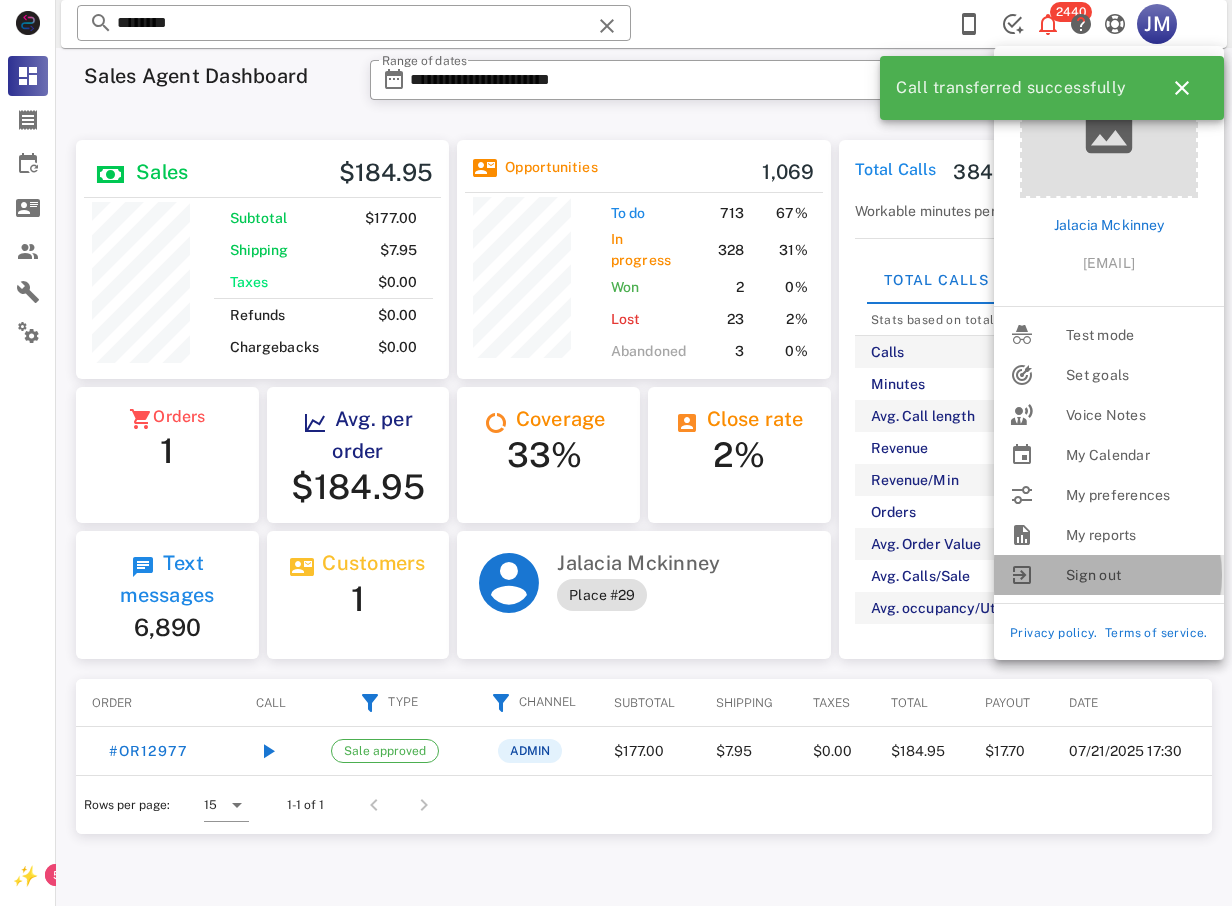 click on "Sign out" at bounding box center (1137, 575) 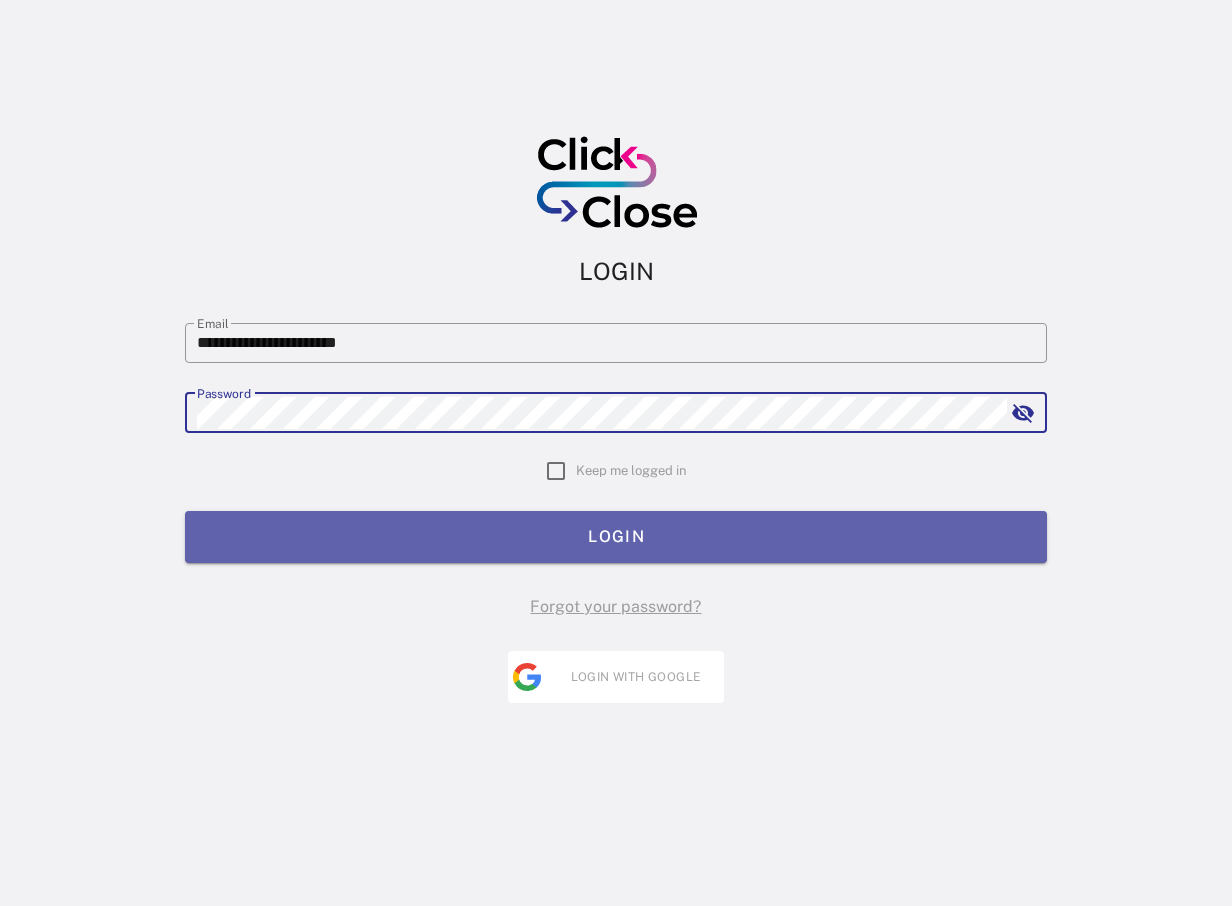 click on "LOGIN" at bounding box center [616, 536] 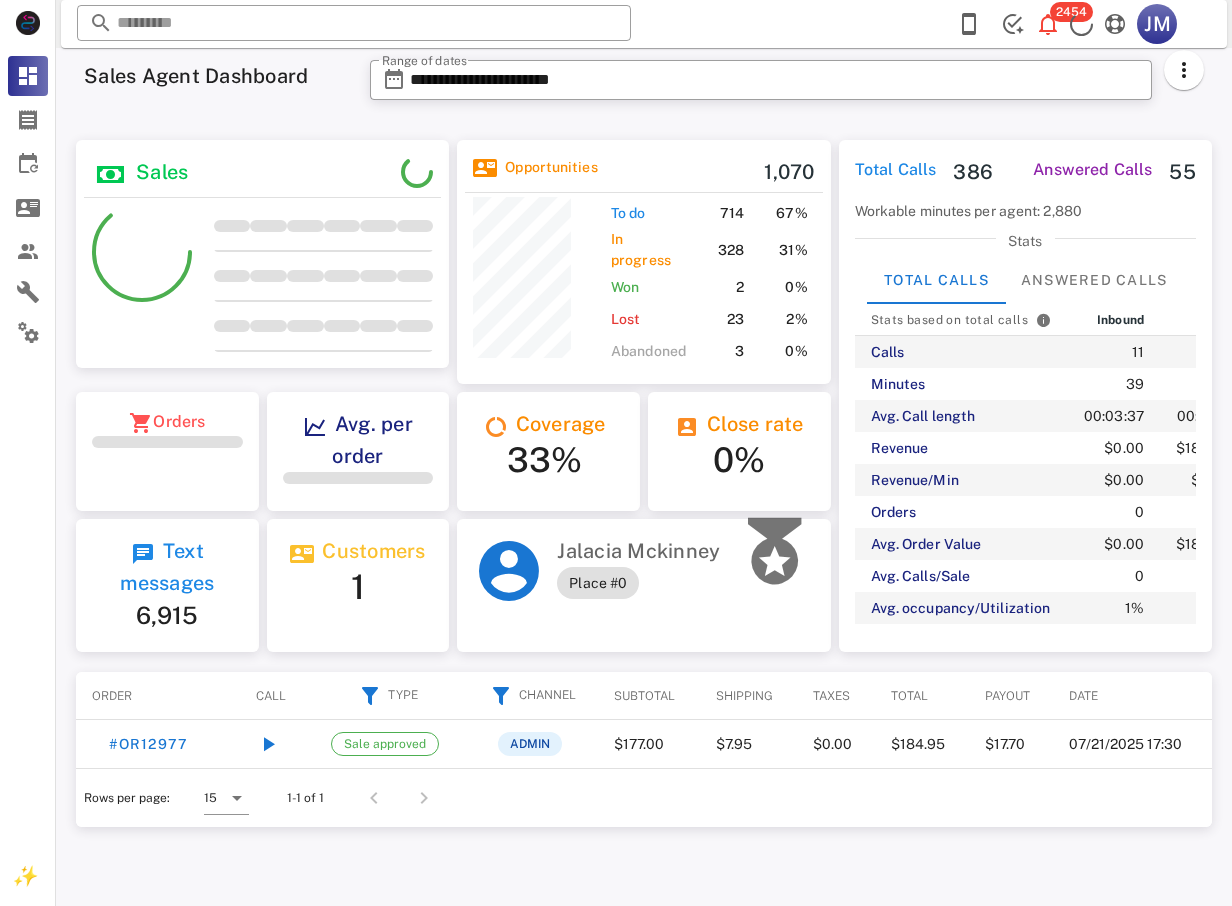 scroll, scrollTop: 0, scrollLeft: 0, axis: both 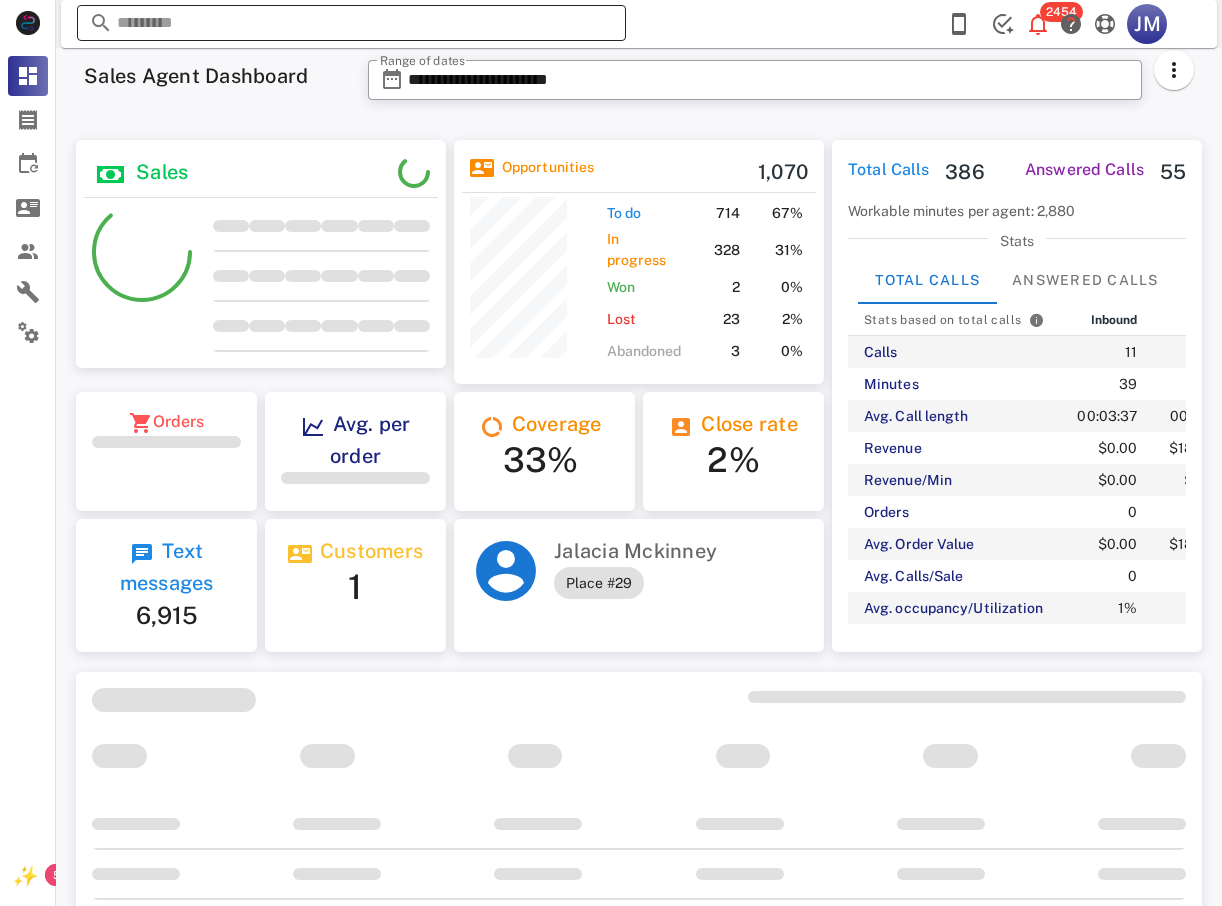 click at bounding box center [351, 23] 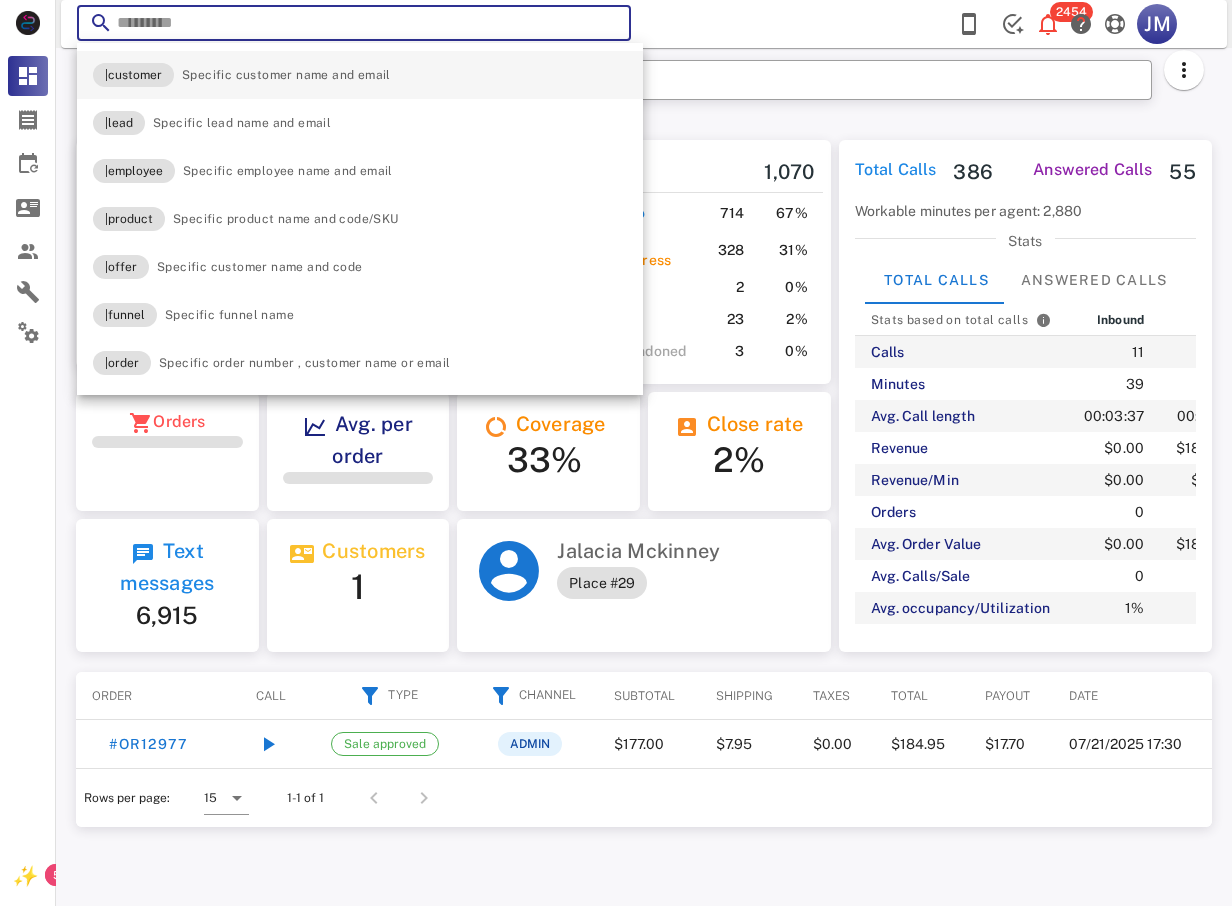 scroll, scrollTop: 999749, scrollLeft: 999627, axis: both 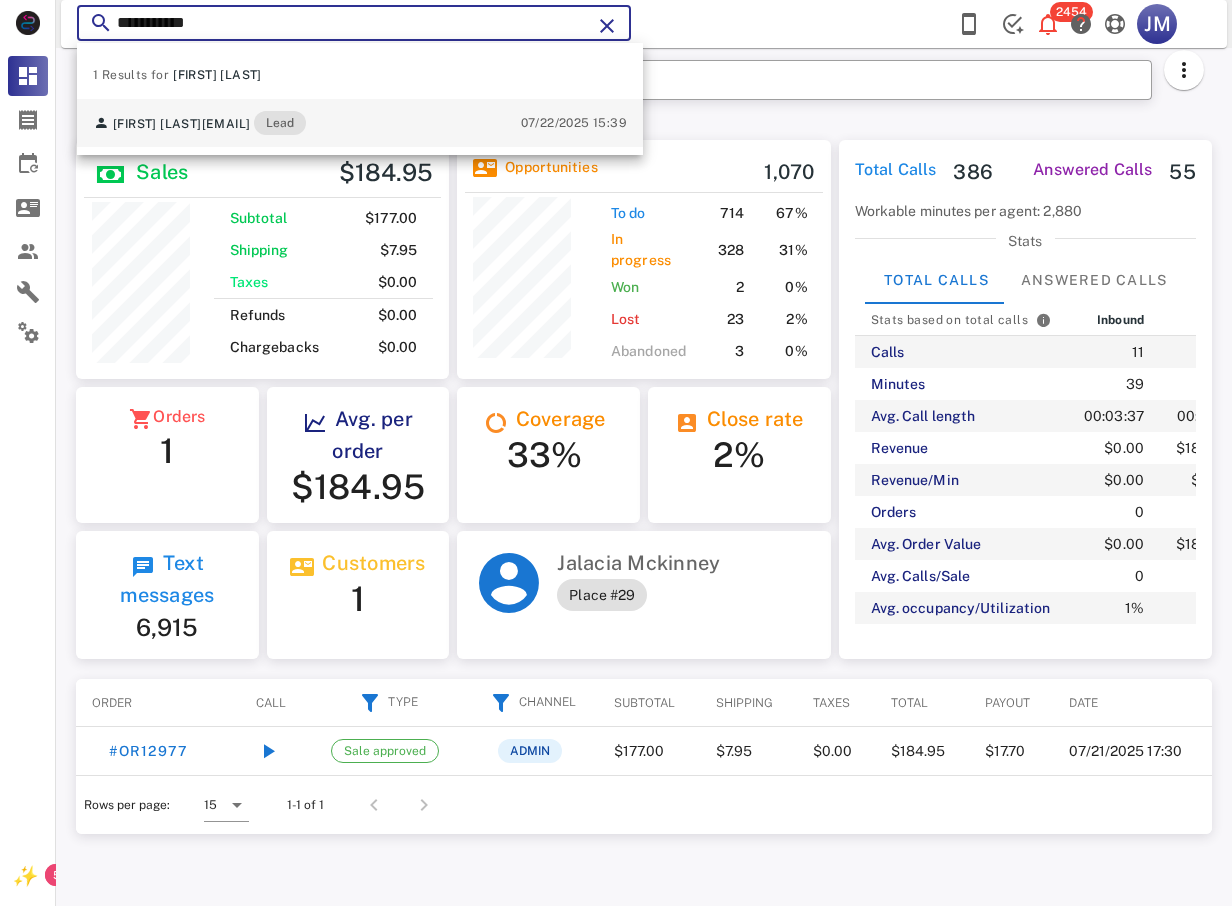type on "**********" 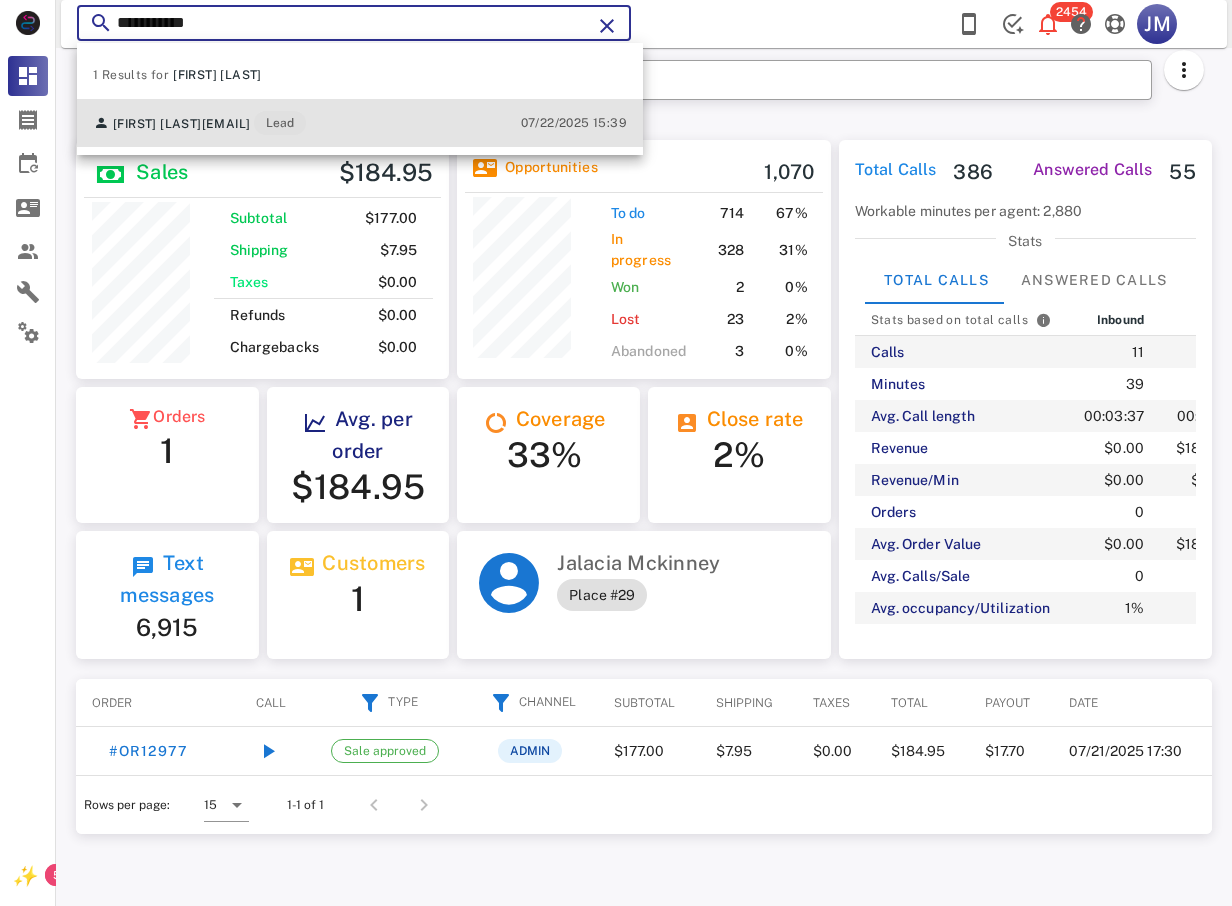 click on "[EMAIL]" at bounding box center [226, 124] 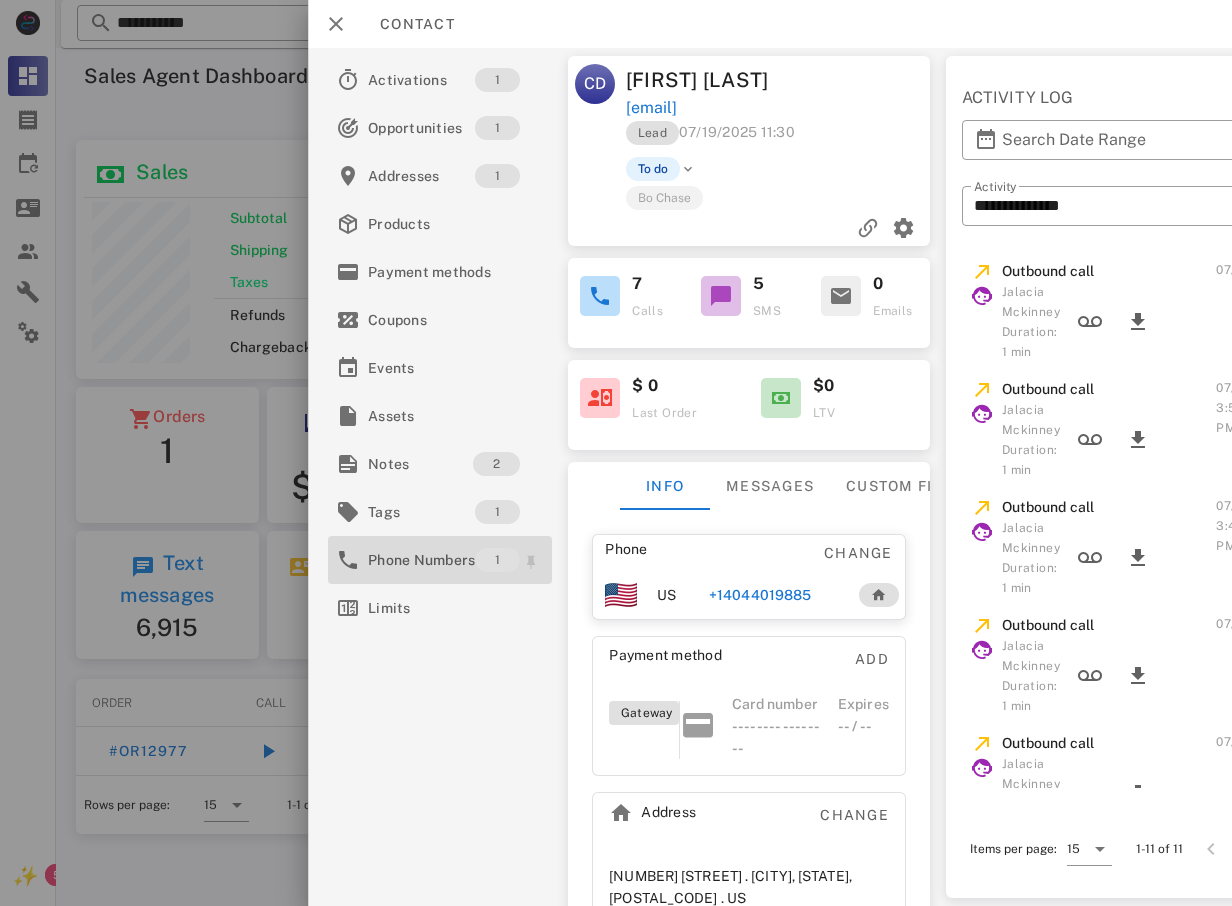 click on "Phone Numbers" at bounding box center (421, 560) 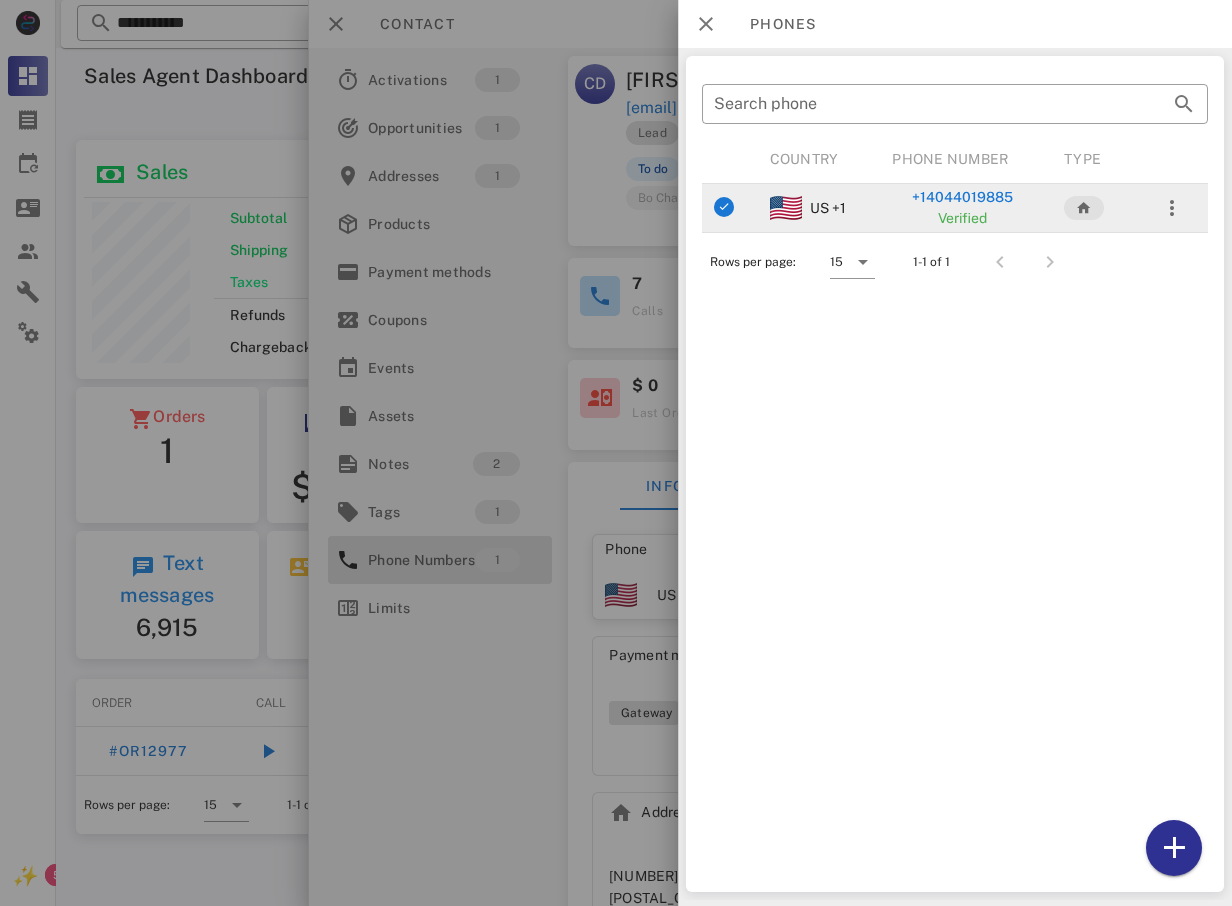 click on "+14044019885" at bounding box center [961, 197] 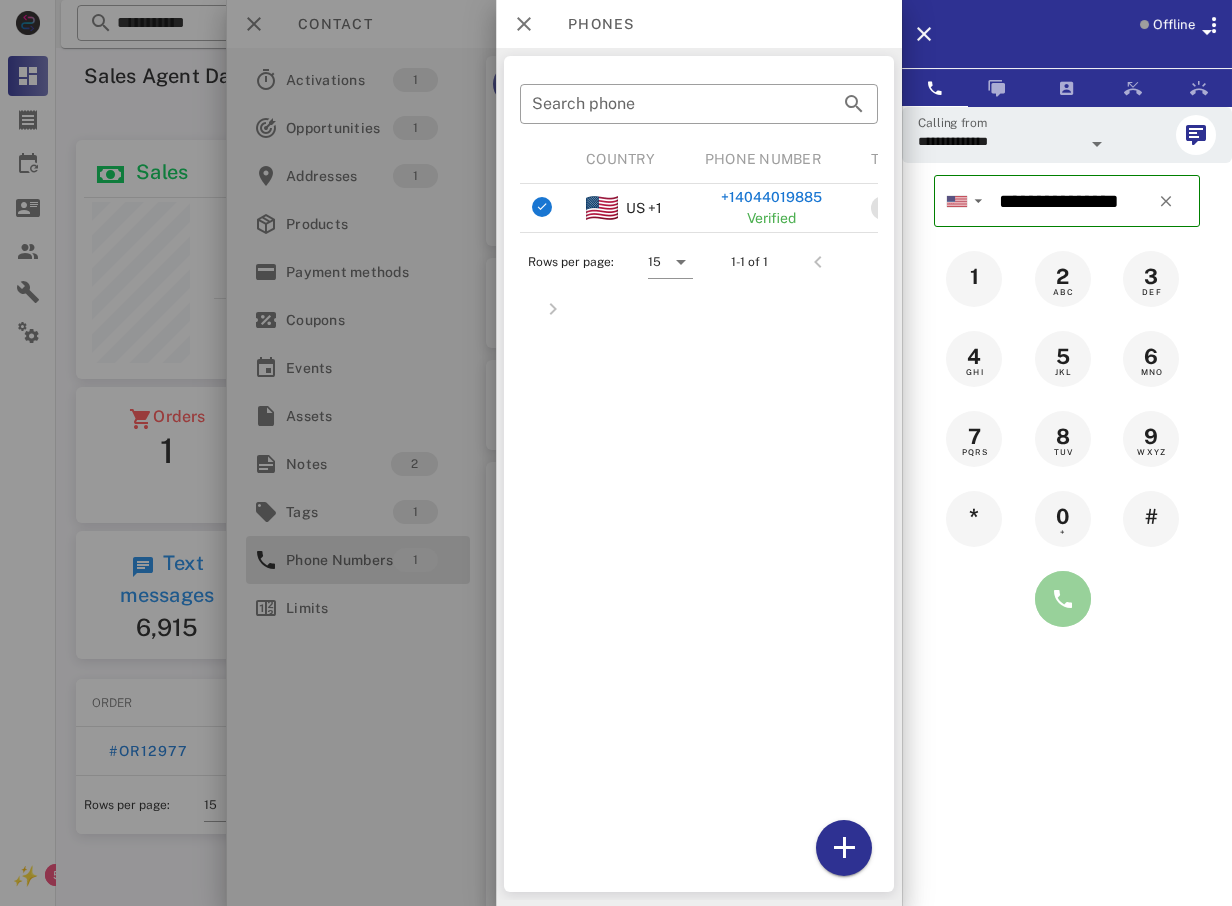 click at bounding box center [1063, 599] 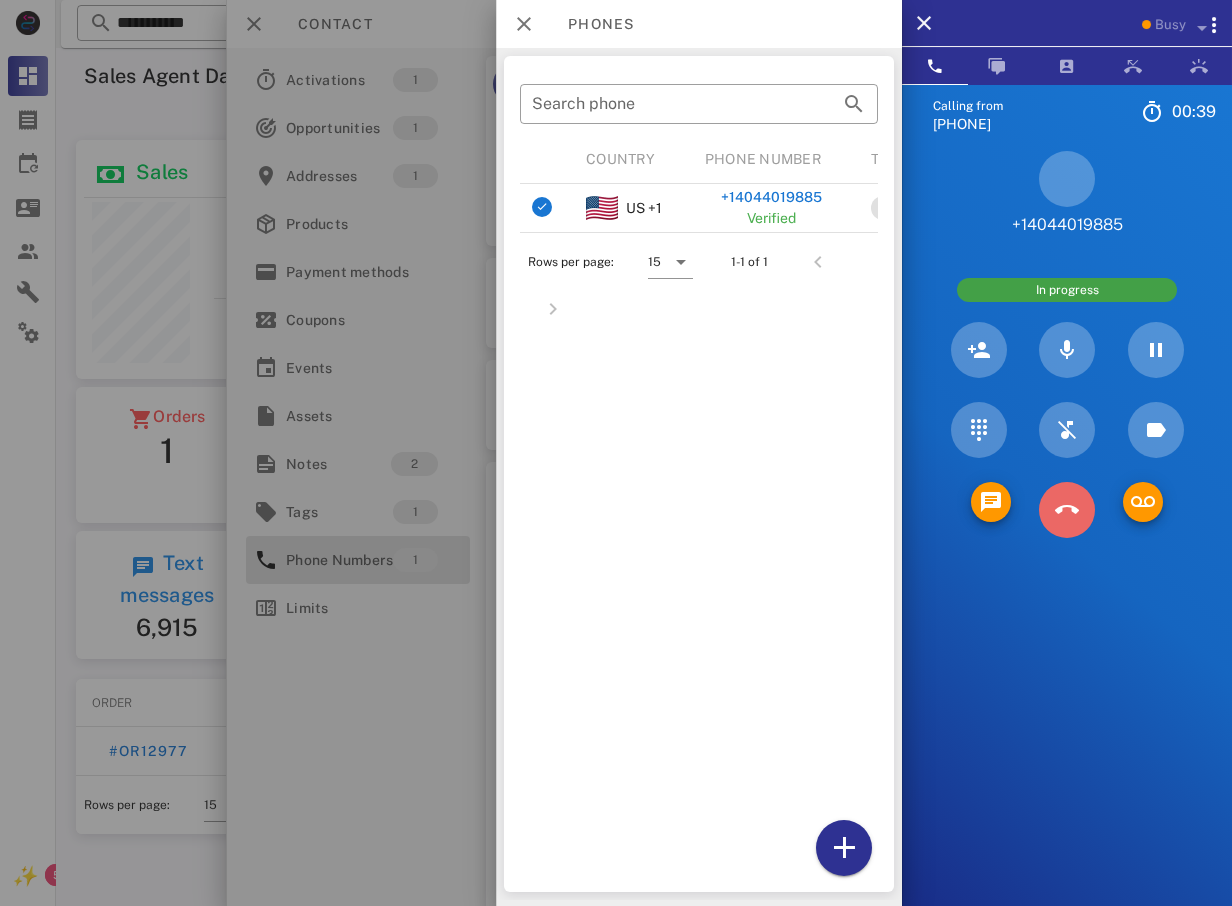 click at bounding box center [1067, 510] 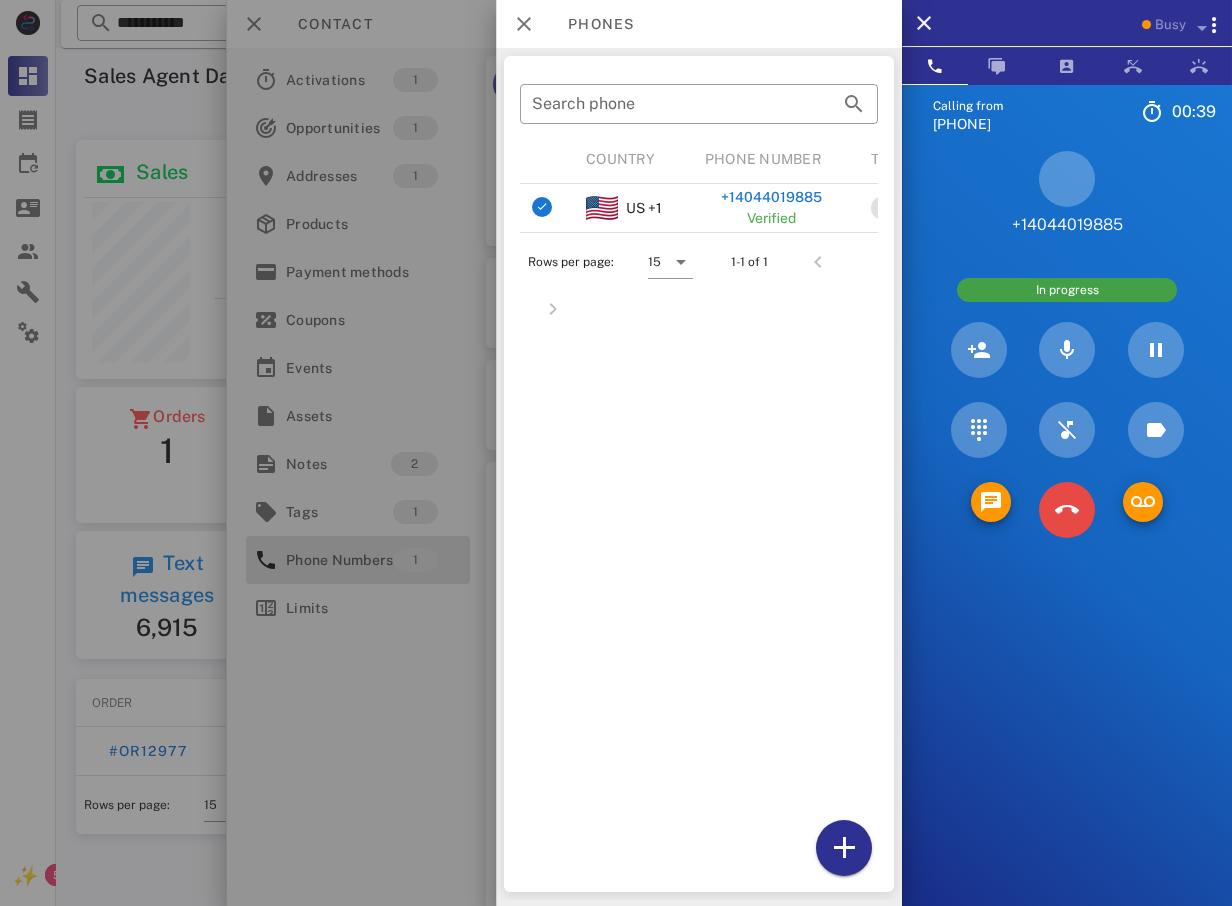click on "5 JKL" at bounding box center [0, 0] 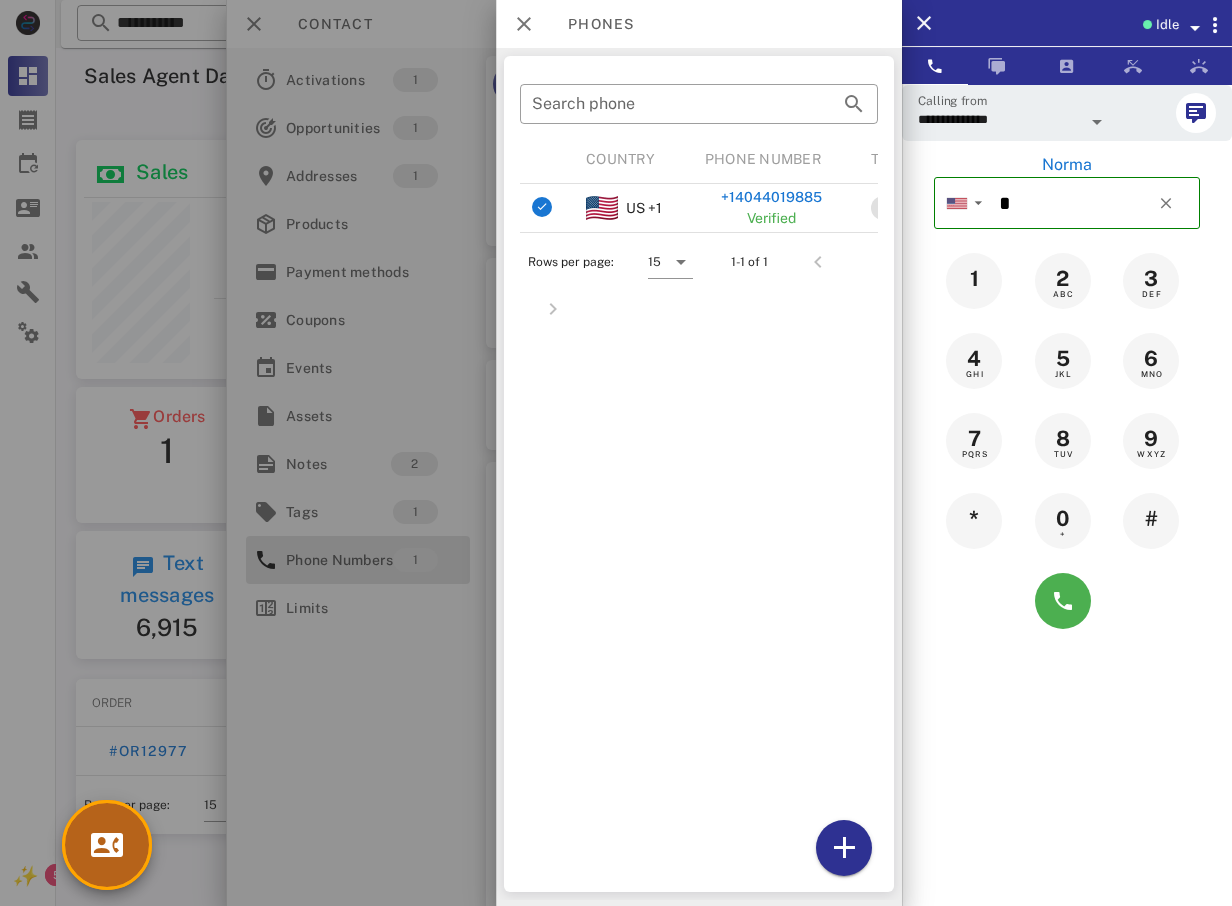 click at bounding box center (107, 845) 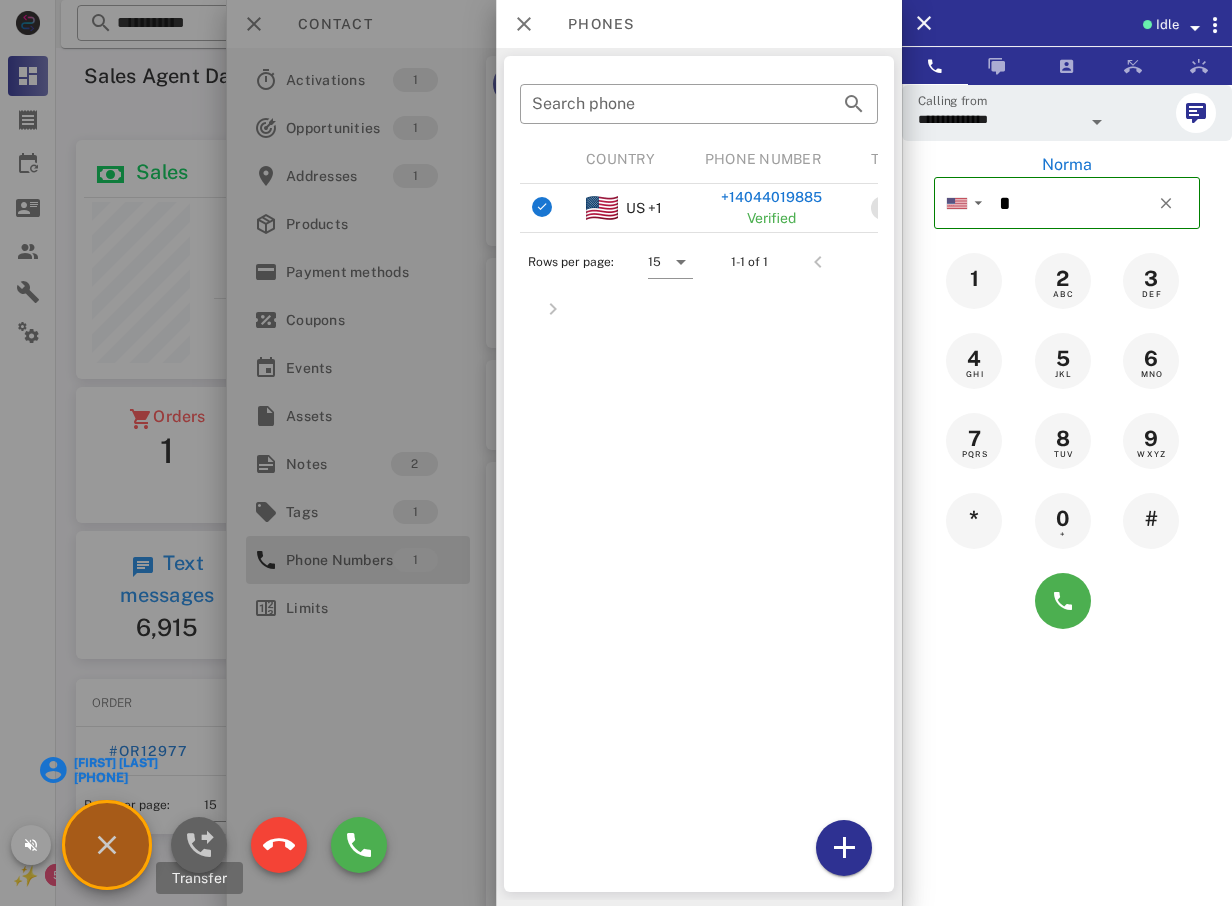 click at bounding box center (199, 845) 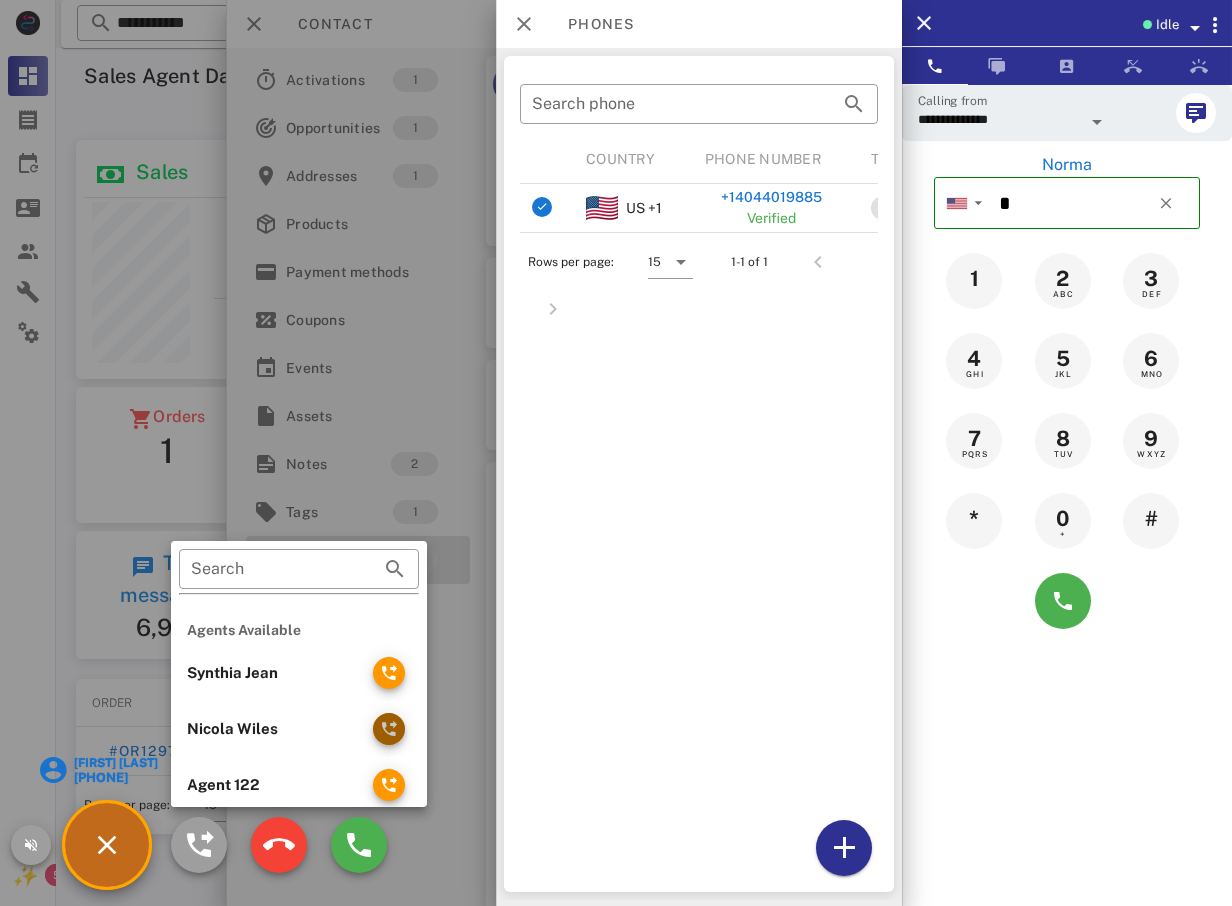 click at bounding box center (389, 729) 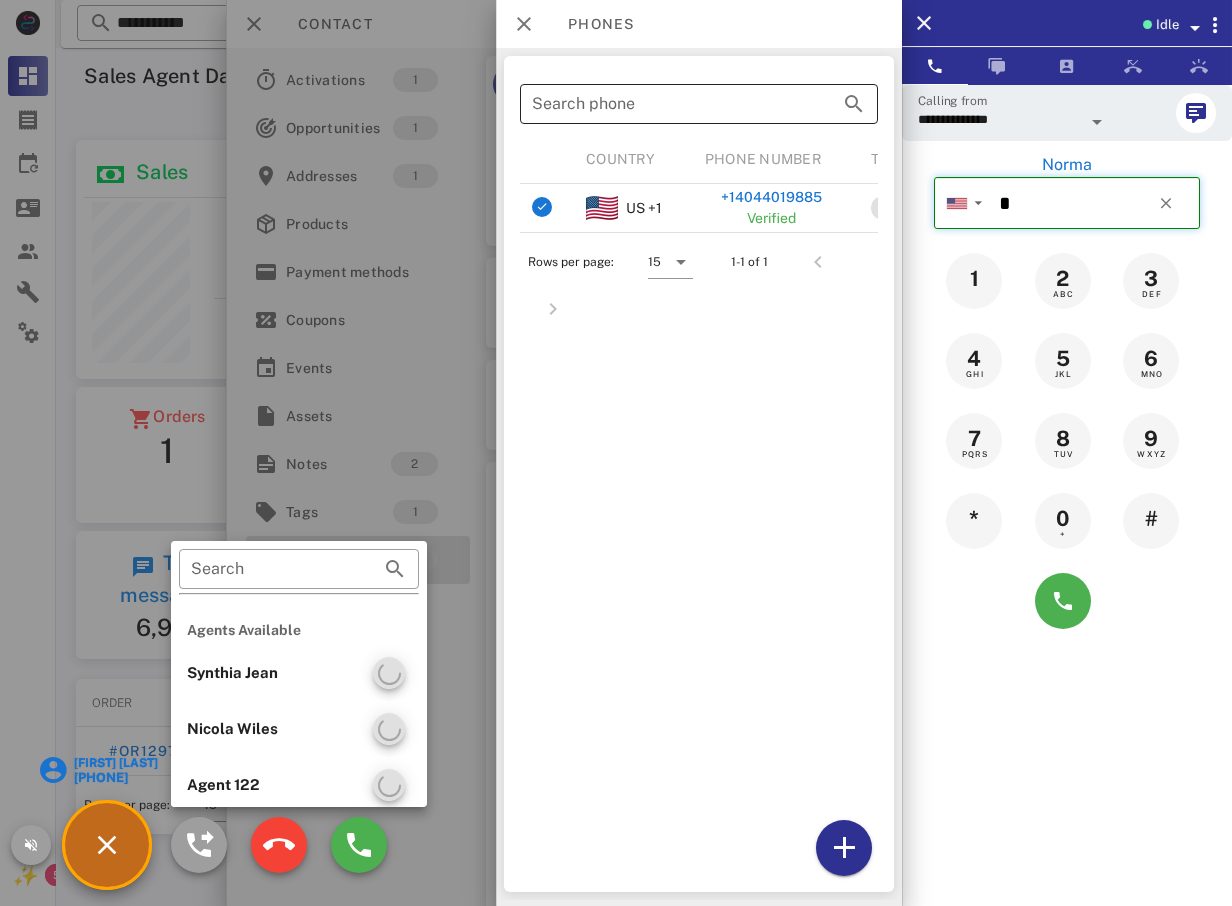type 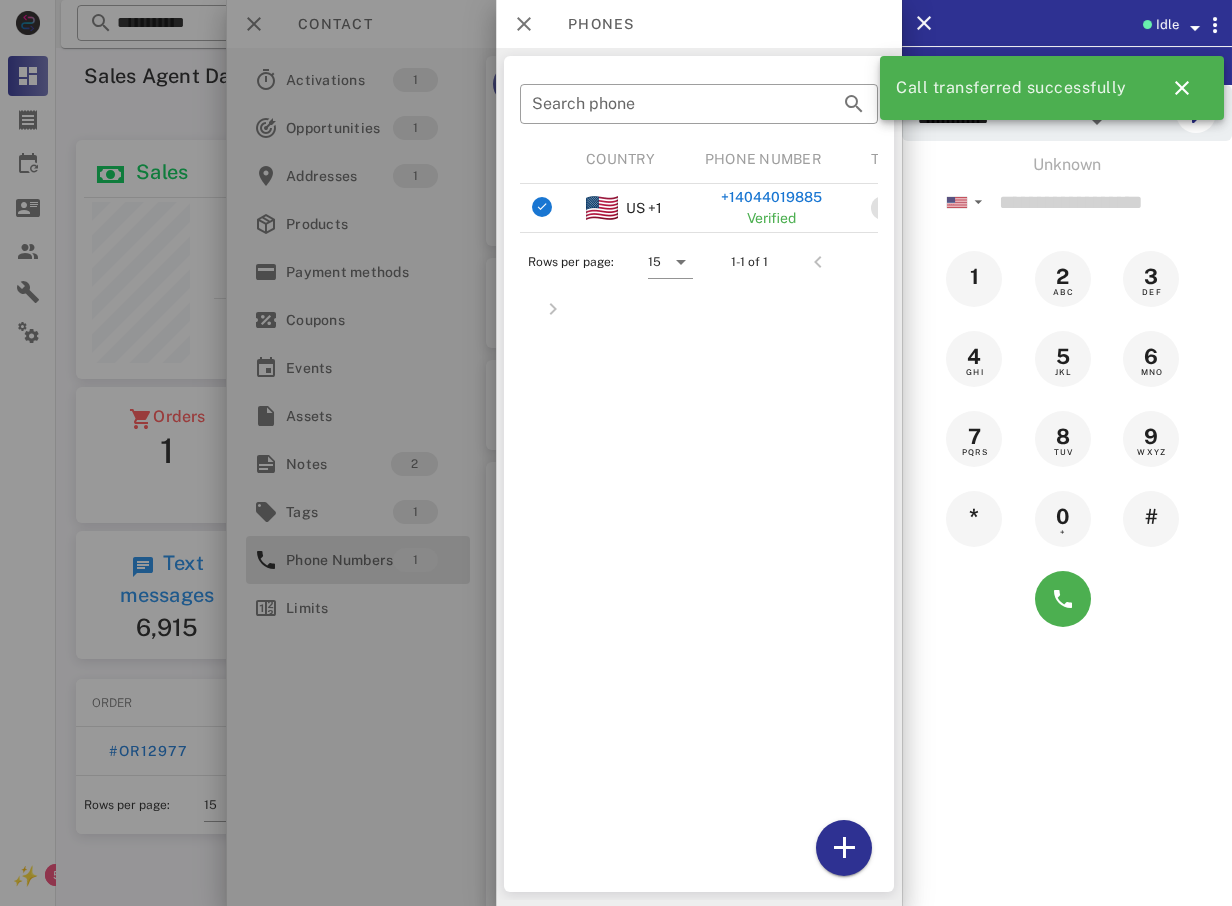 drag, startPoint x: 467, startPoint y: 142, endPoint x: 485, endPoint y: 138, distance: 18.439089 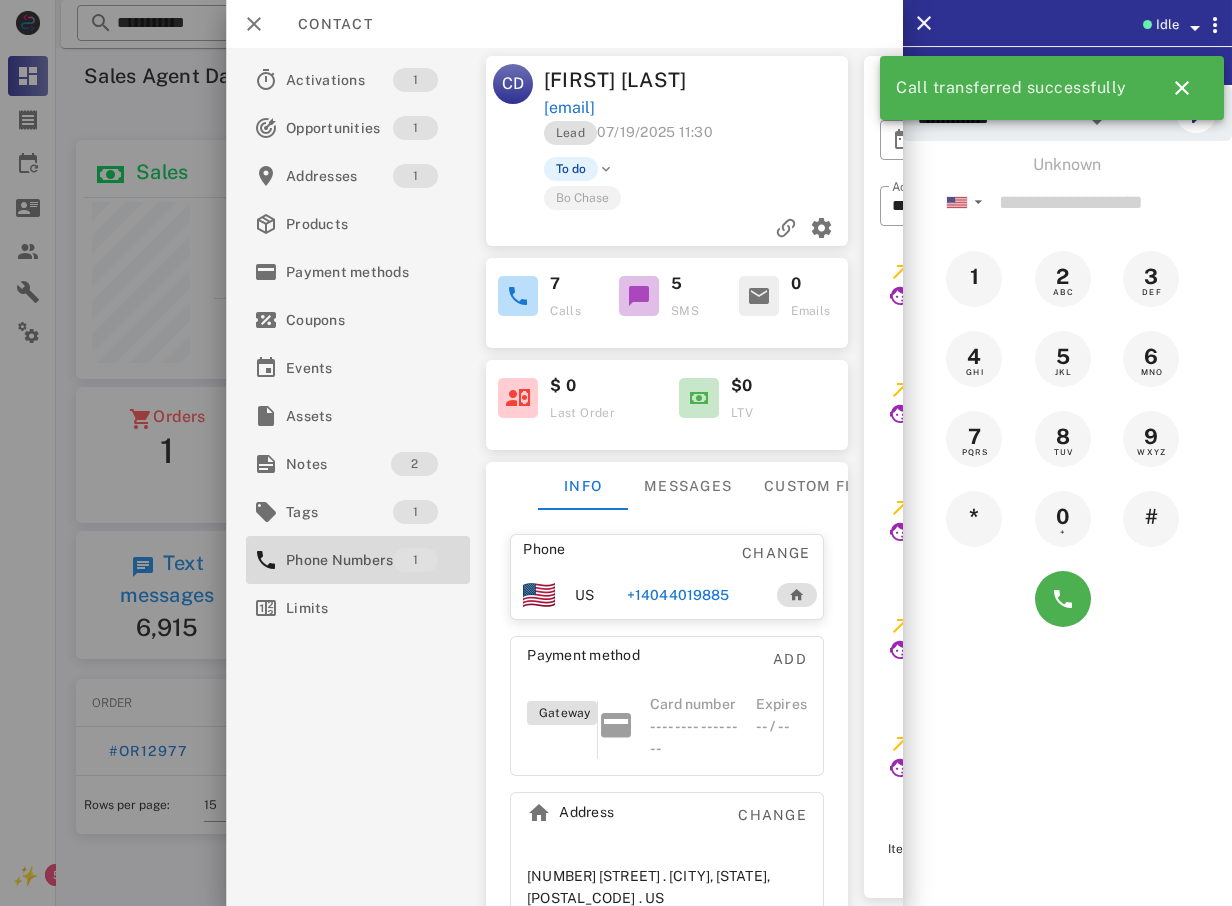 drag, startPoint x: 147, startPoint y: 173, endPoint x: 551, endPoint y: 53, distance: 421.44513 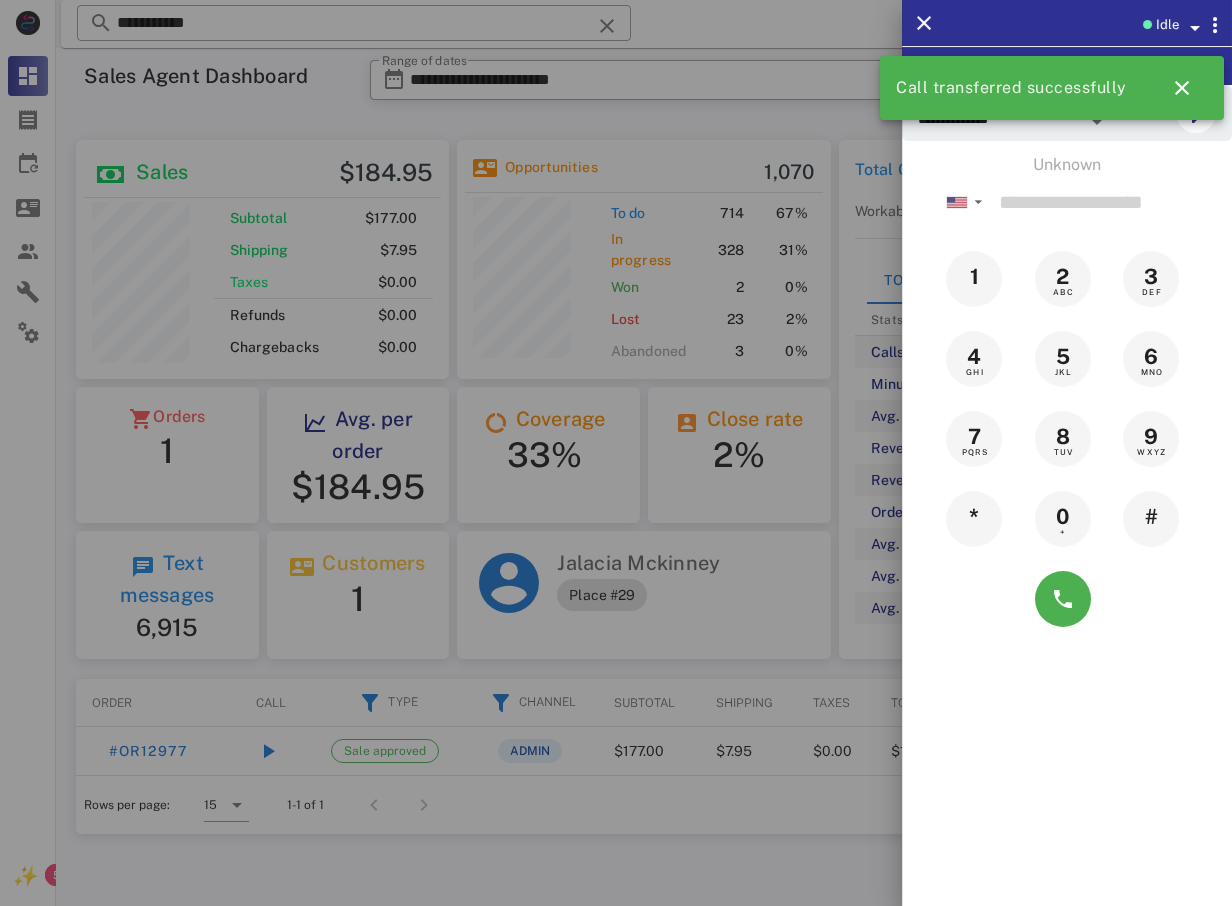 drag, startPoint x: 808, startPoint y: 76, endPoint x: 1068, endPoint y: 1, distance: 270.6012 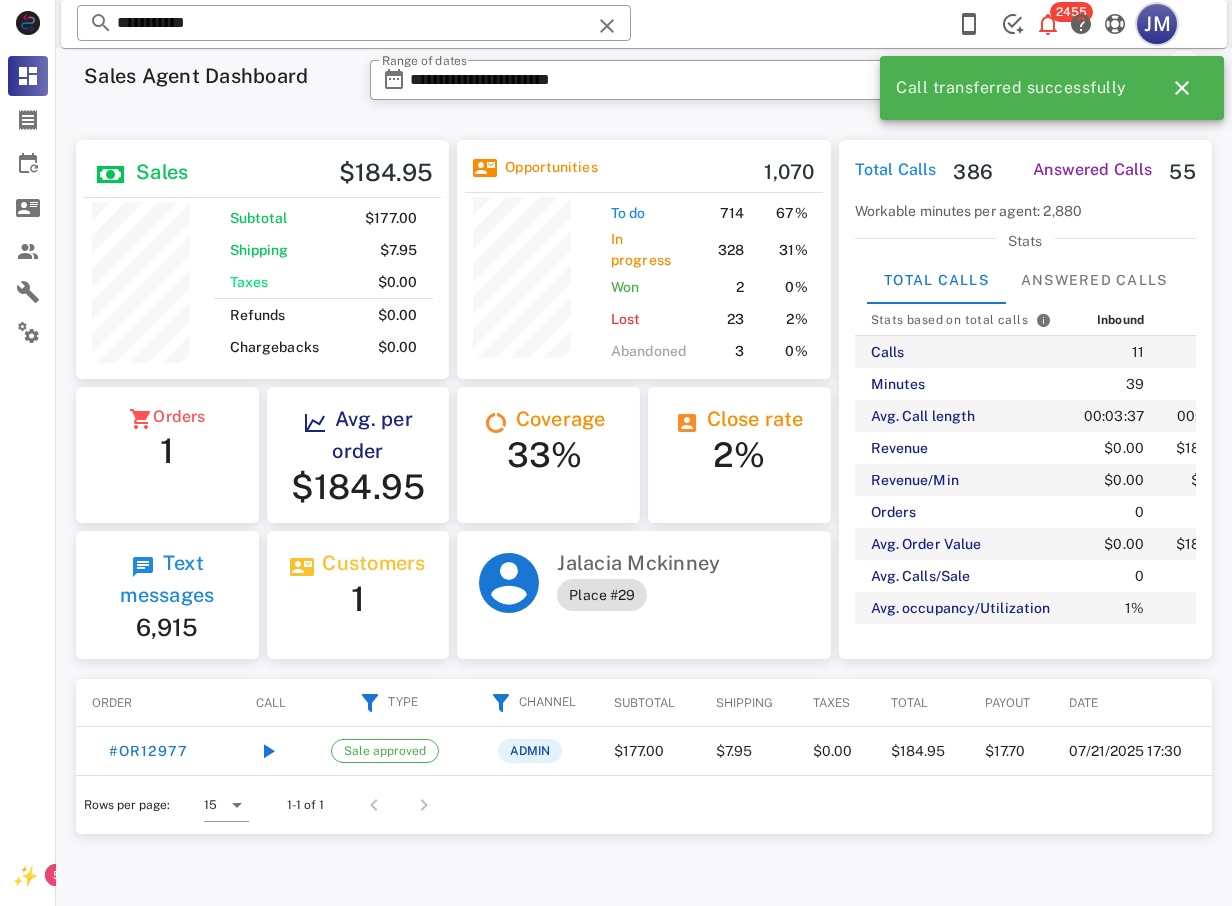 click on "JM" at bounding box center (1157, 24) 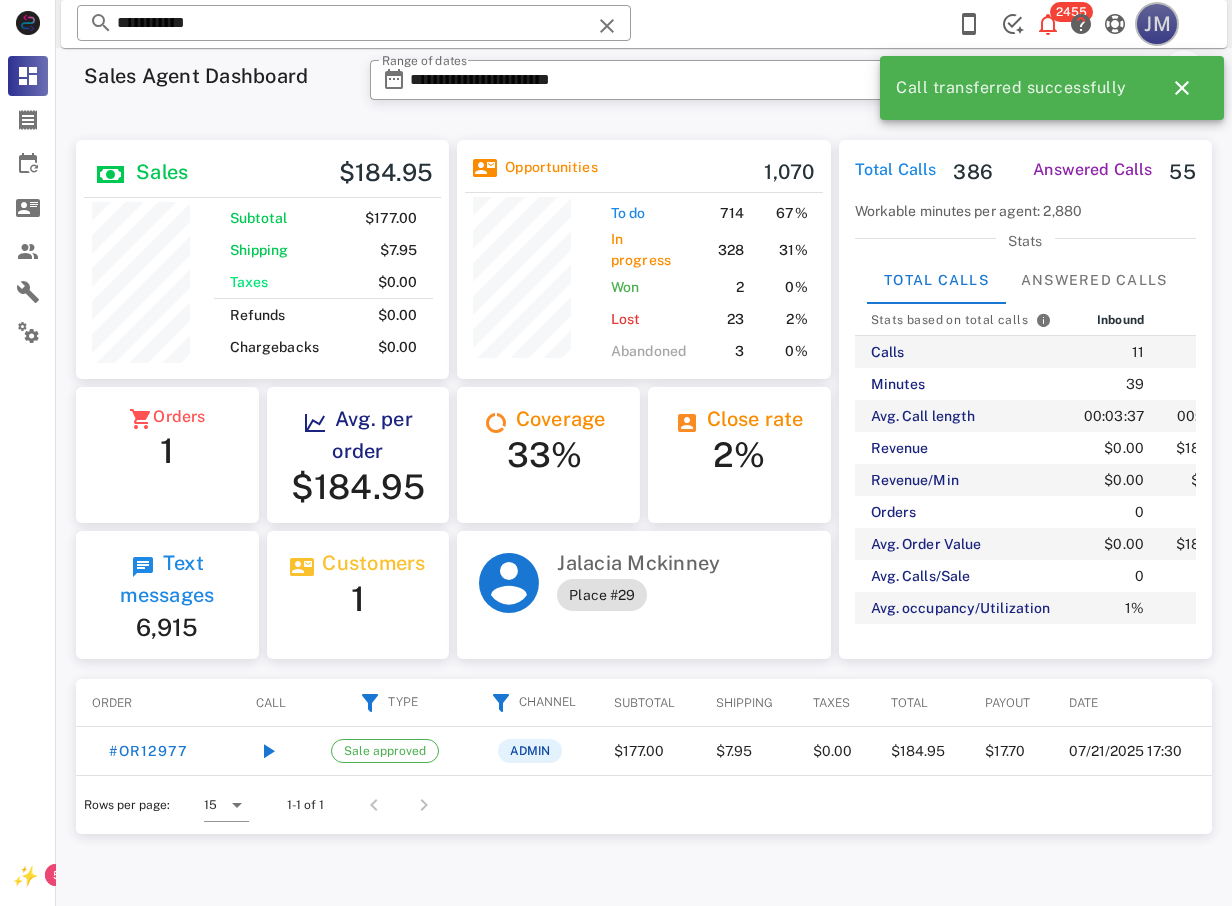 click on "JM" at bounding box center (1157, 24) 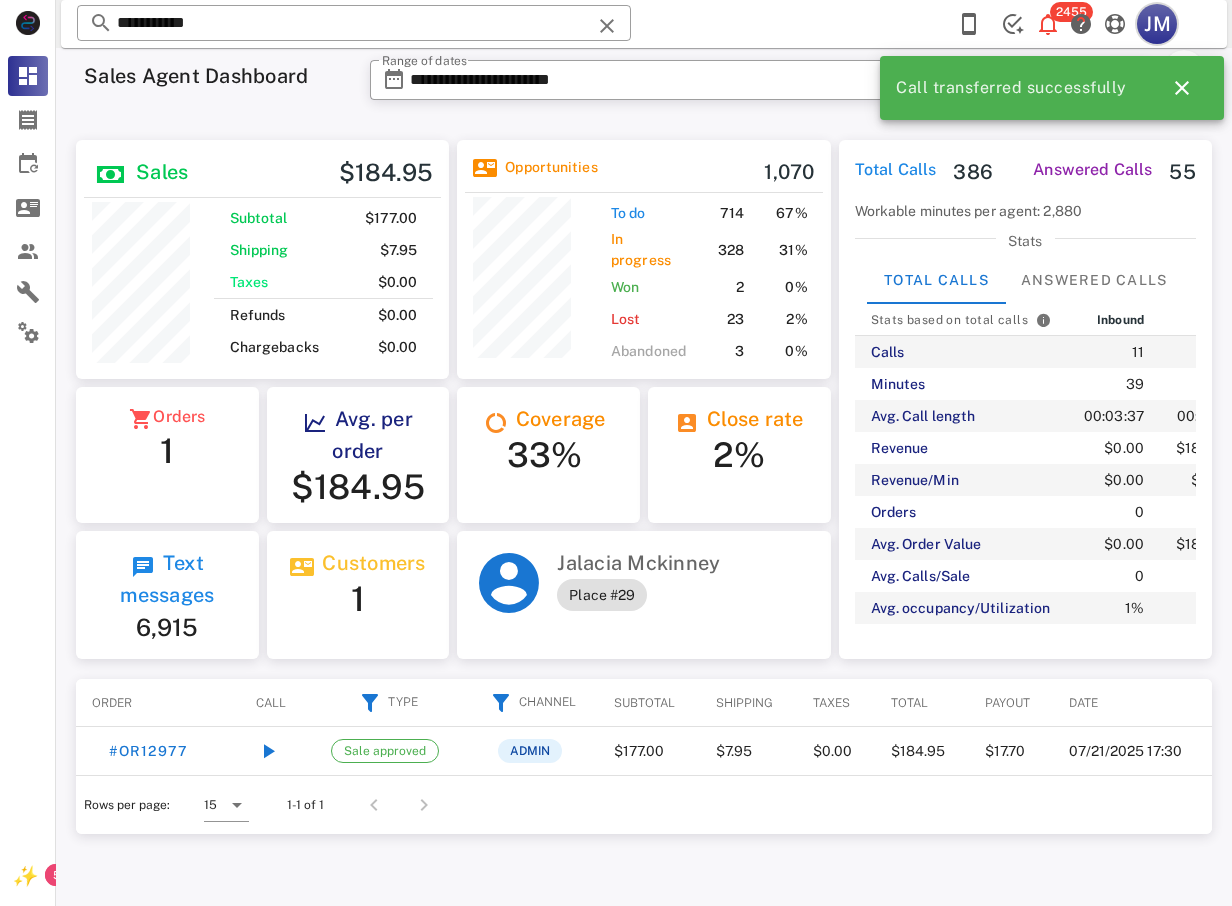 click on "JM" at bounding box center (1157, 24) 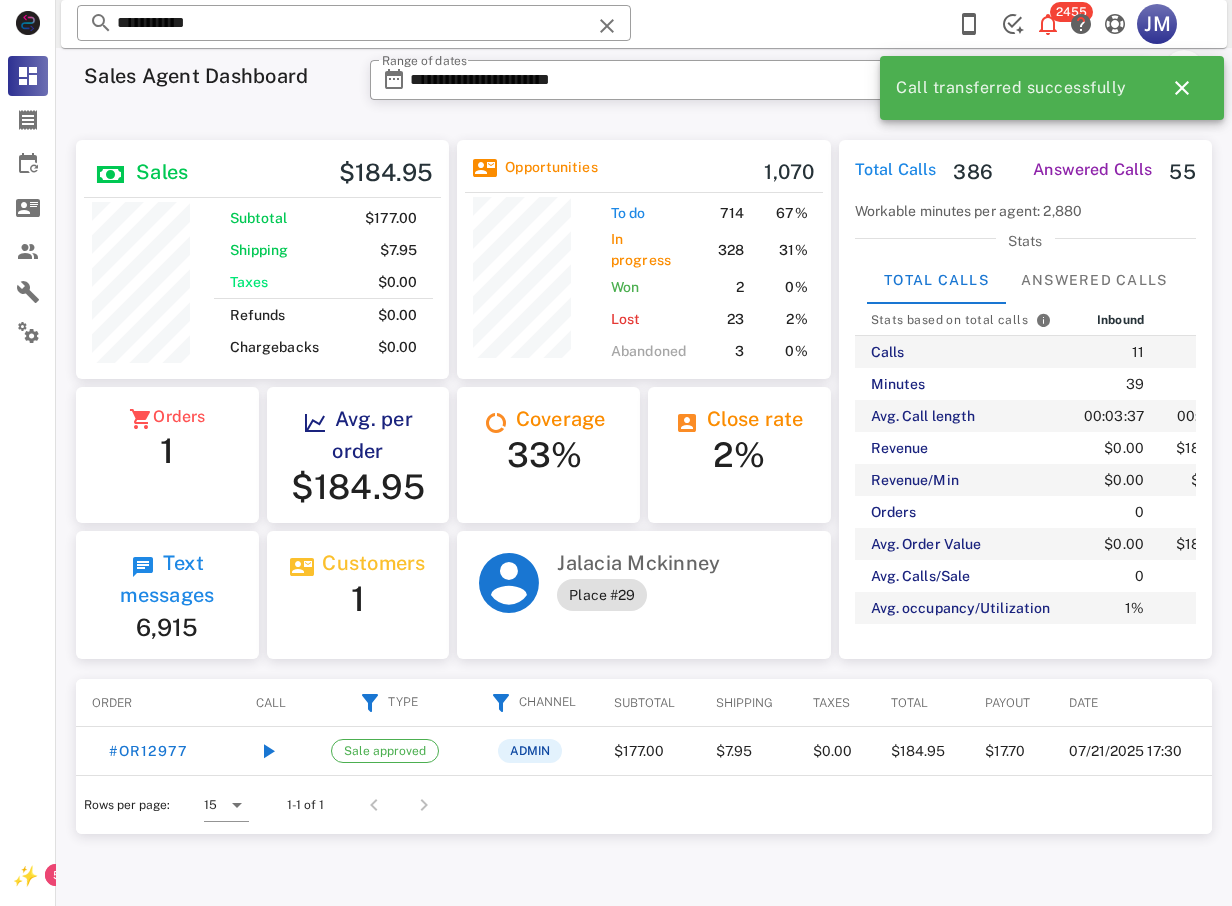 click on "**********" at bounding box center (787, 86) 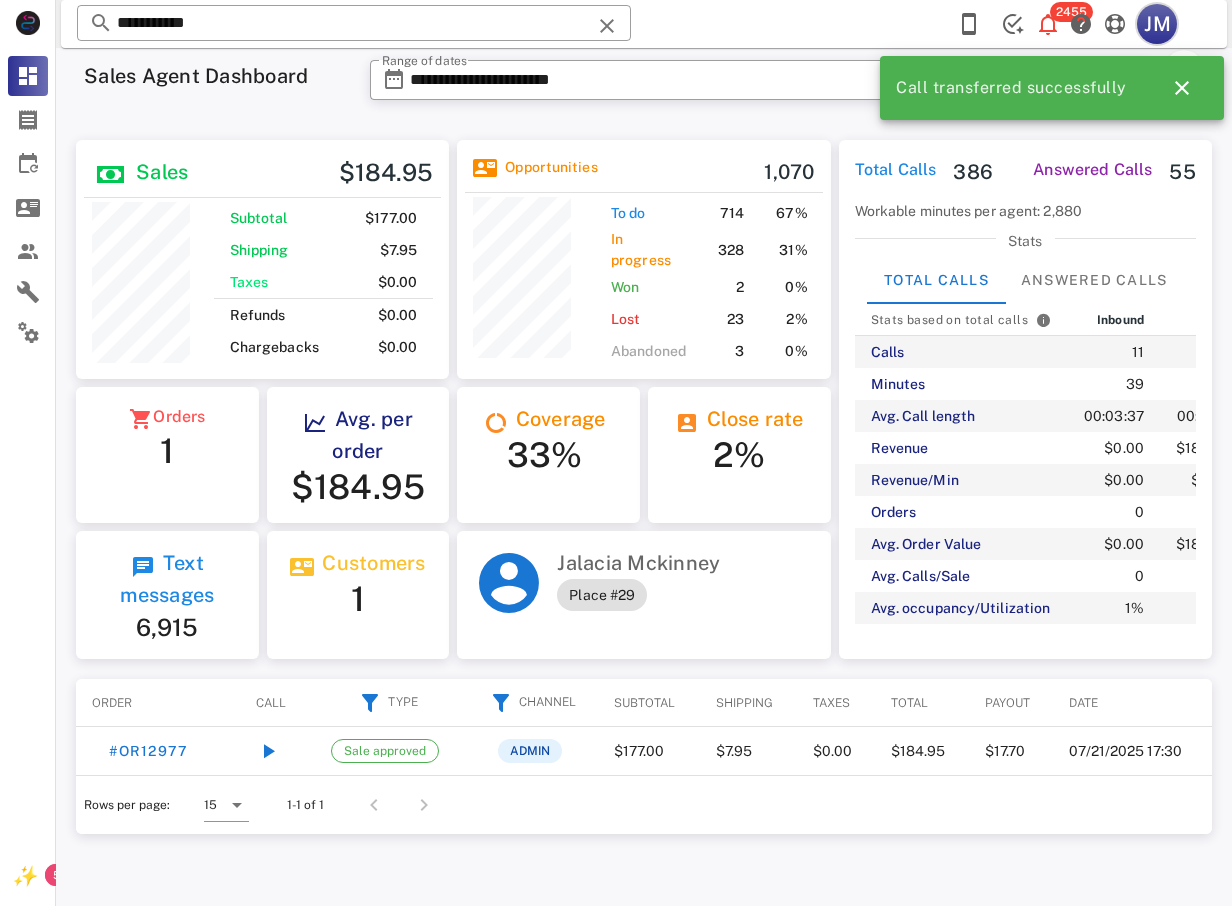 click on "JM" at bounding box center (1157, 24) 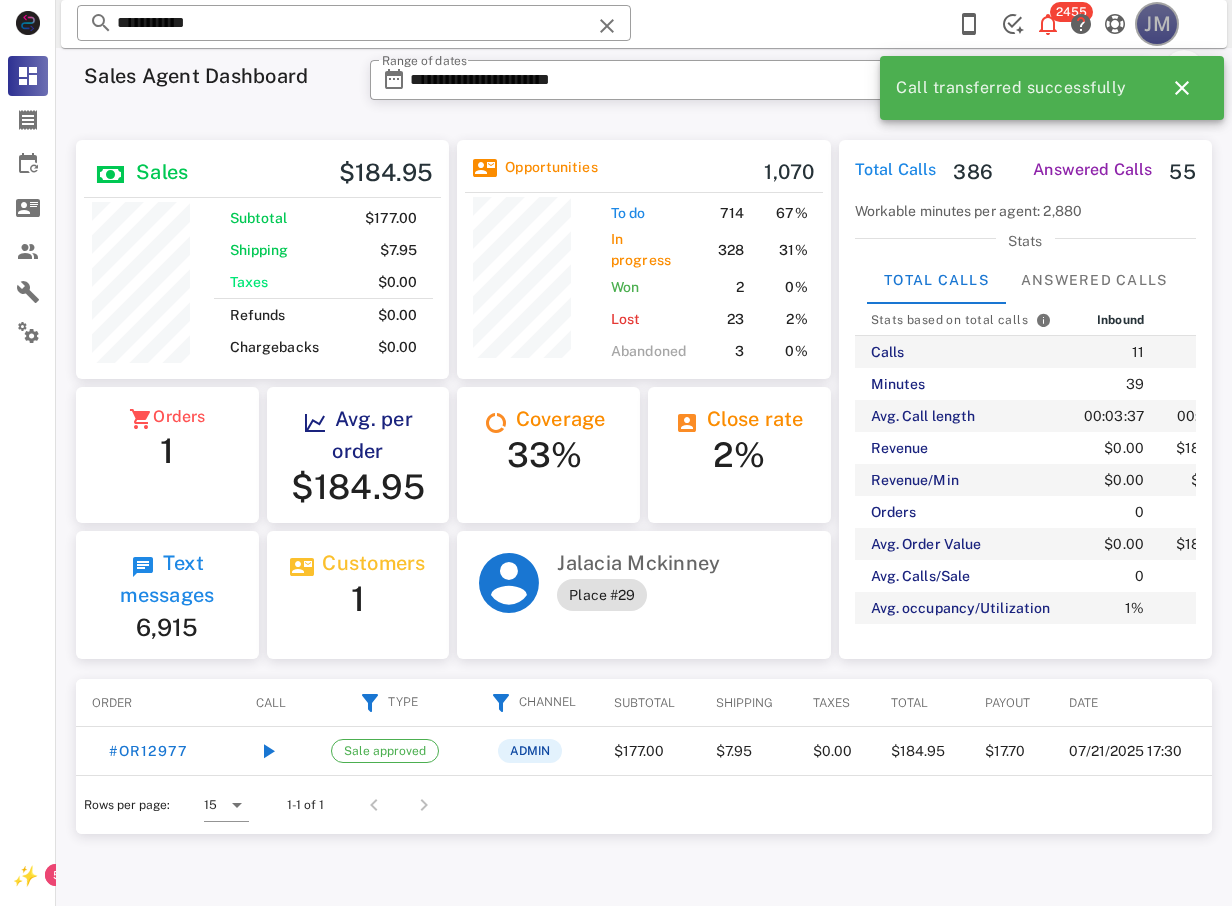 click on "JM" at bounding box center (1157, 24) 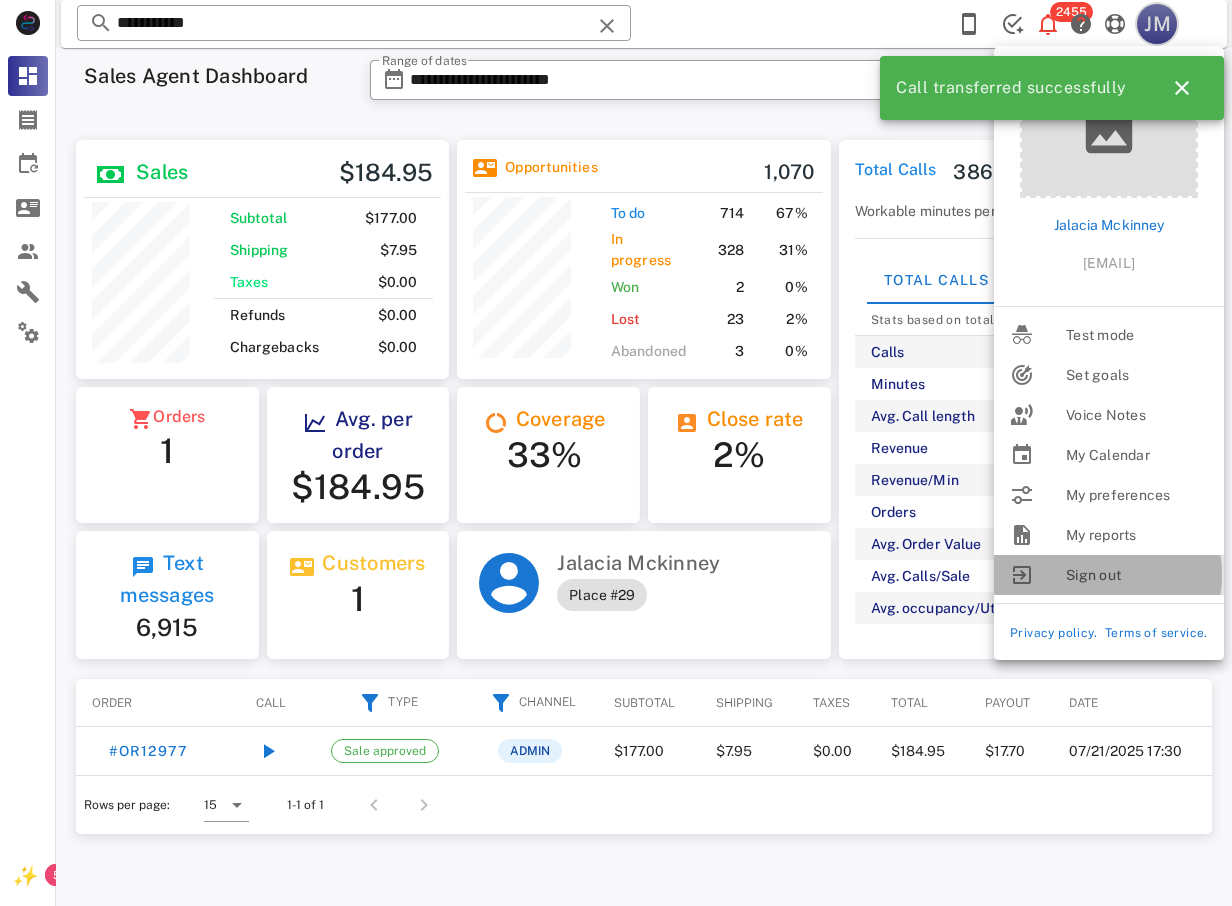 click on "Sign out" at bounding box center [1137, 575] 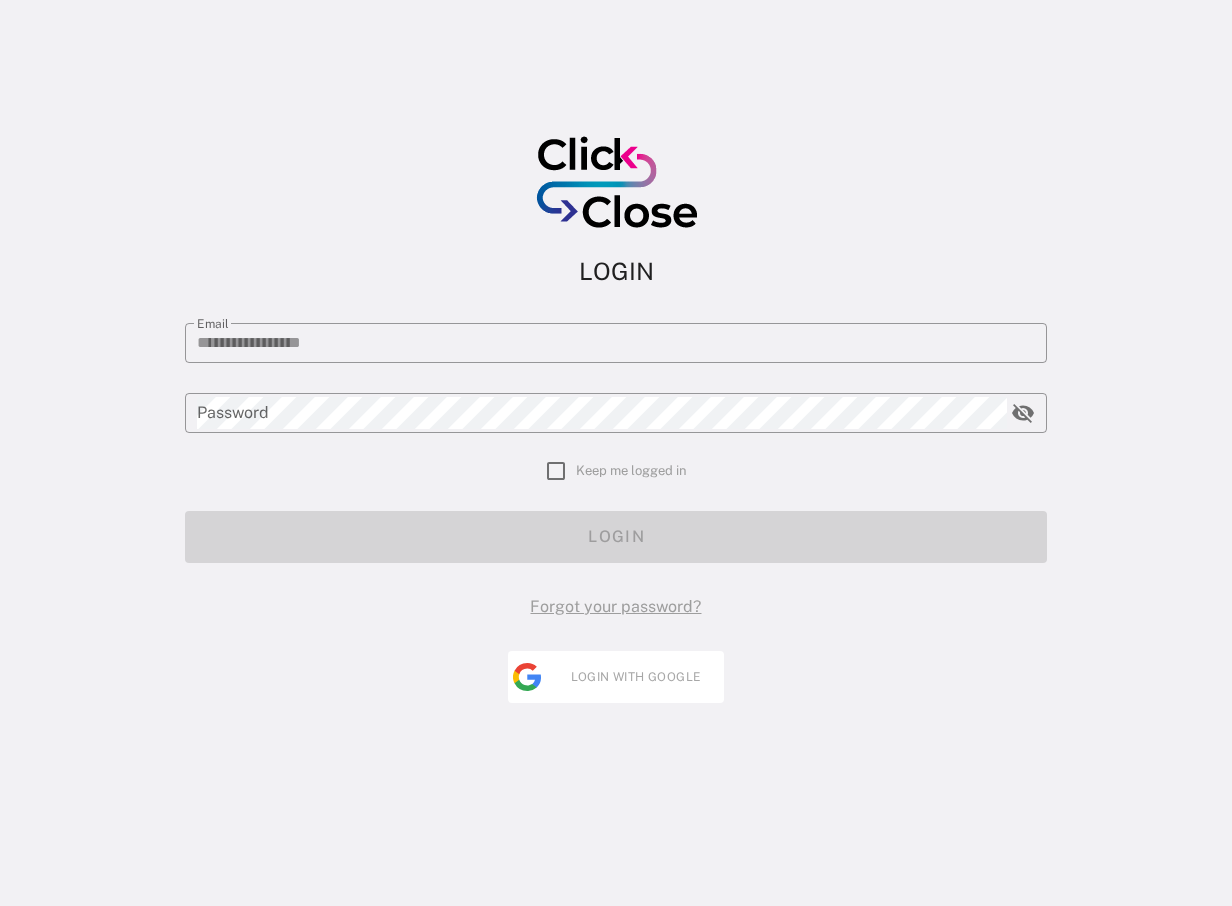 type on "**********" 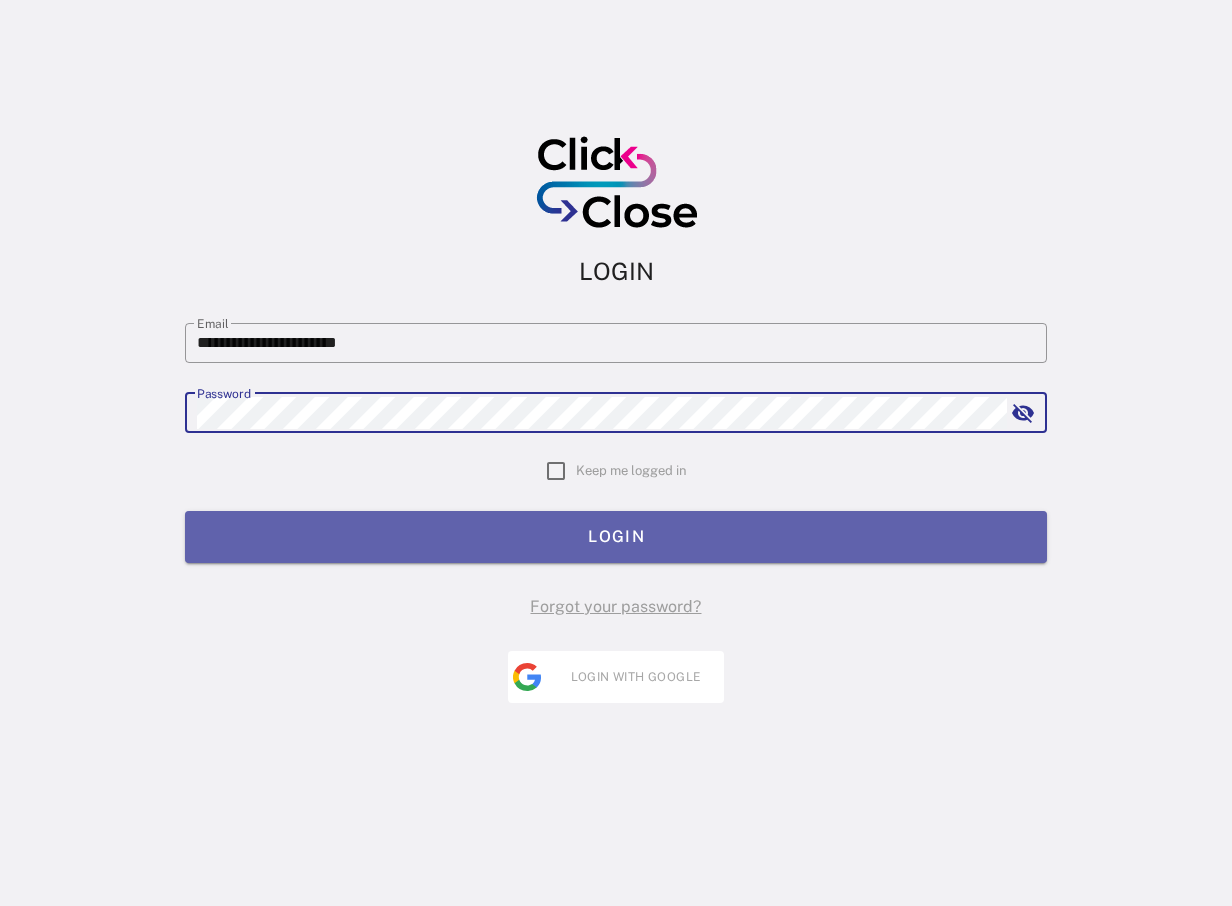 click on "LOGIN" at bounding box center [616, 537] 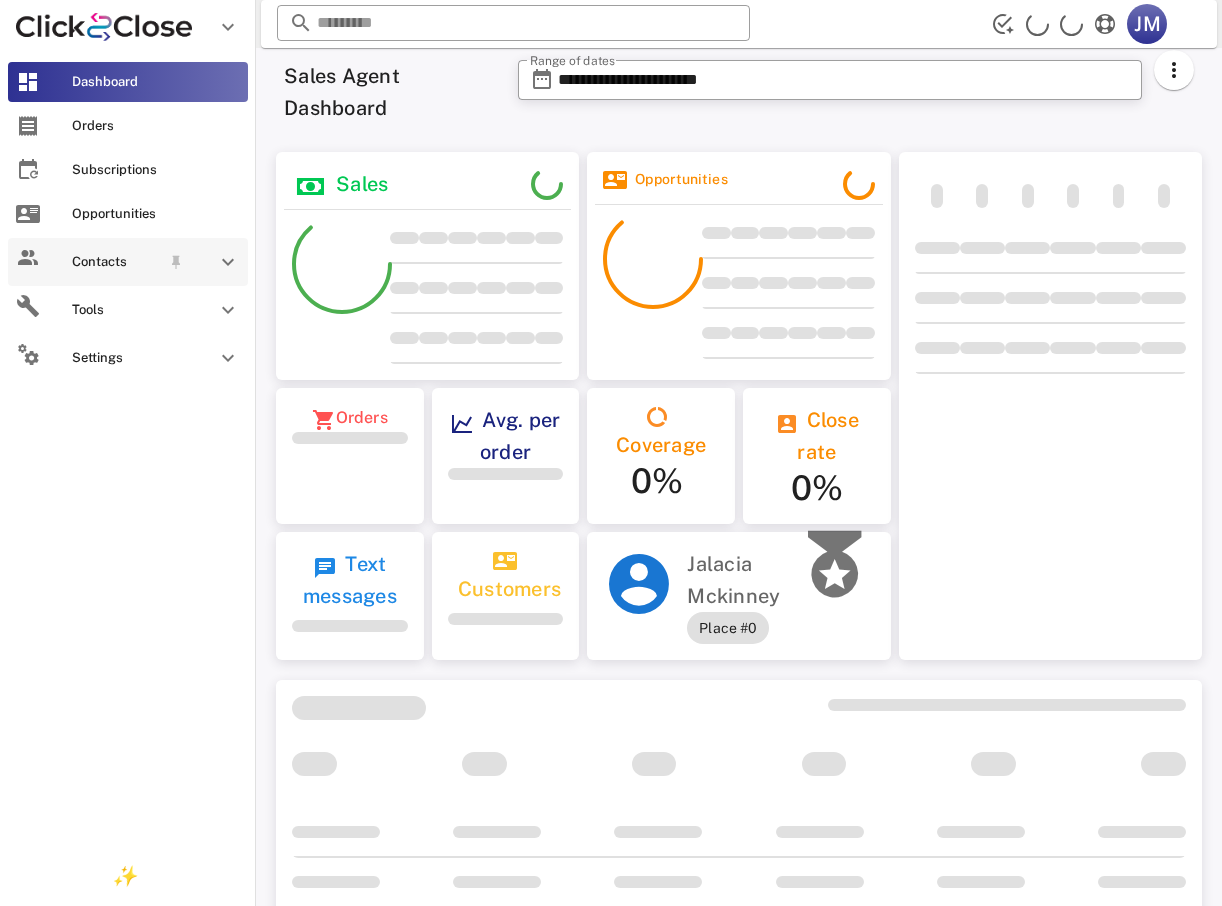scroll, scrollTop: 0, scrollLeft: 0, axis: both 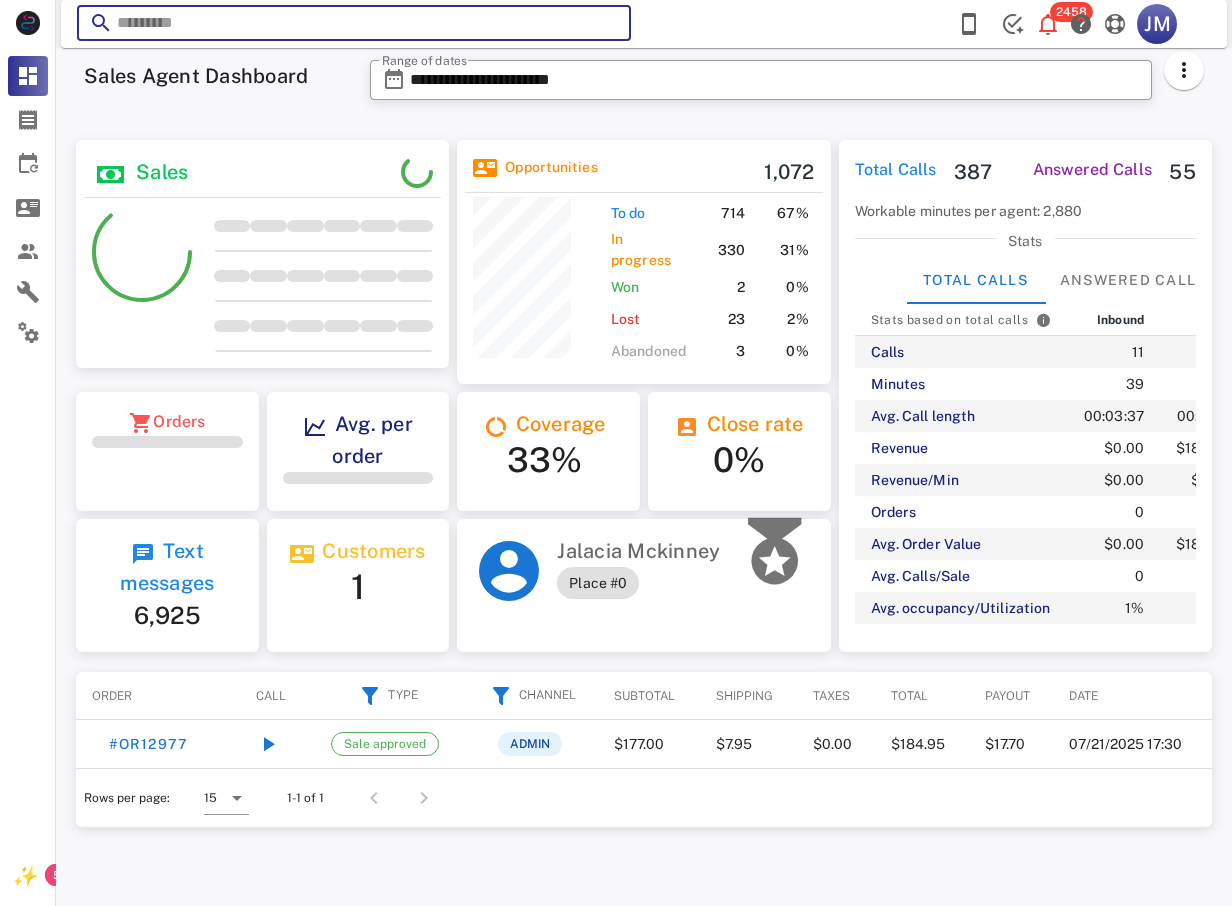click at bounding box center (354, 23) 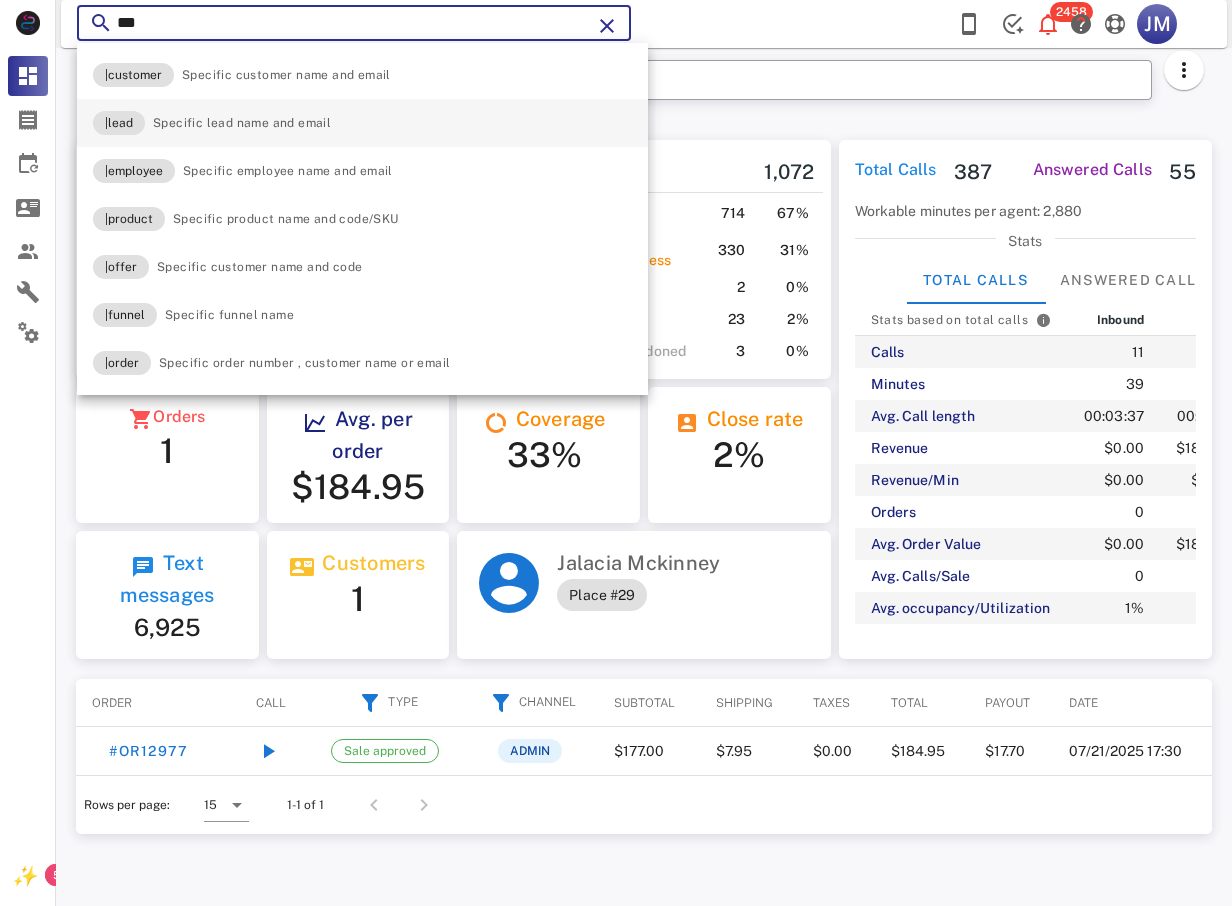 scroll, scrollTop: 243, scrollLeft: 374, axis: both 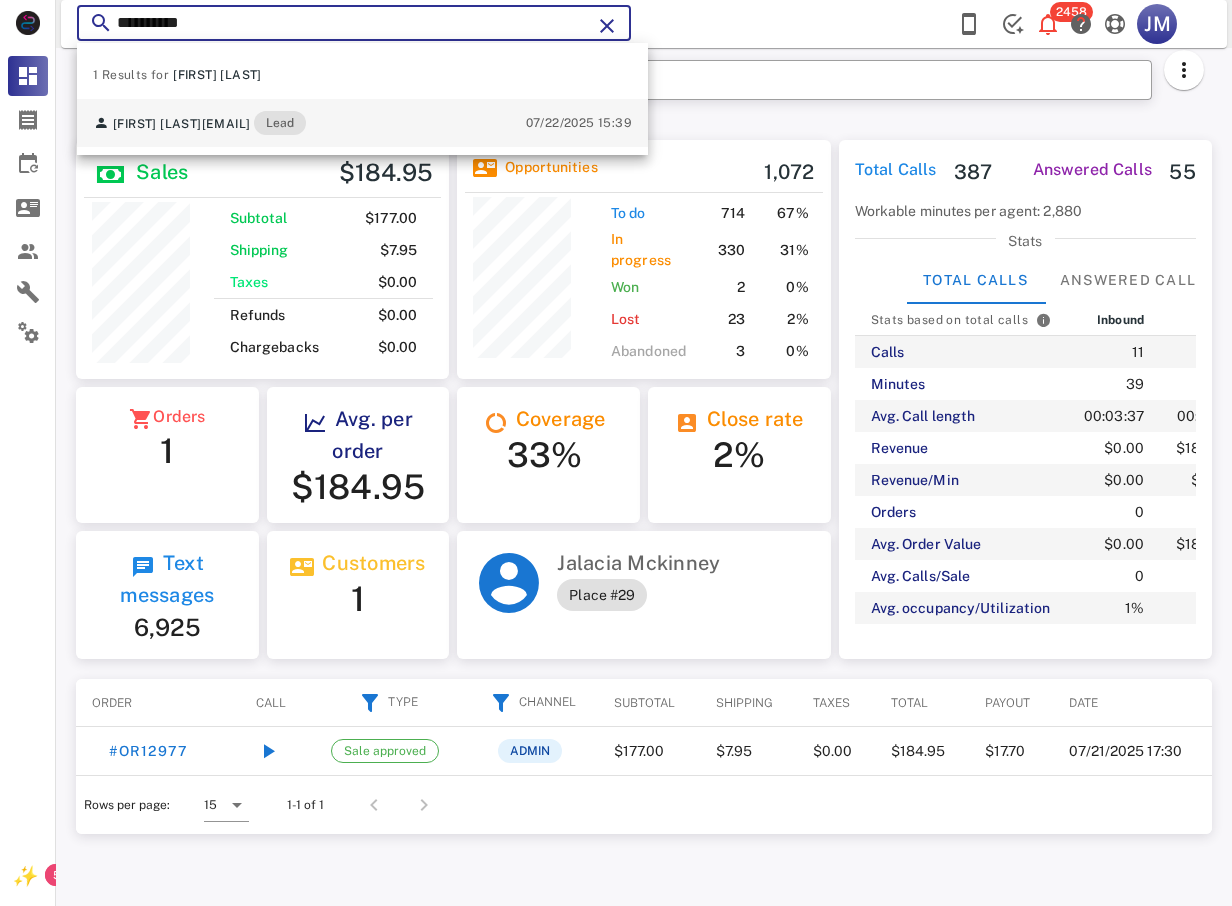 type on "**********" 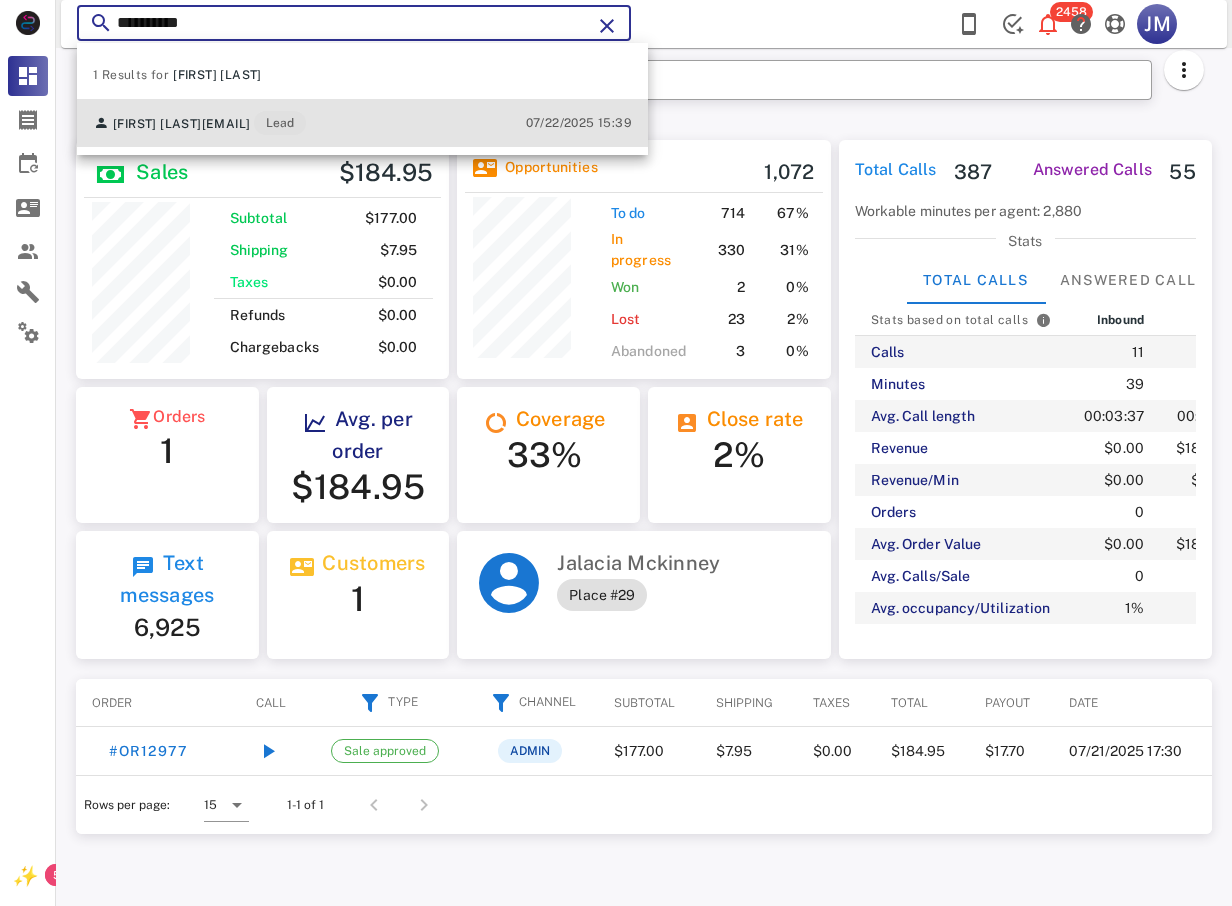 click on "[EMAIL]" at bounding box center [226, 124] 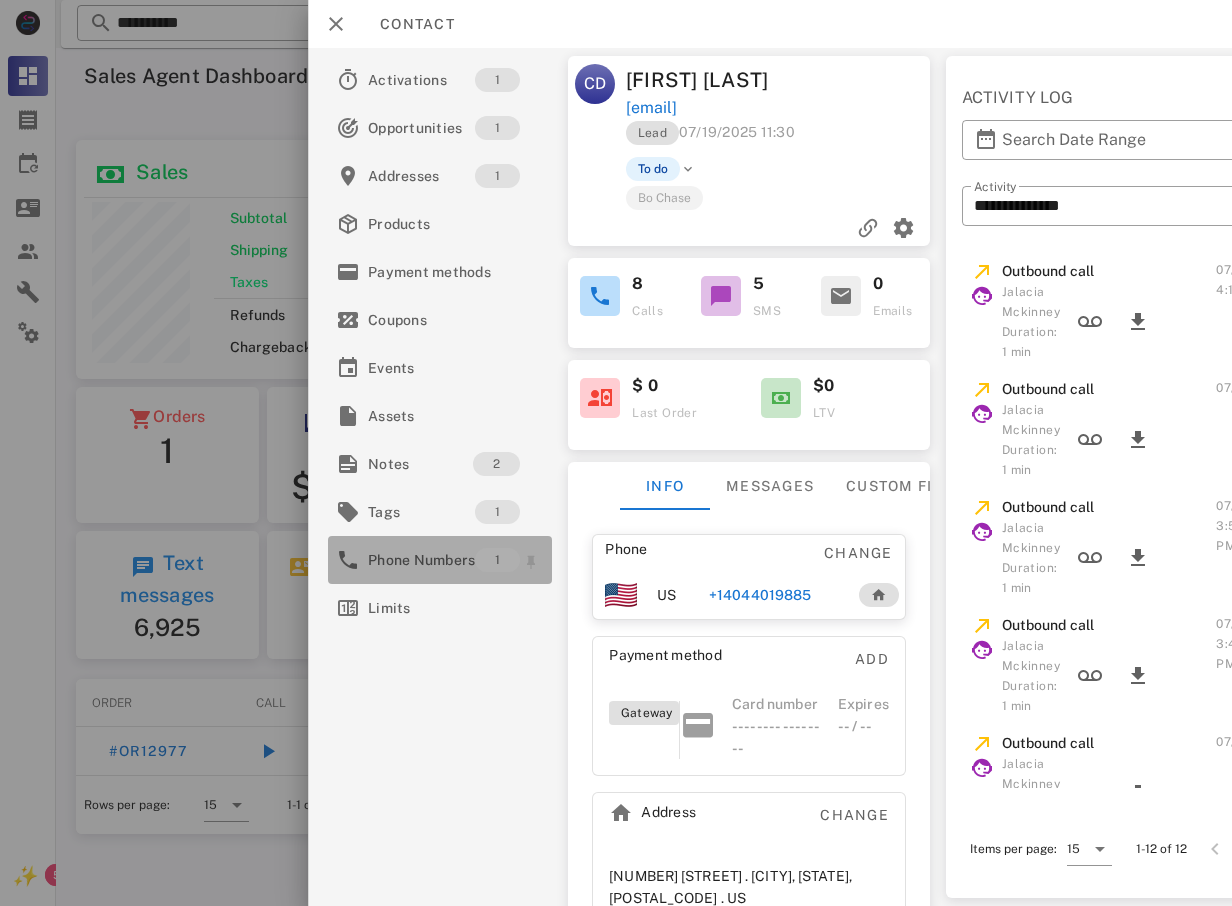click on "Phone Numbers" at bounding box center (421, 560) 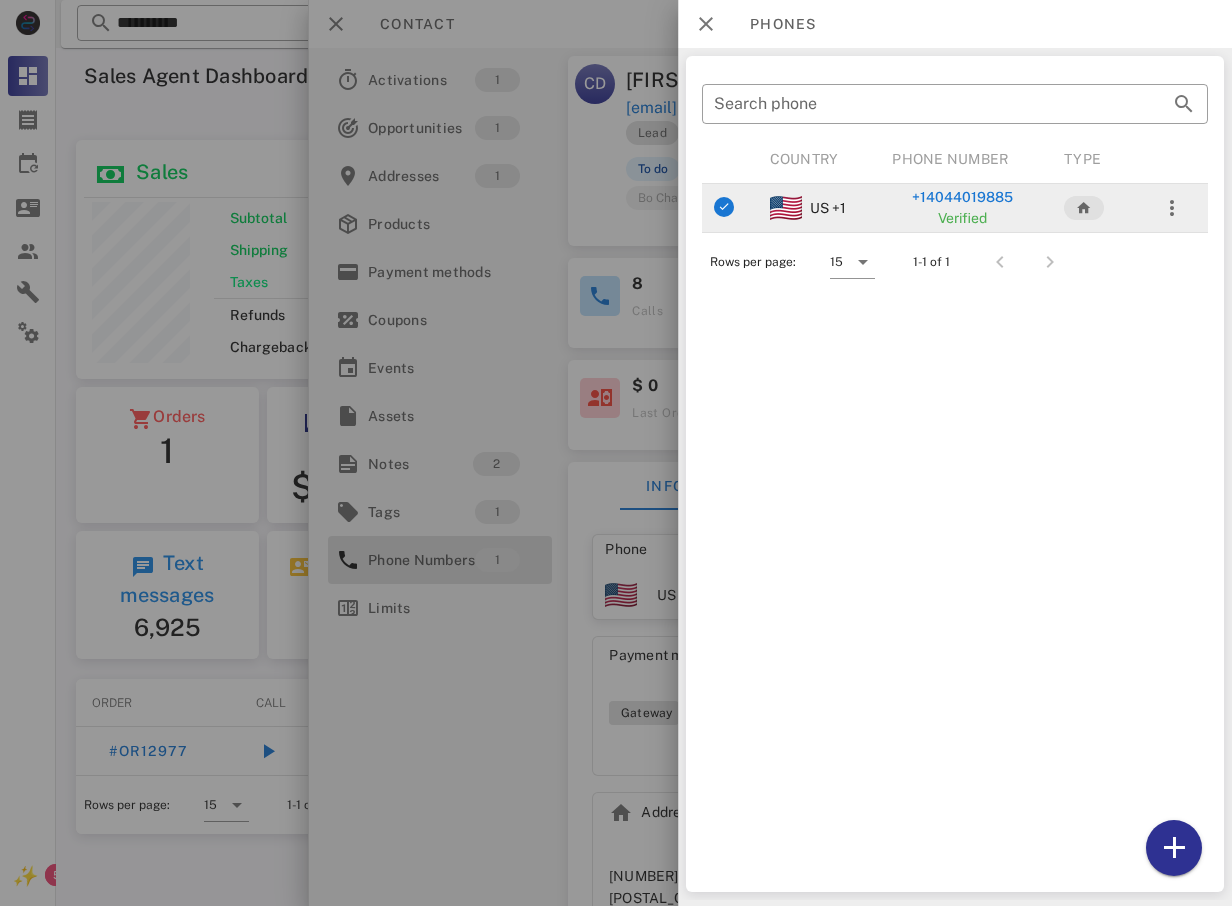 click on "+14044019885" at bounding box center (961, 197) 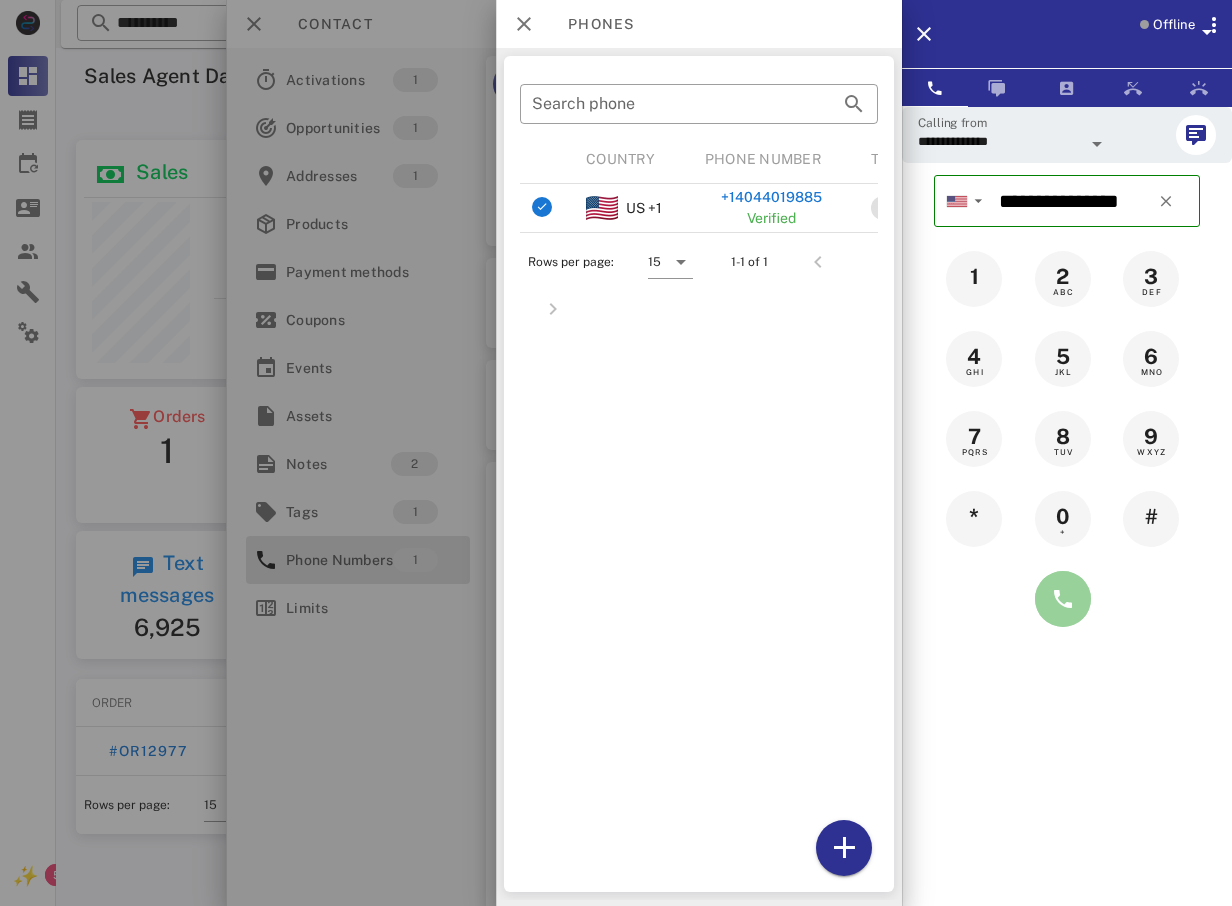 drag, startPoint x: 1062, startPoint y: 600, endPoint x: 1055, endPoint y: 585, distance: 16.552946 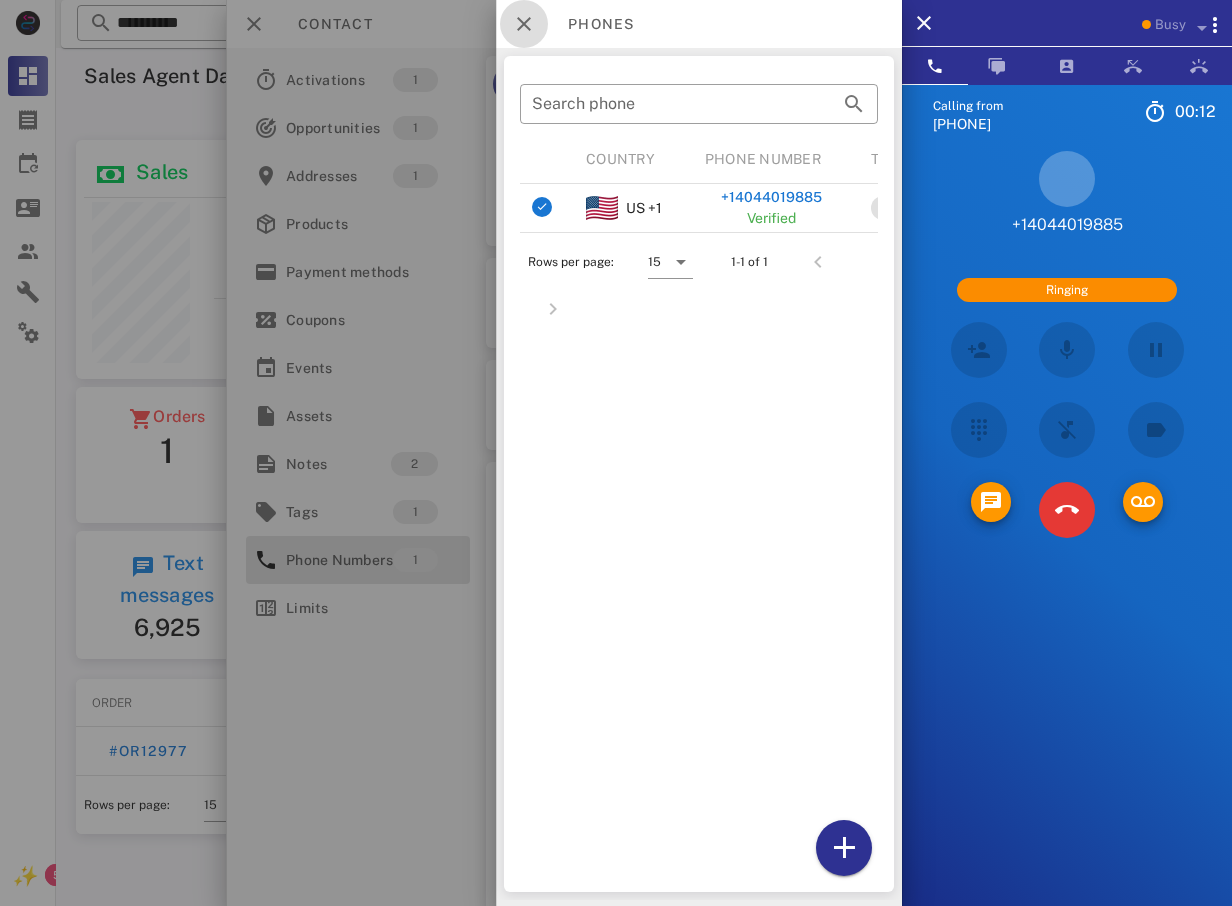 click at bounding box center (524, 24) 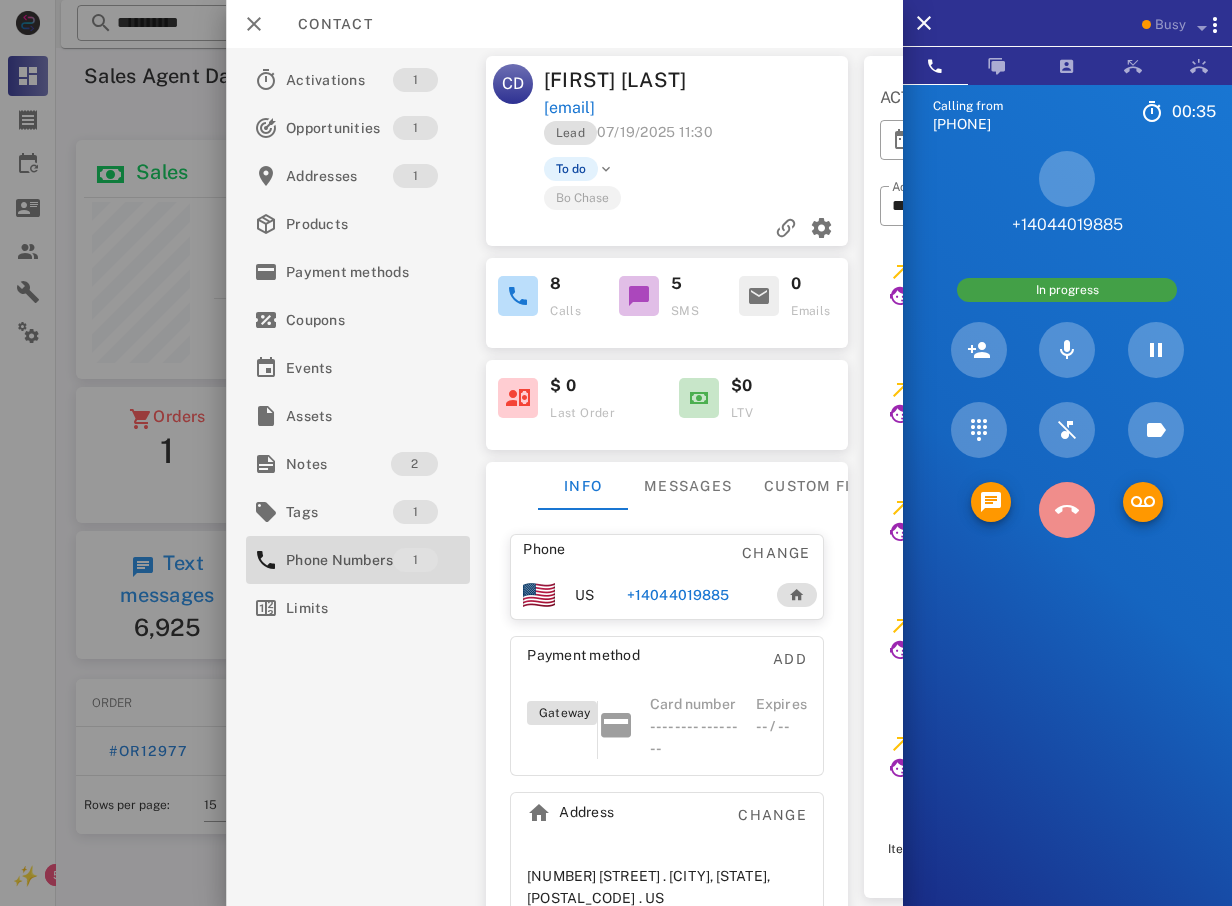 click at bounding box center (1067, 510) 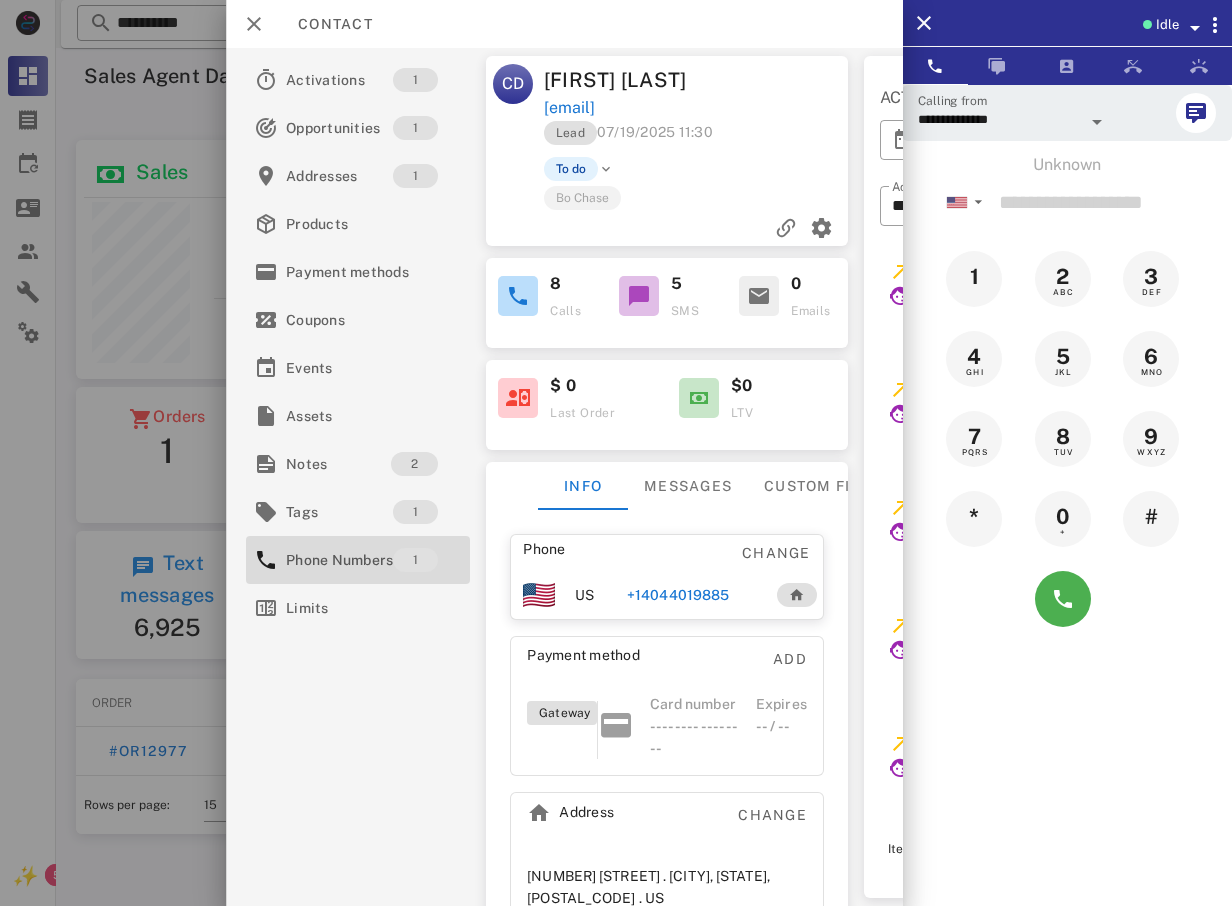 click at bounding box center [616, 453] 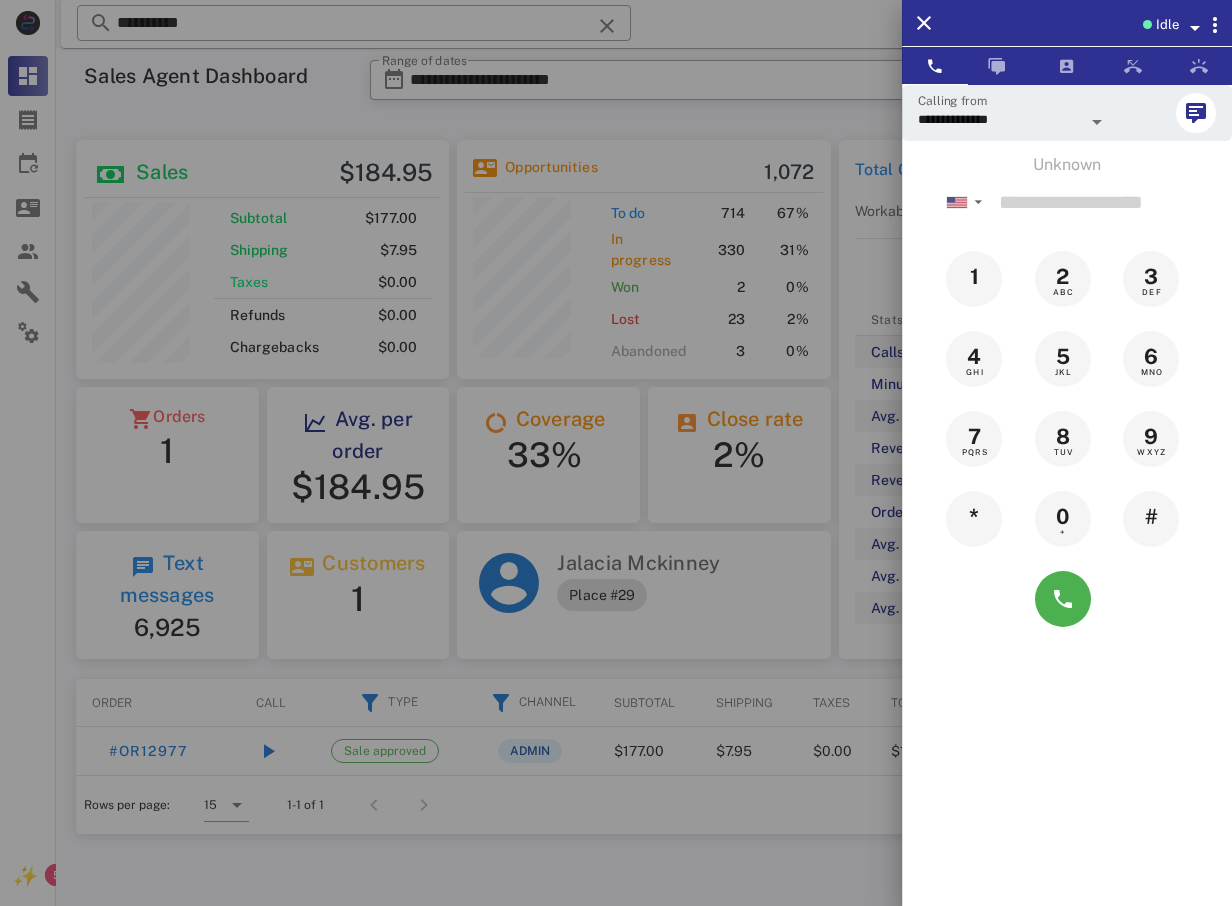 click at bounding box center [616, 453] 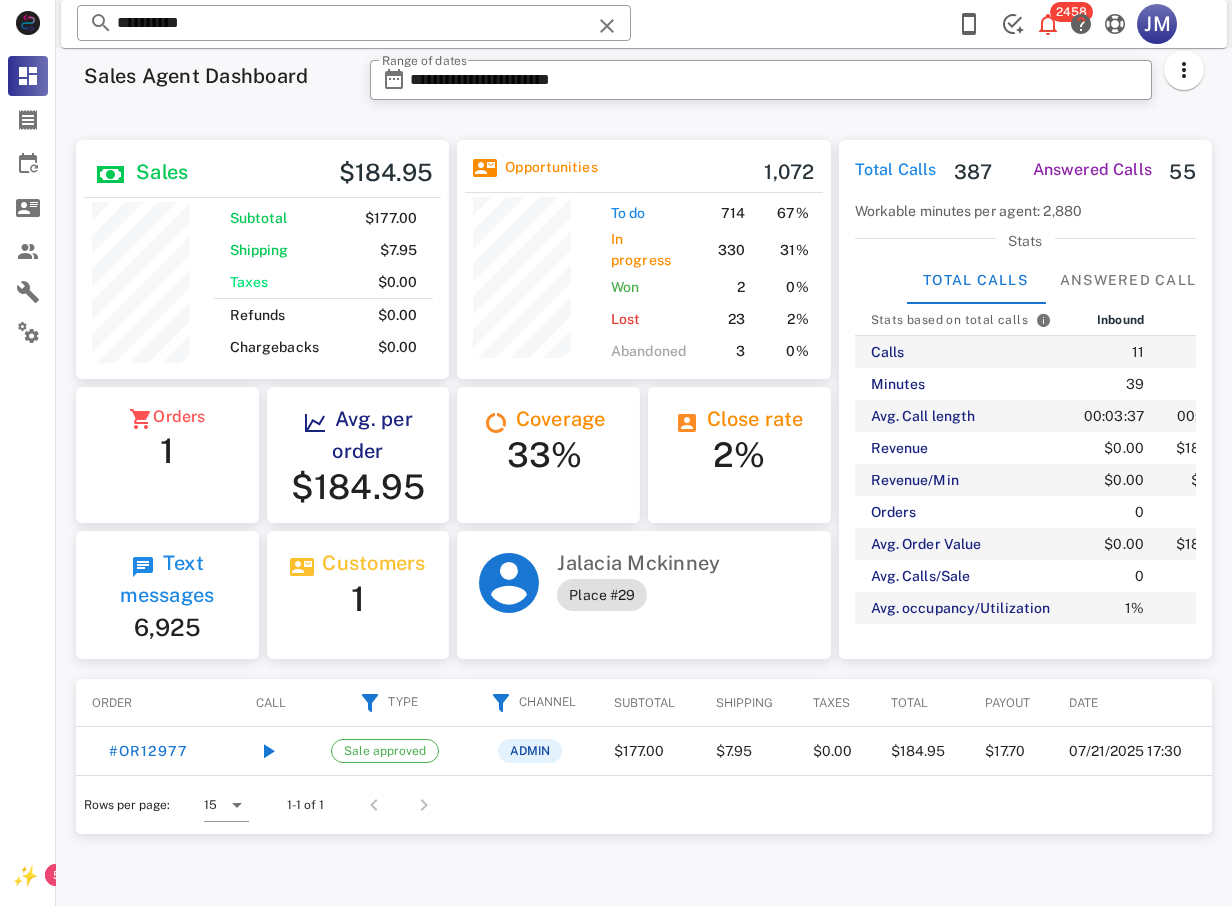 click on "Opportunities  1,072   To do  714 67%  In progress  330 31%  Won  2 0%  Lost  23 2%  Abandoned  3 0%" at bounding box center (643, 259) 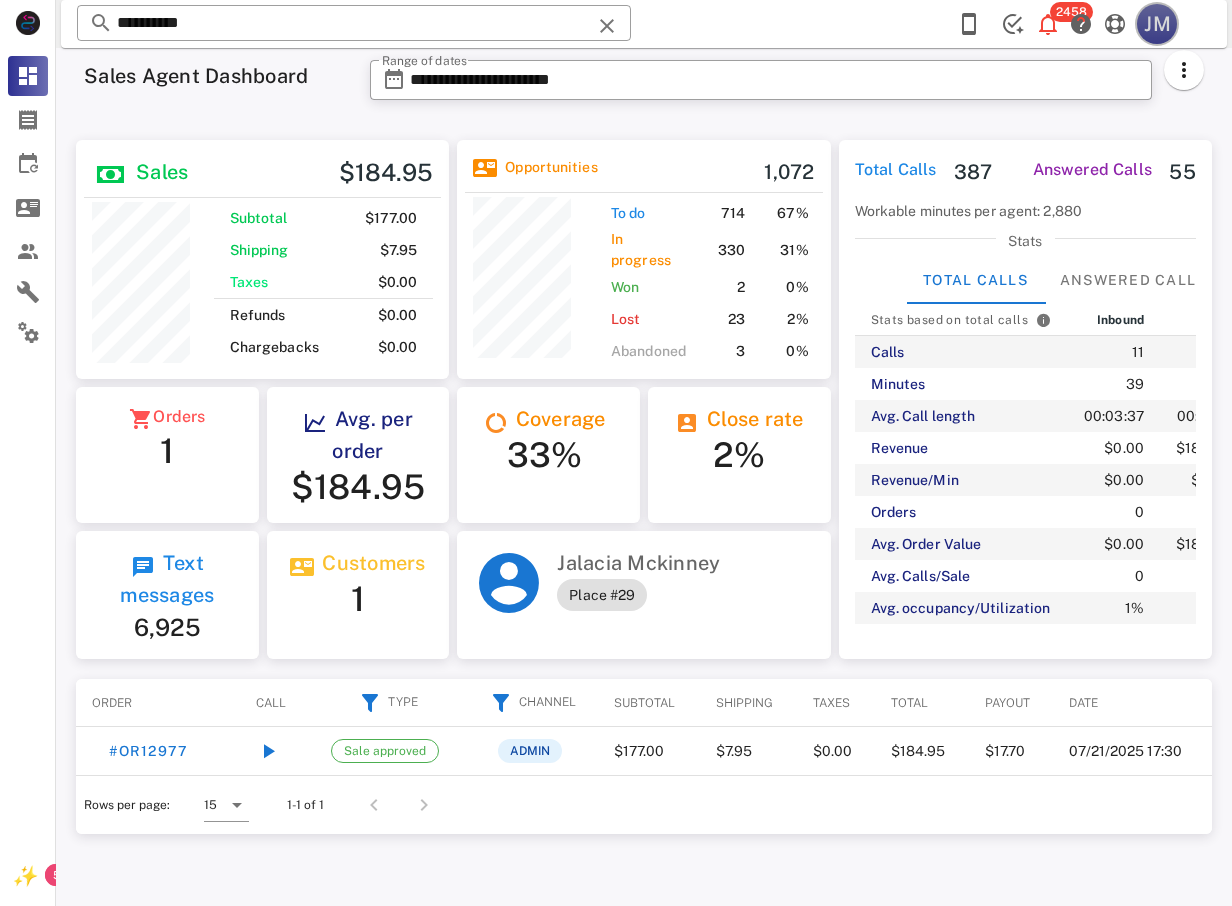 drag, startPoint x: 1147, startPoint y: 32, endPoint x: 1145, endPoint y: 43, distance: 11.18034 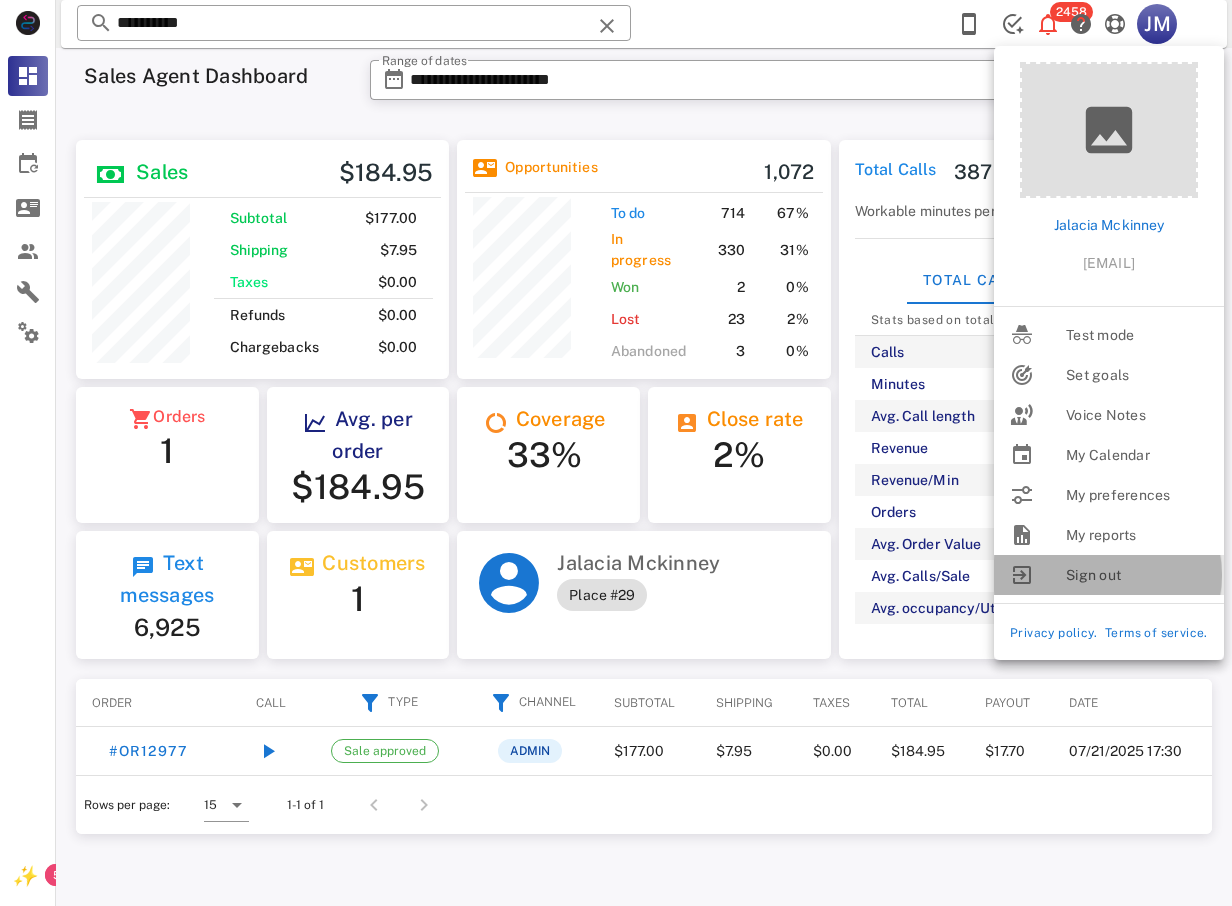 click on "Sign out" at bounding box center [1137, 575] 